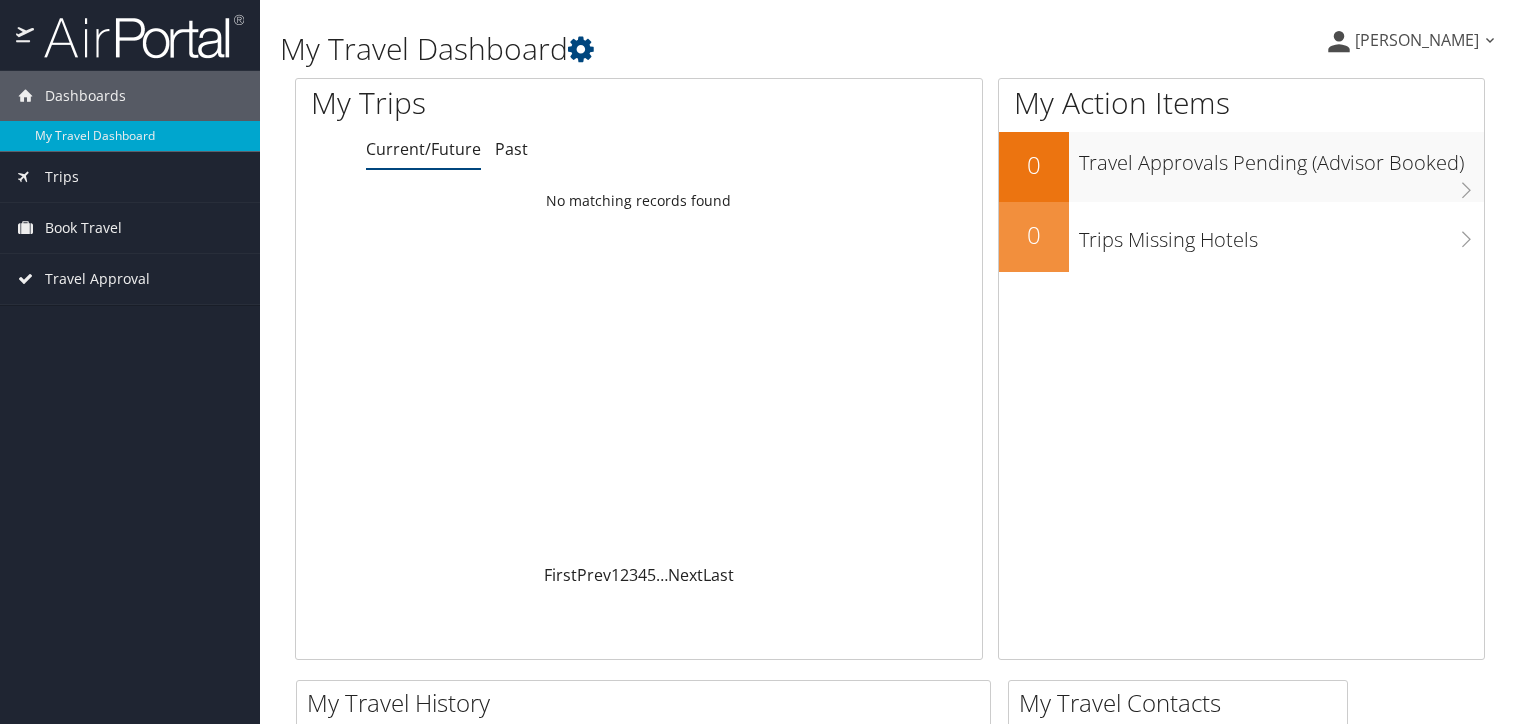scroll, scrollTop: 0, scrollLeft: 0, axis: both 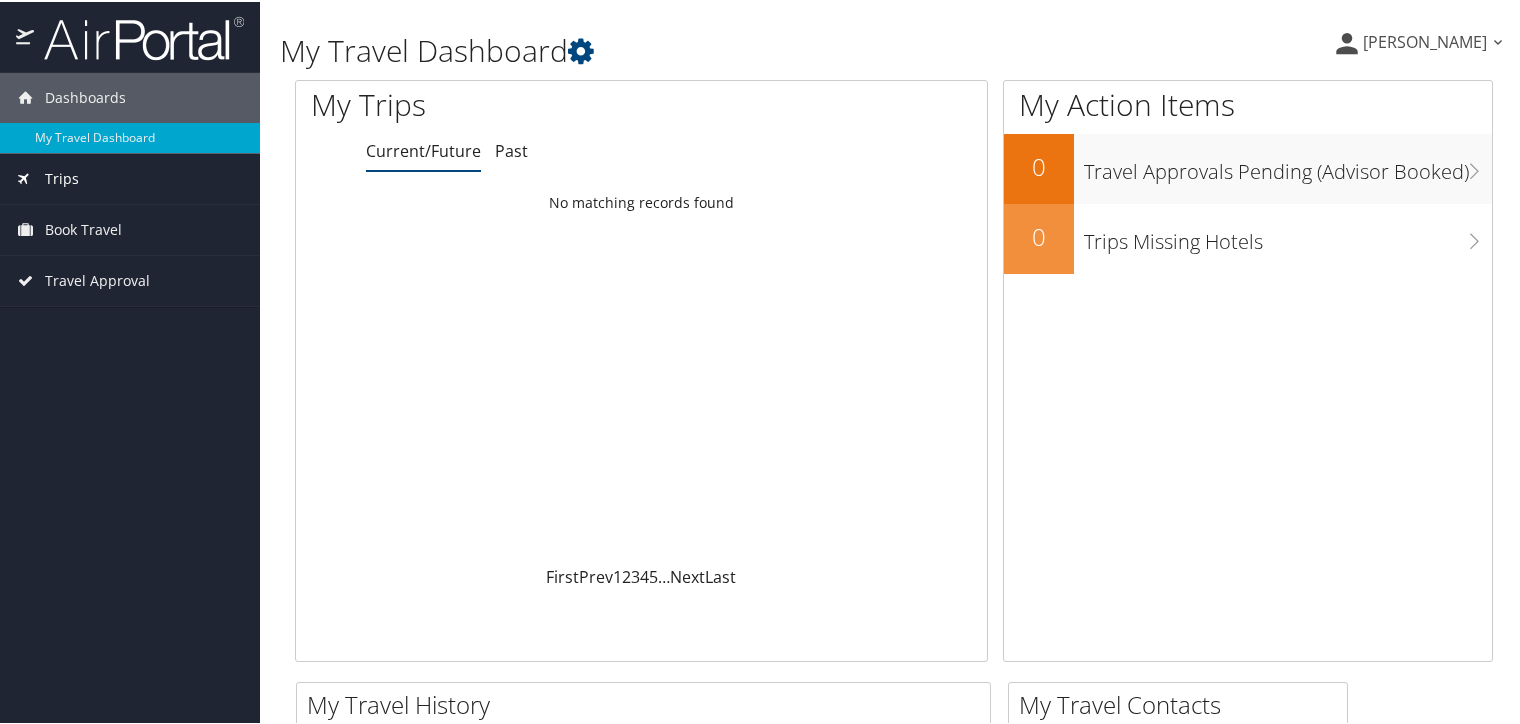 click on "Trips" at bounding box center (130, 177) 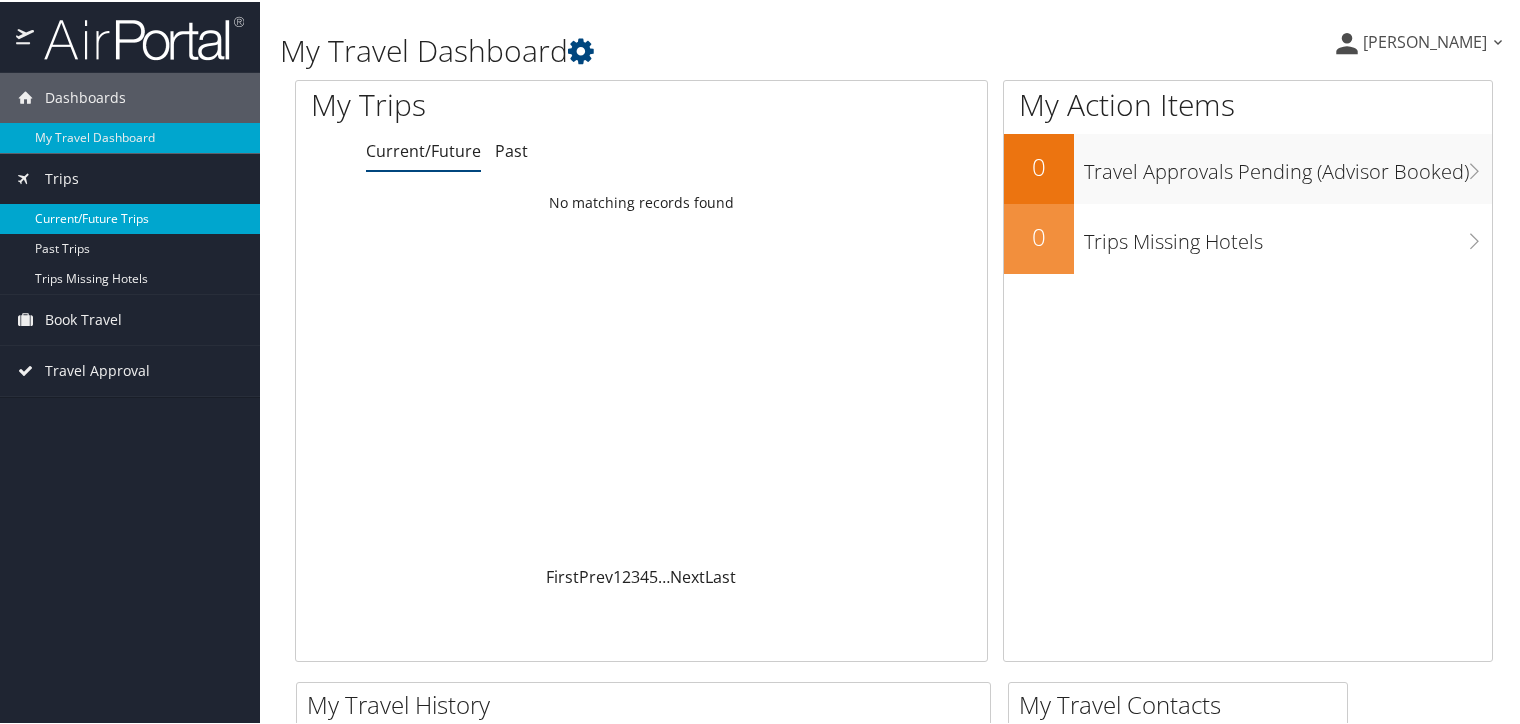 click on "Current/Future Trips" at bounding box center [130, 217] 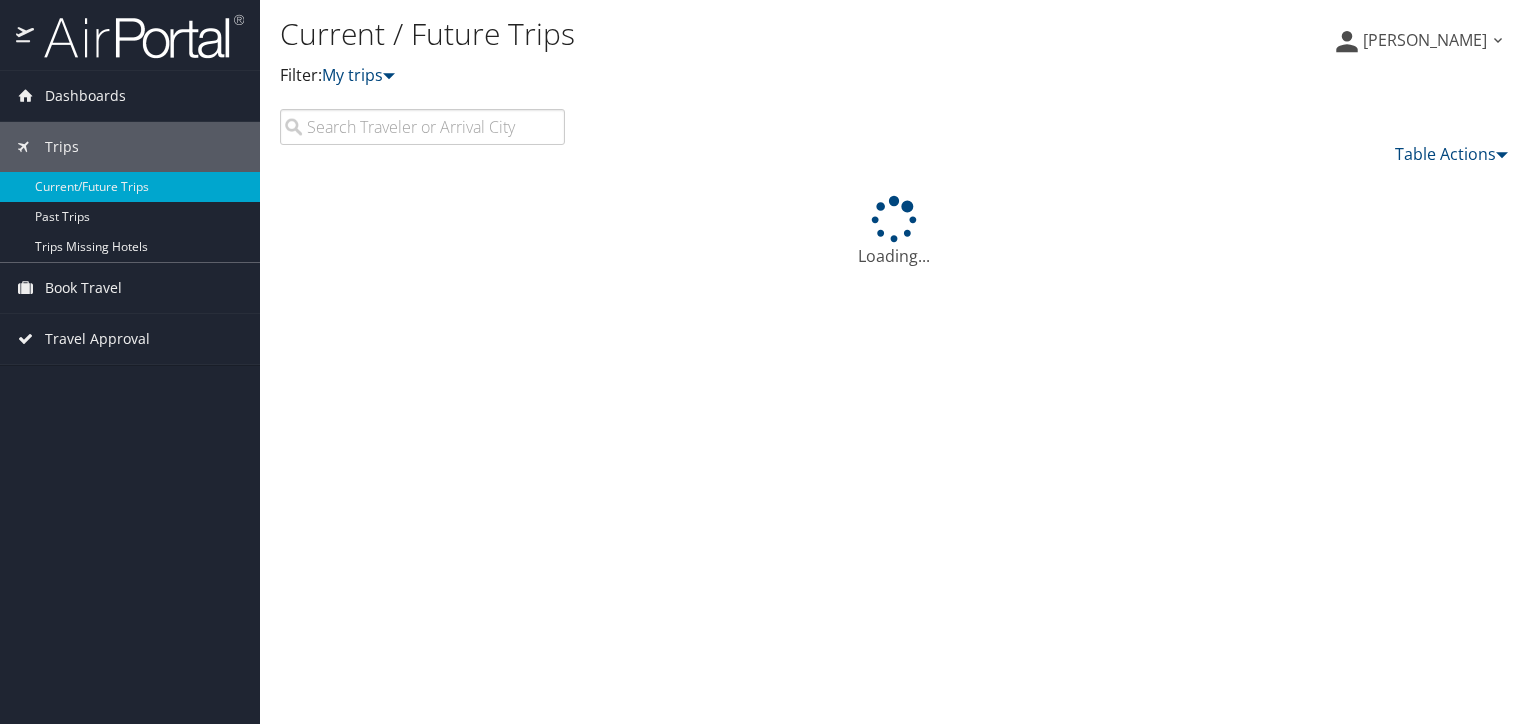 scroll, scrollTop: 0, scrollLeft: 0, axis: both 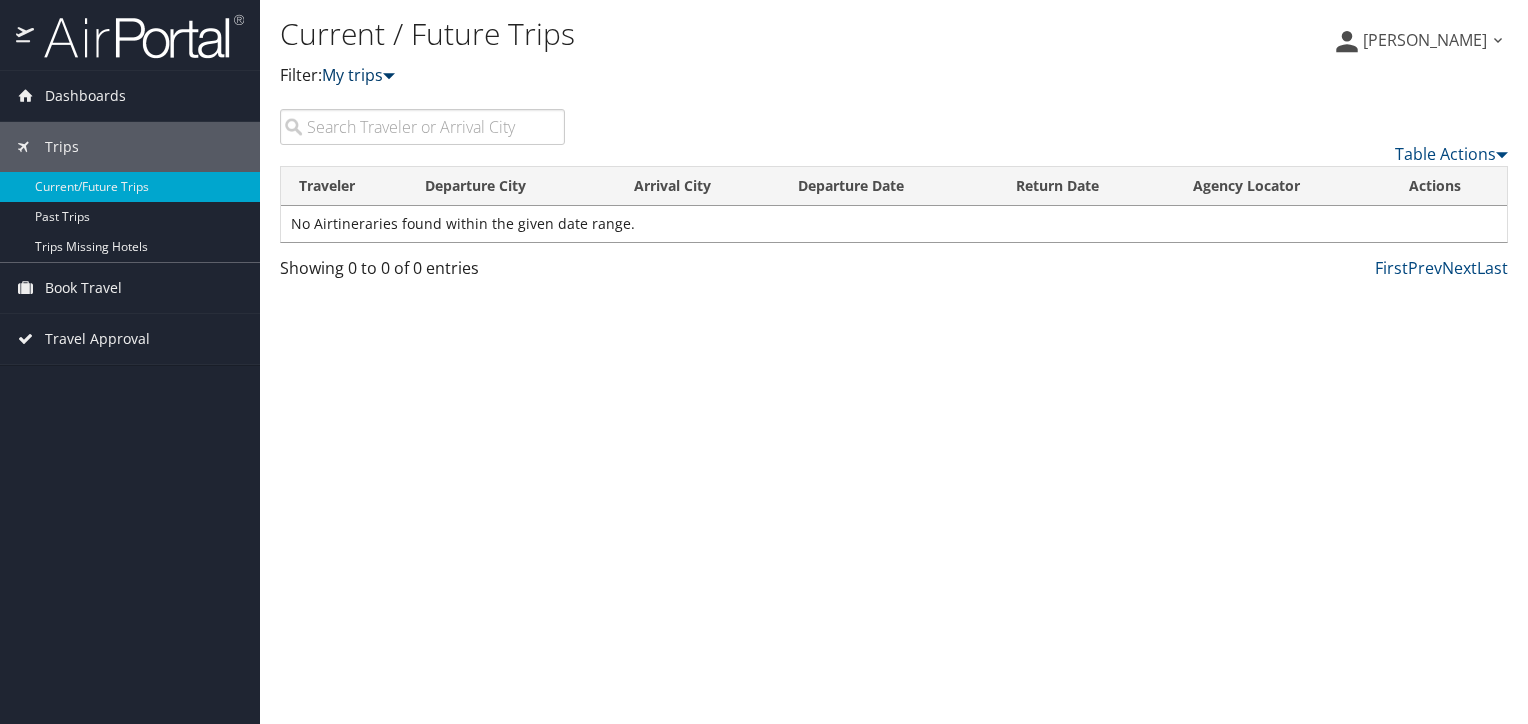 click on "My trips" at bounding box center [358, 75] 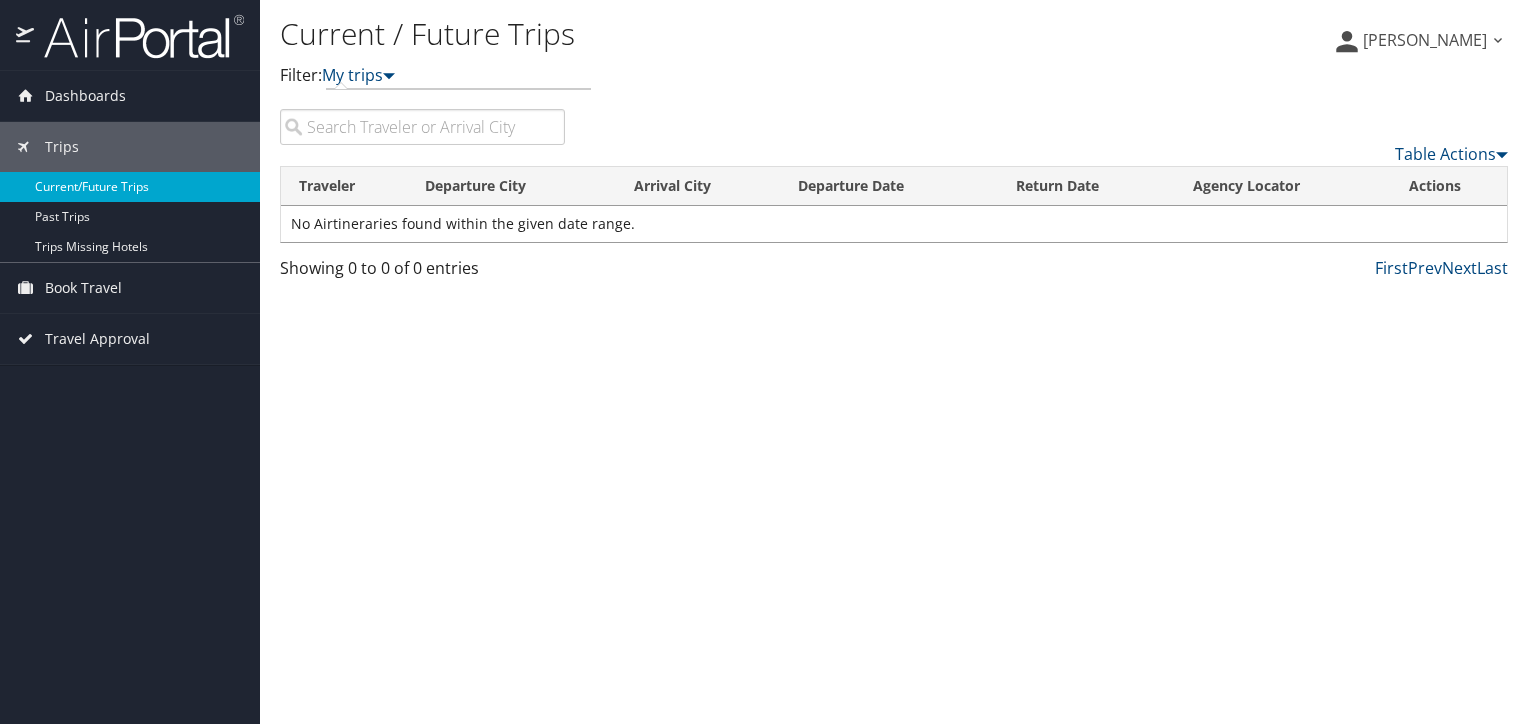 click on "Current/Future Trips" at bounding box center [130, 187] 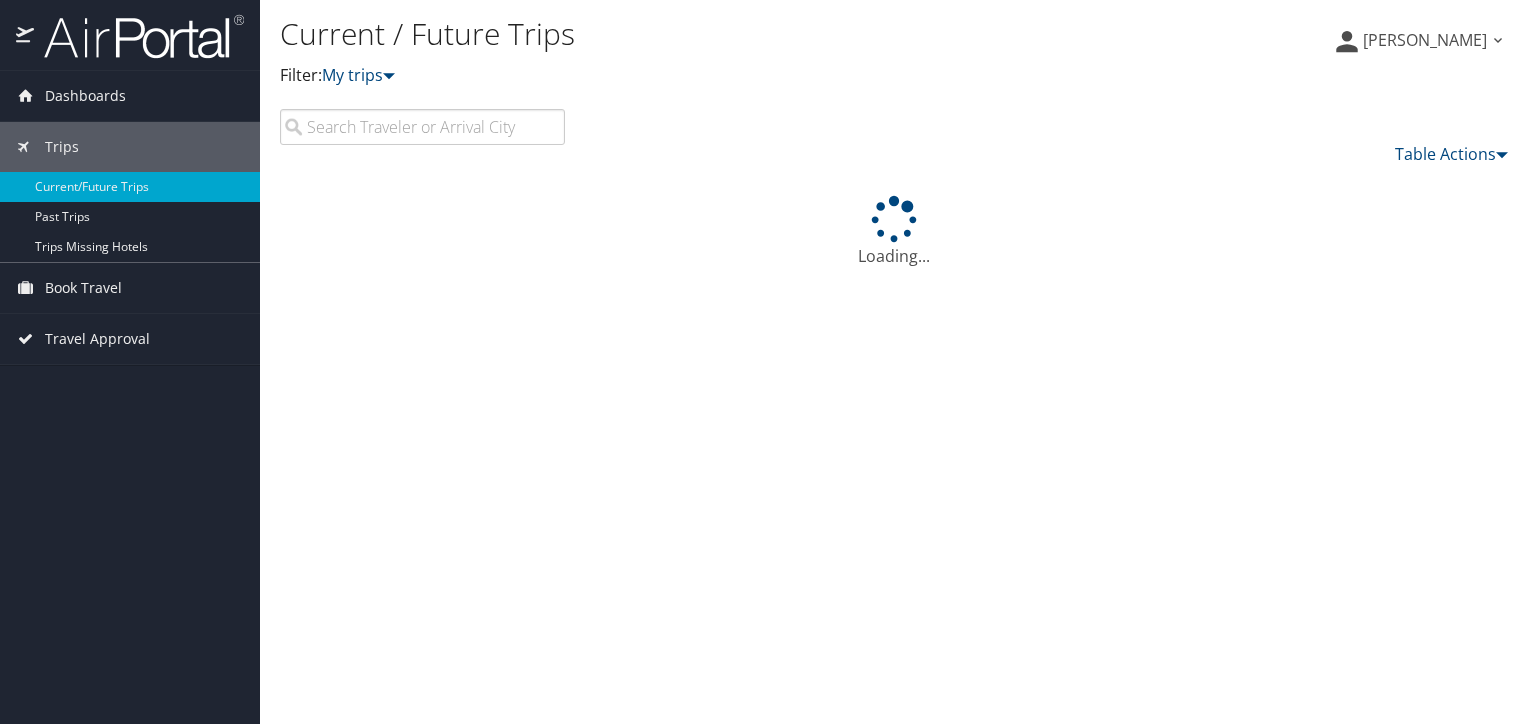 scroll, scrollTop: 0, scrollLeft: 0, axis: both 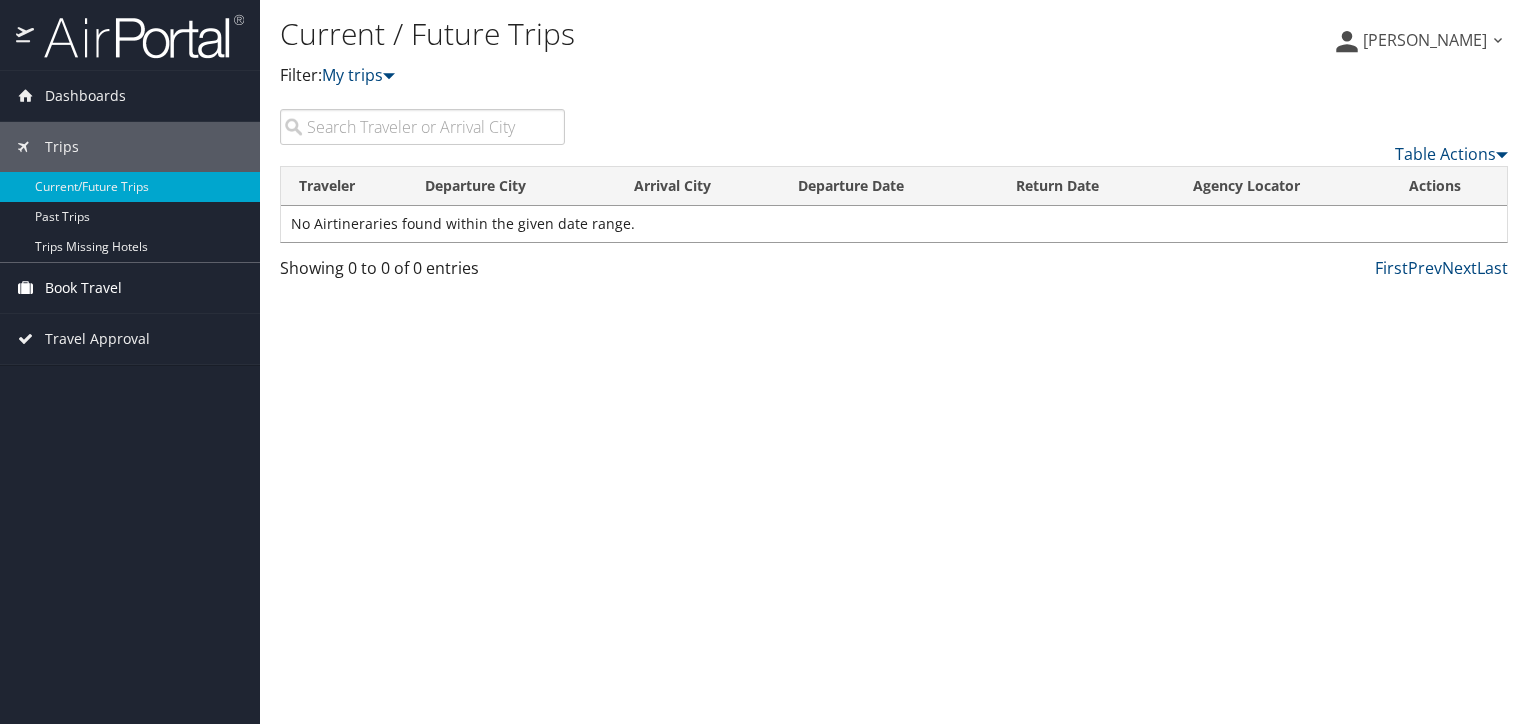 click on "Book Travel" at bounding box center (83, 288) 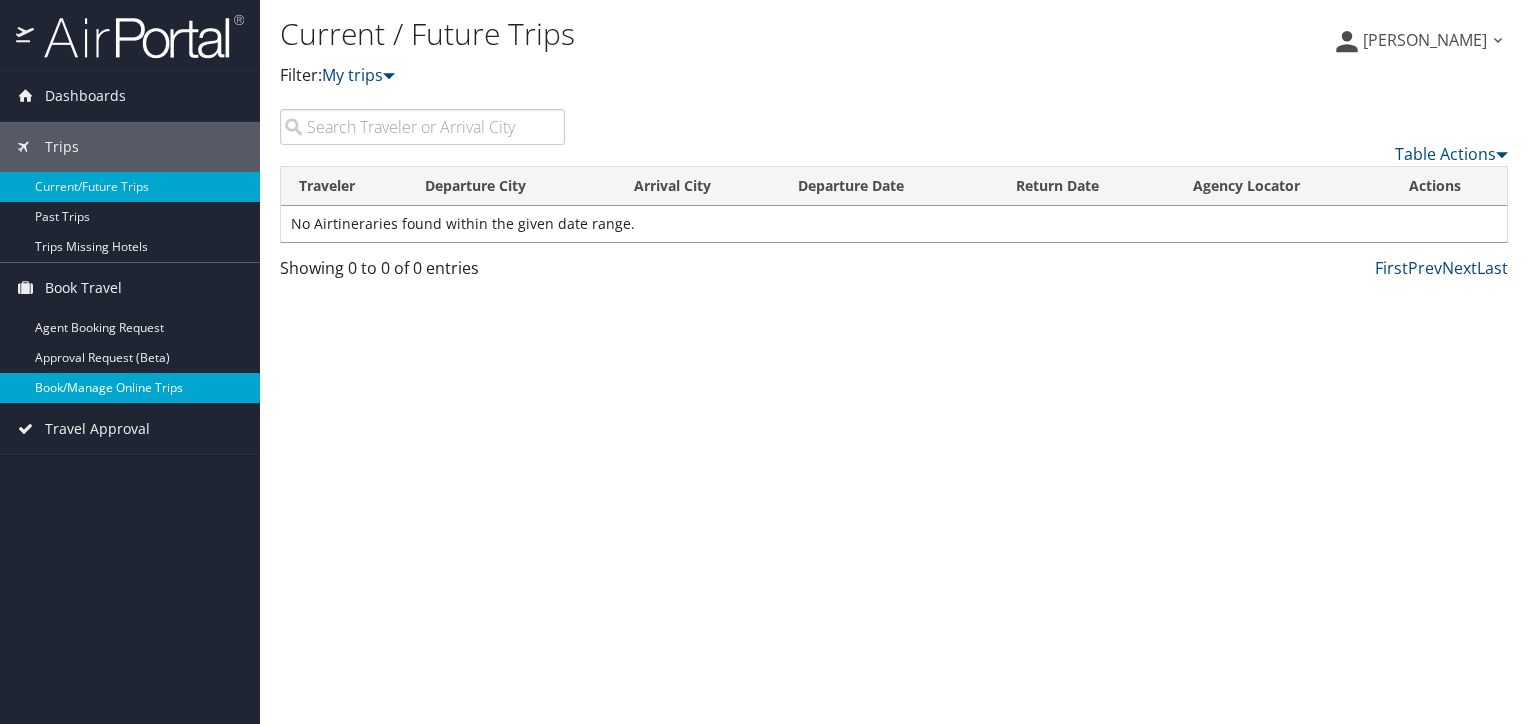 click on "Book/Manage Online Trips" at bounding box center (130, 388) 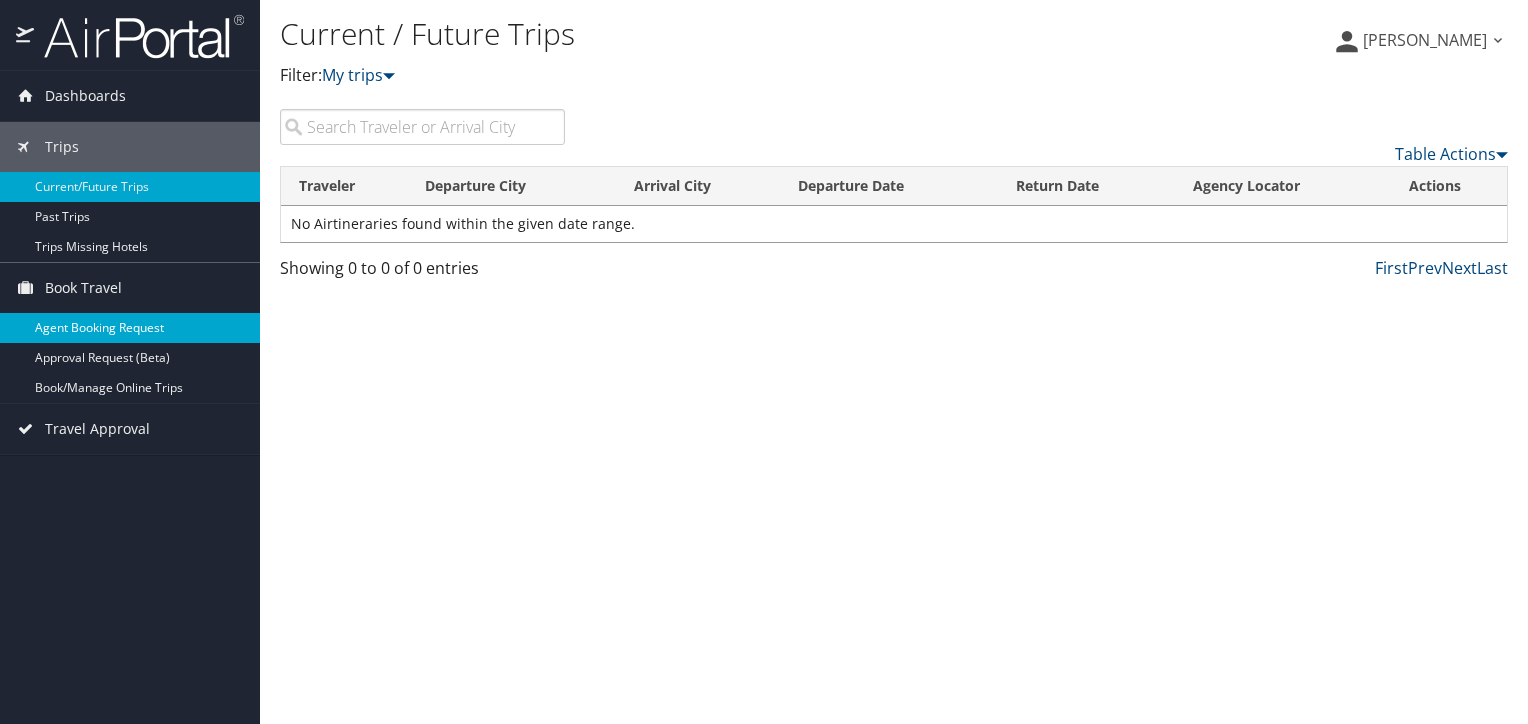 click on "Agent Booking Request" at bounding box center [130, 328] 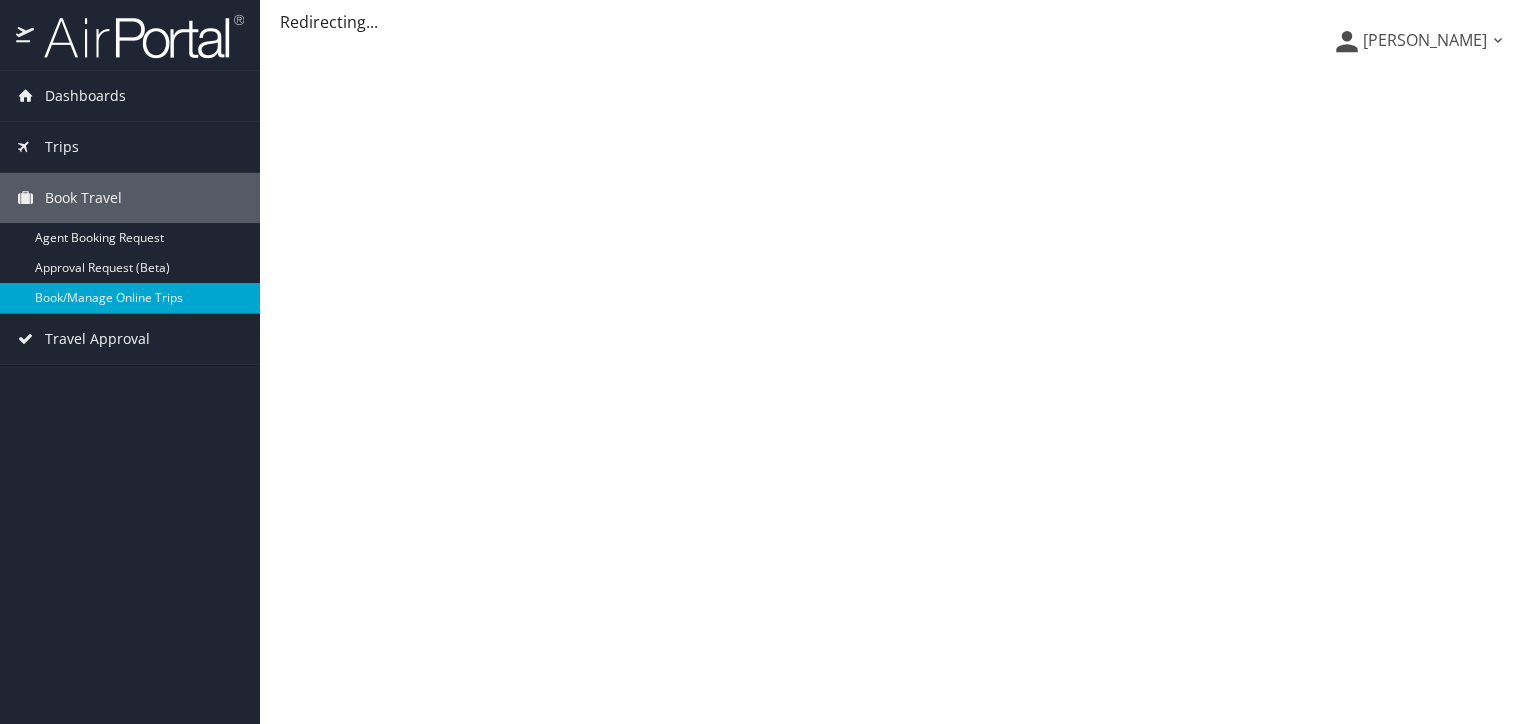 scroll, scrollTop: 0, scrollLeft: 0, axis: both 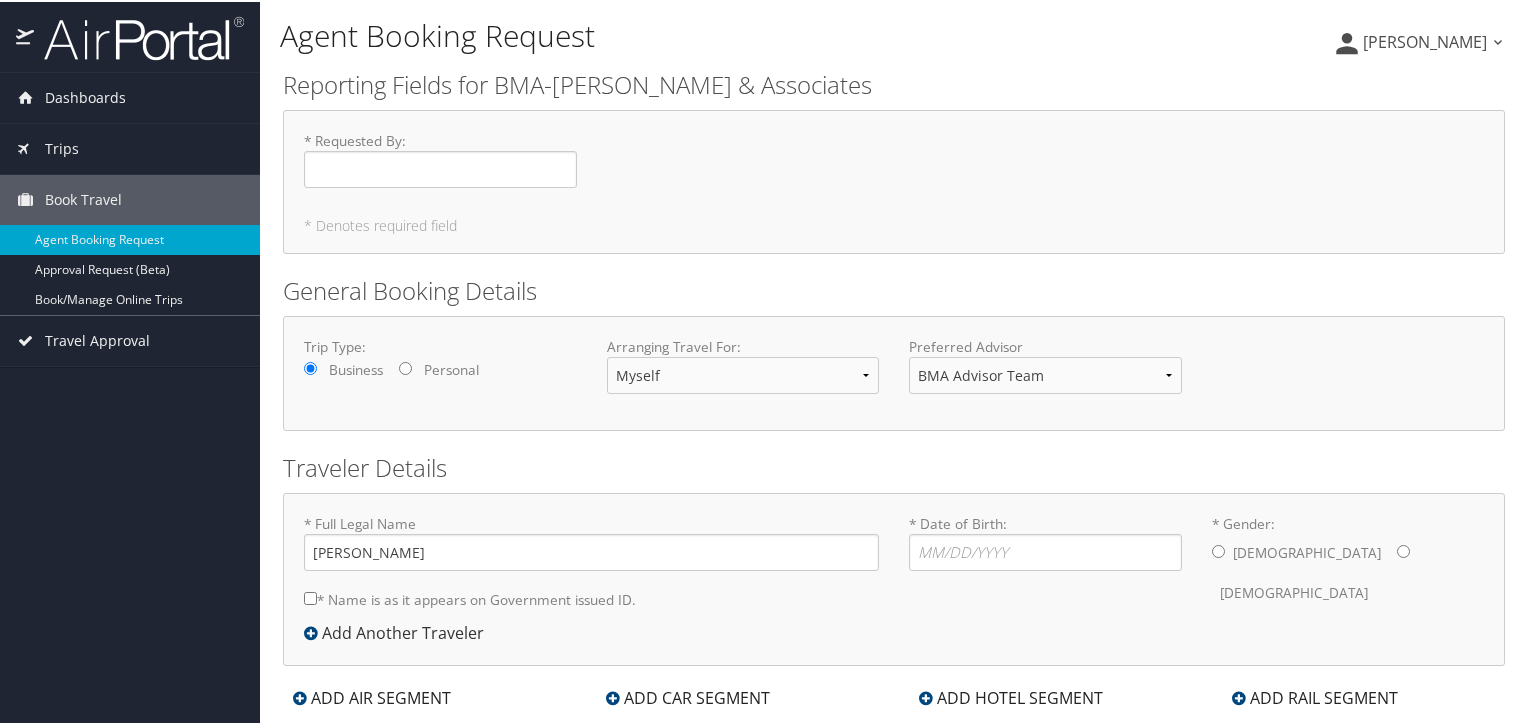 click on "* Gender:  Male Female" at bounding box center (1403, 549) 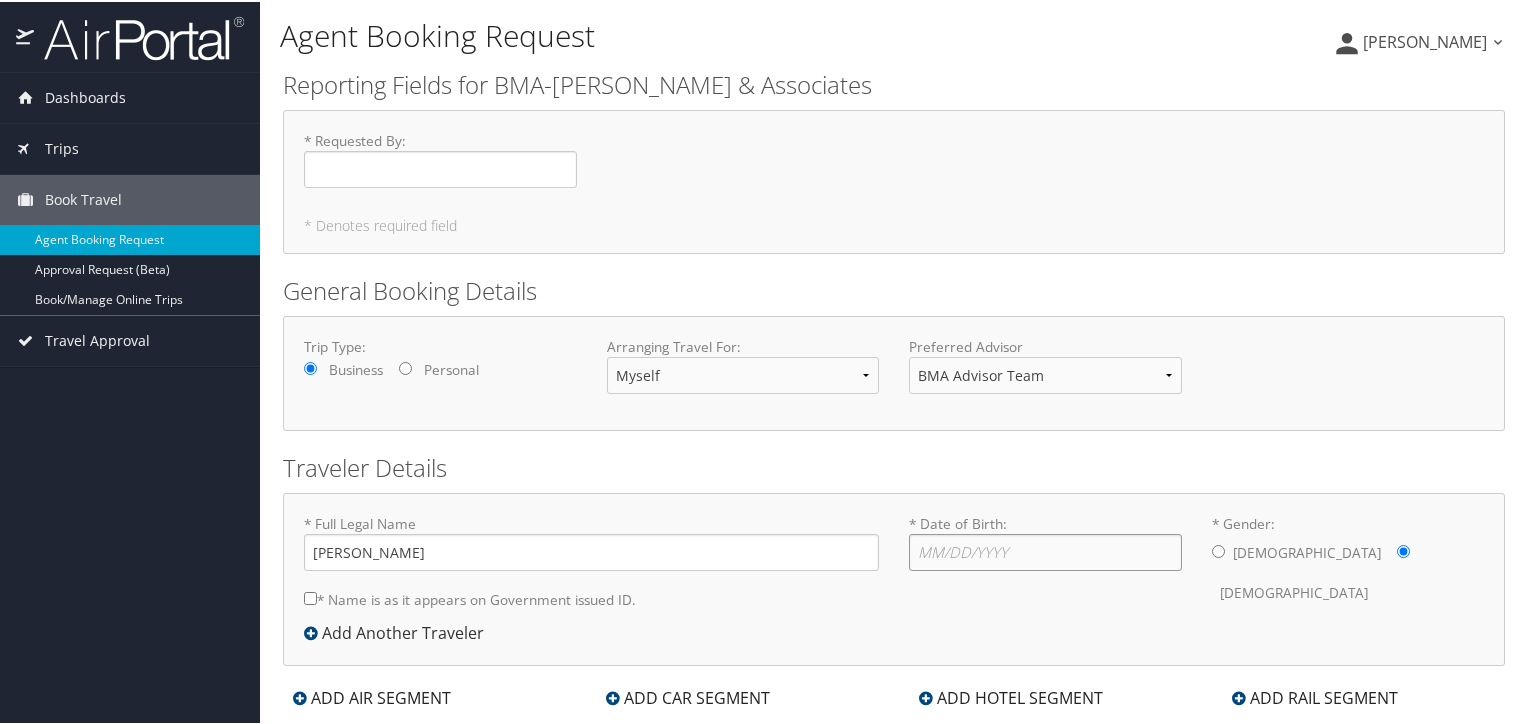 click on "* Date of Birth: Invalid Date" at bounding box center [1045, 550] 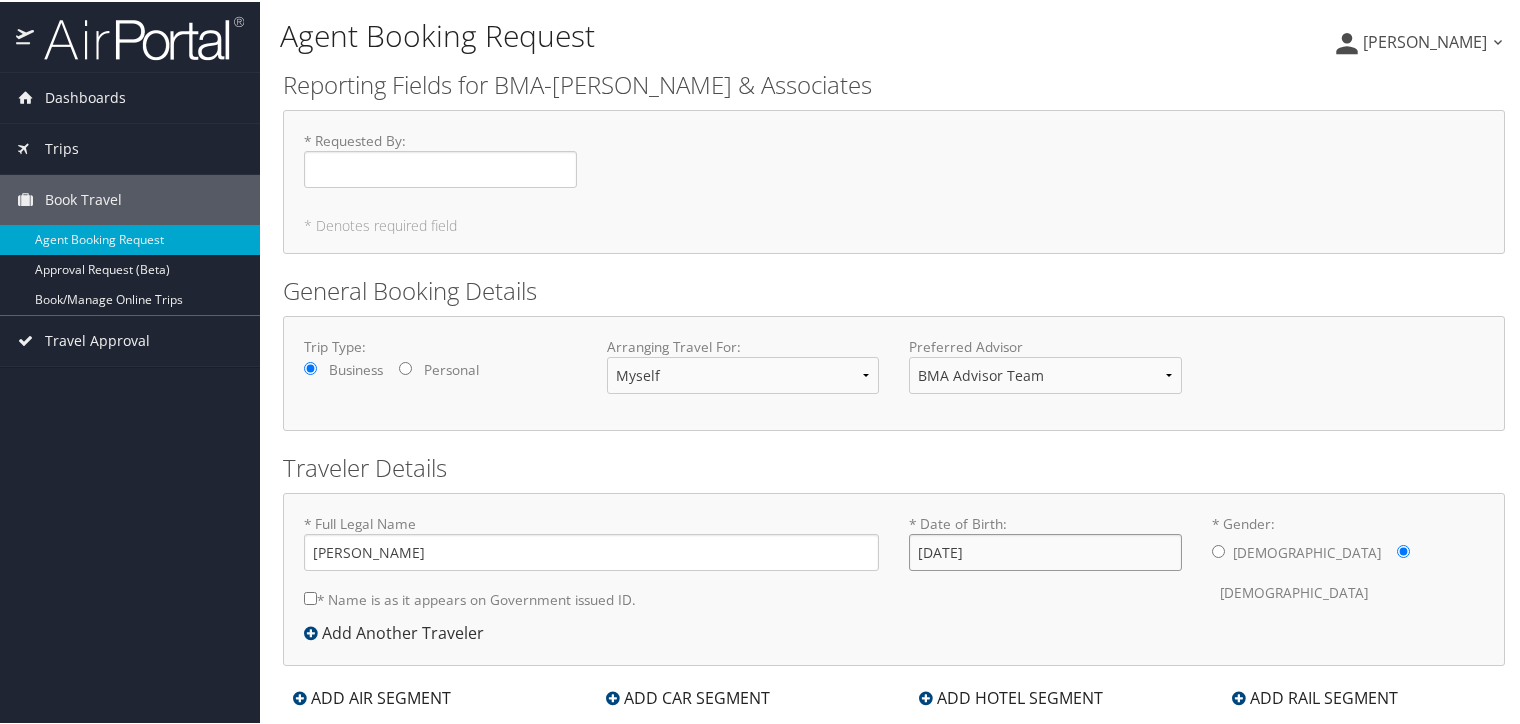 scroll, scrollTop: 44, scrollLeft: 0, axis: vertical 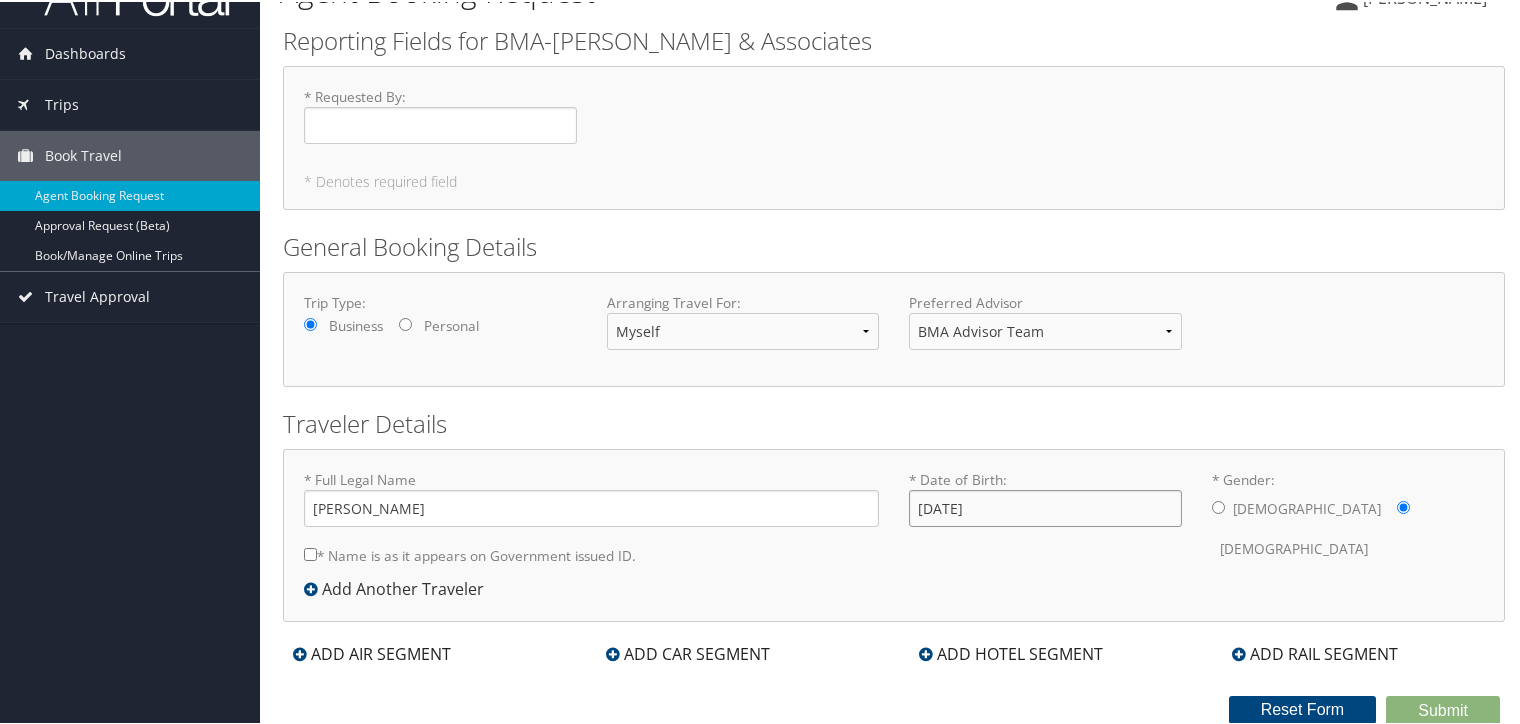 type on "03/12/1977" 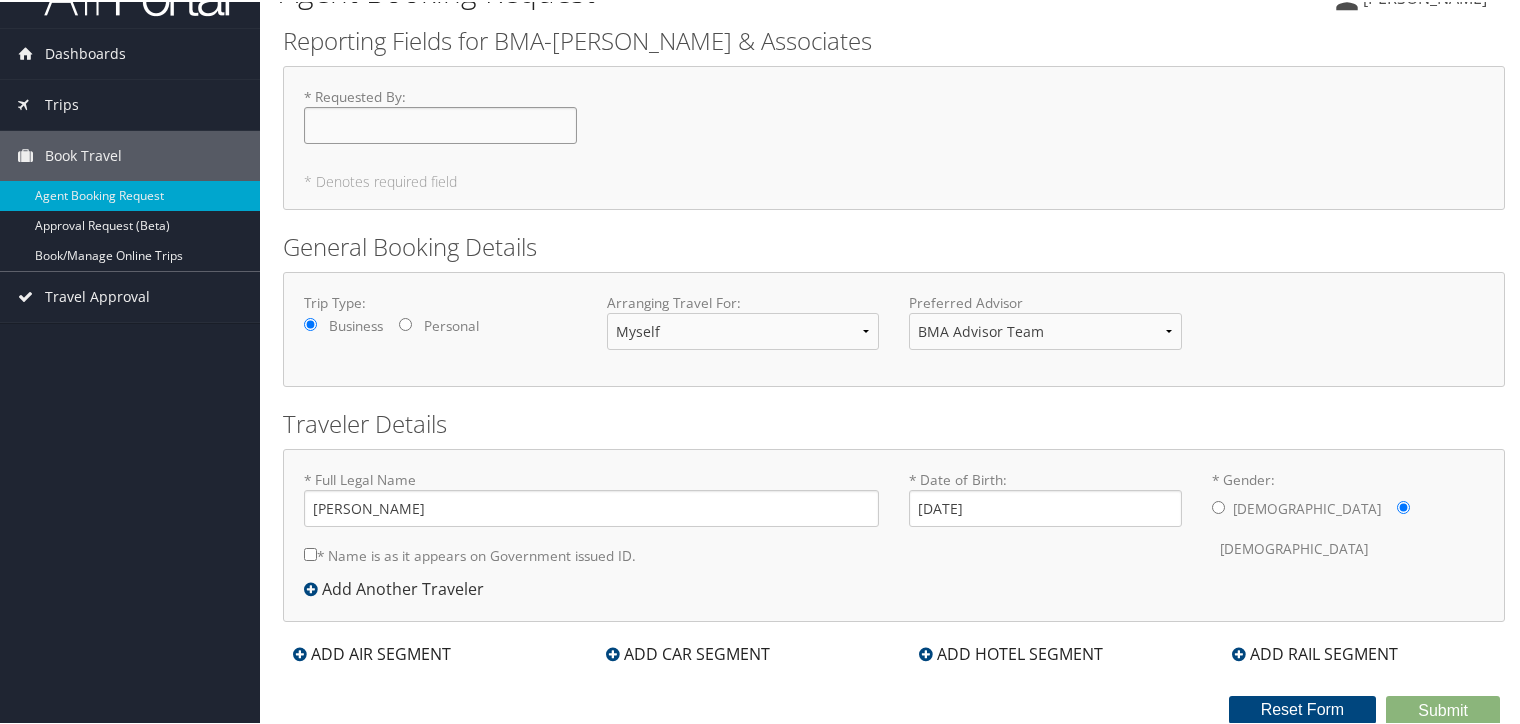 click on "*   Requested By : Required" at bounding box center [440, 123] 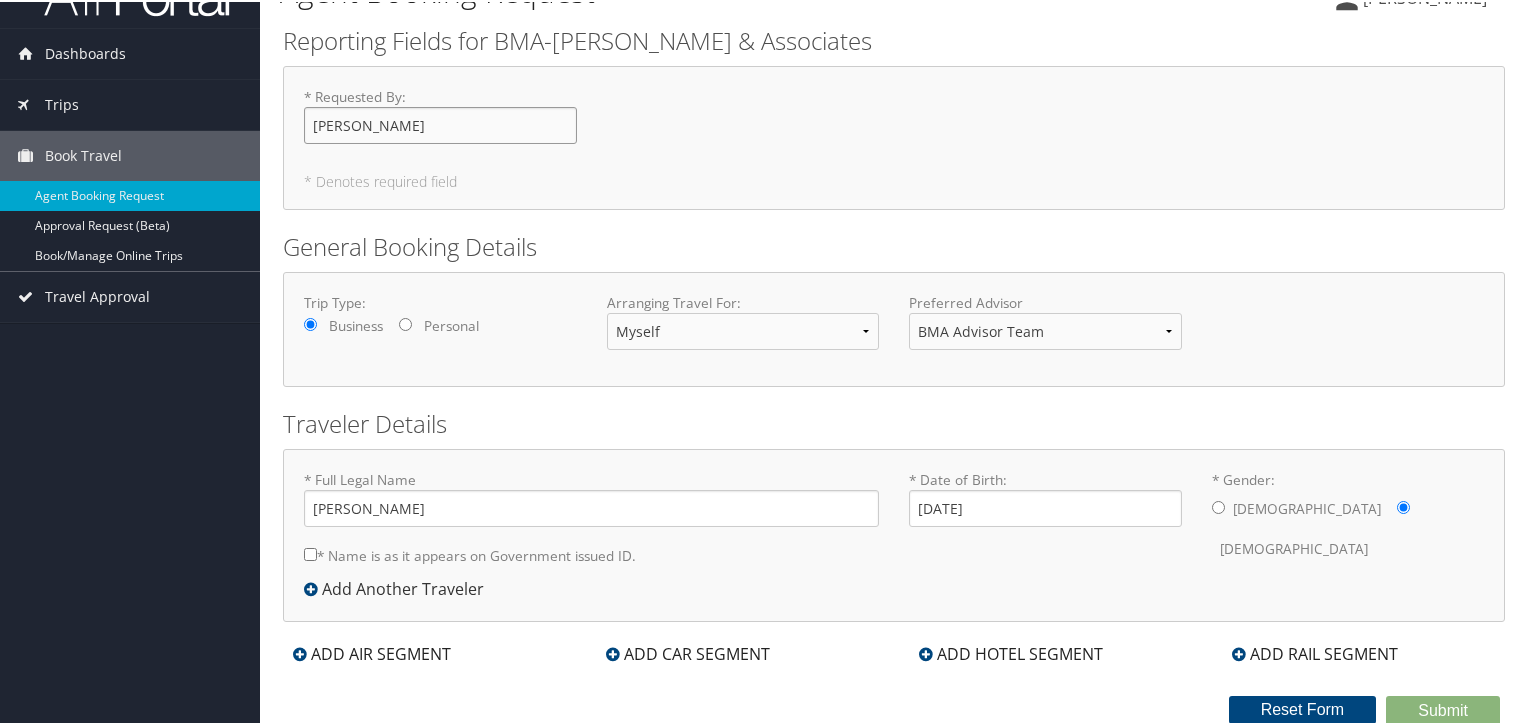 type on "[PERSON_NAME]" 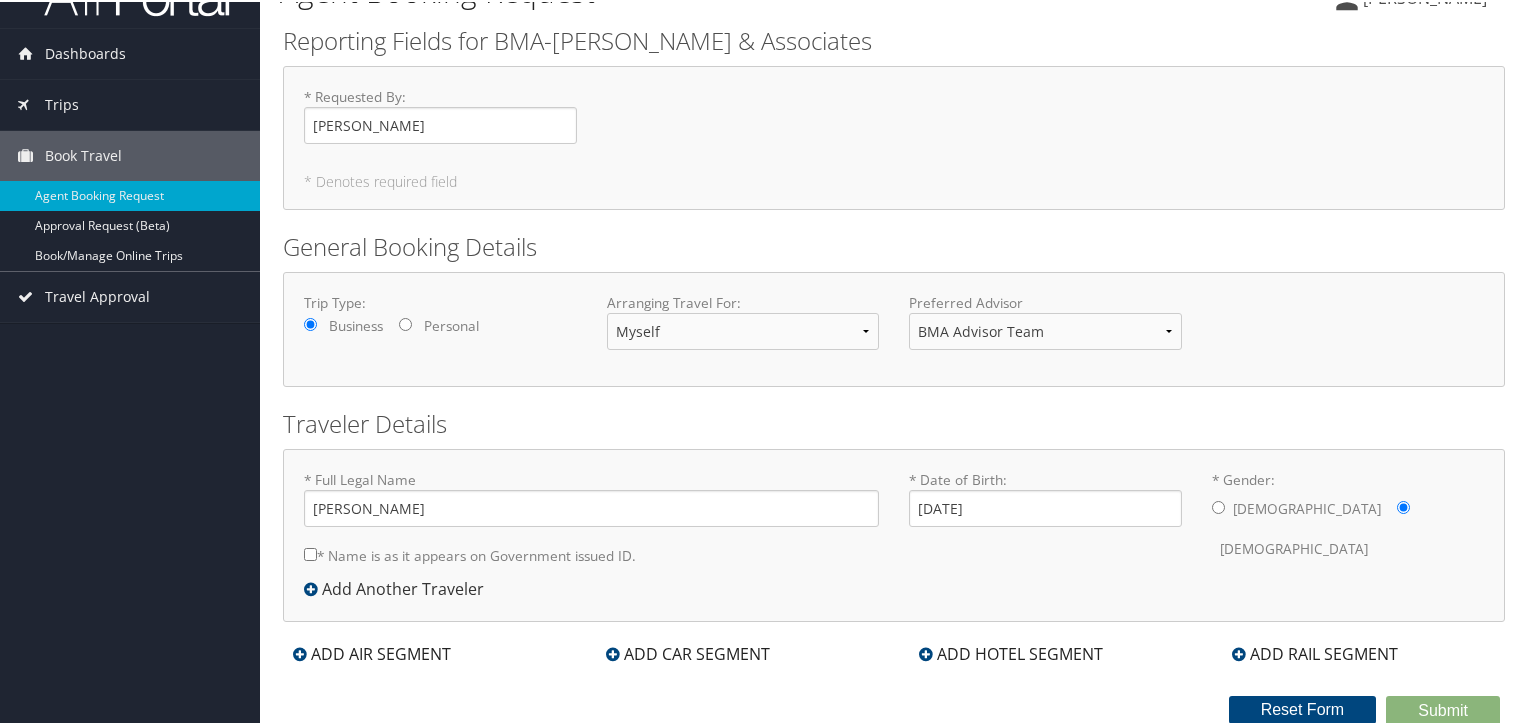 click on "ADD AIR SEGMENT" at bounding box center [372, 652] 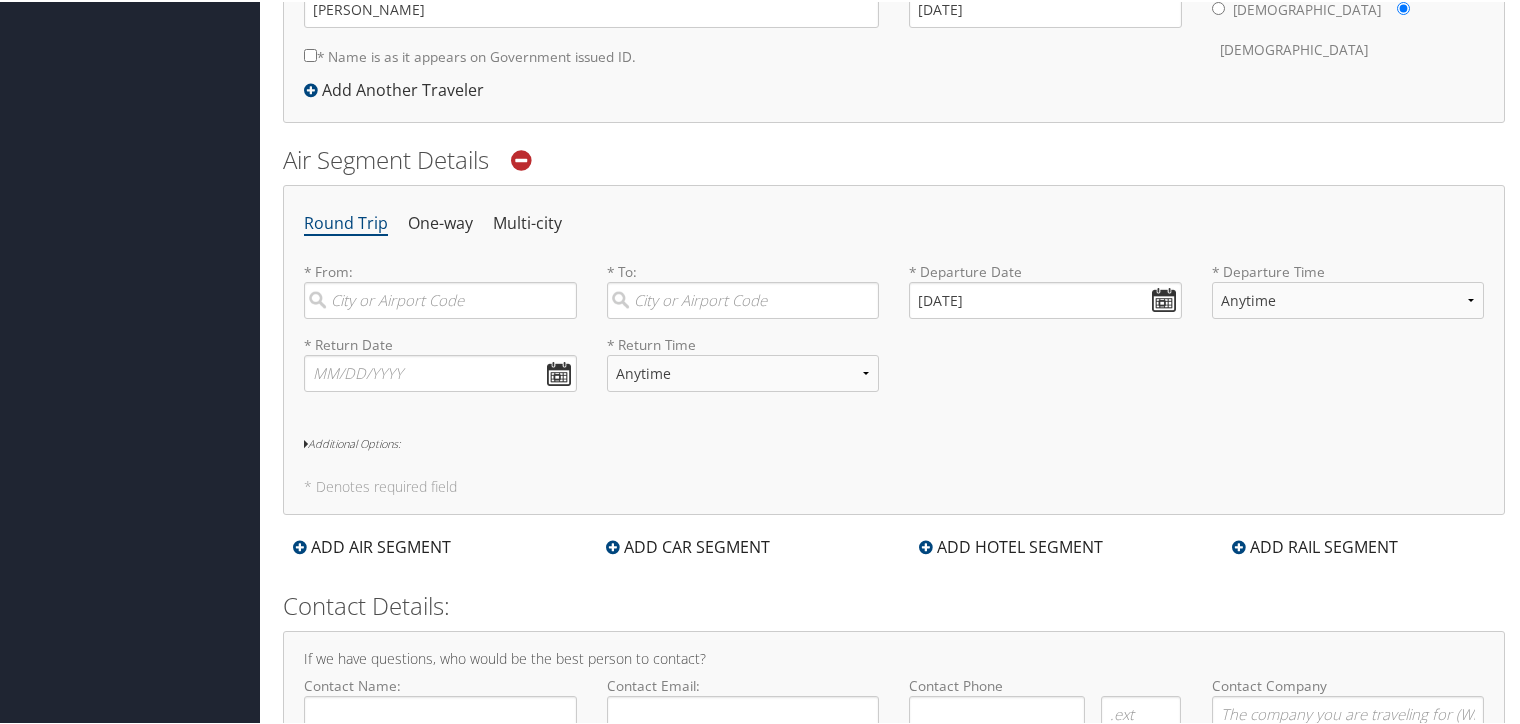 scroll, scrollTop: 552, scrollLeft: 0, axis: vertical 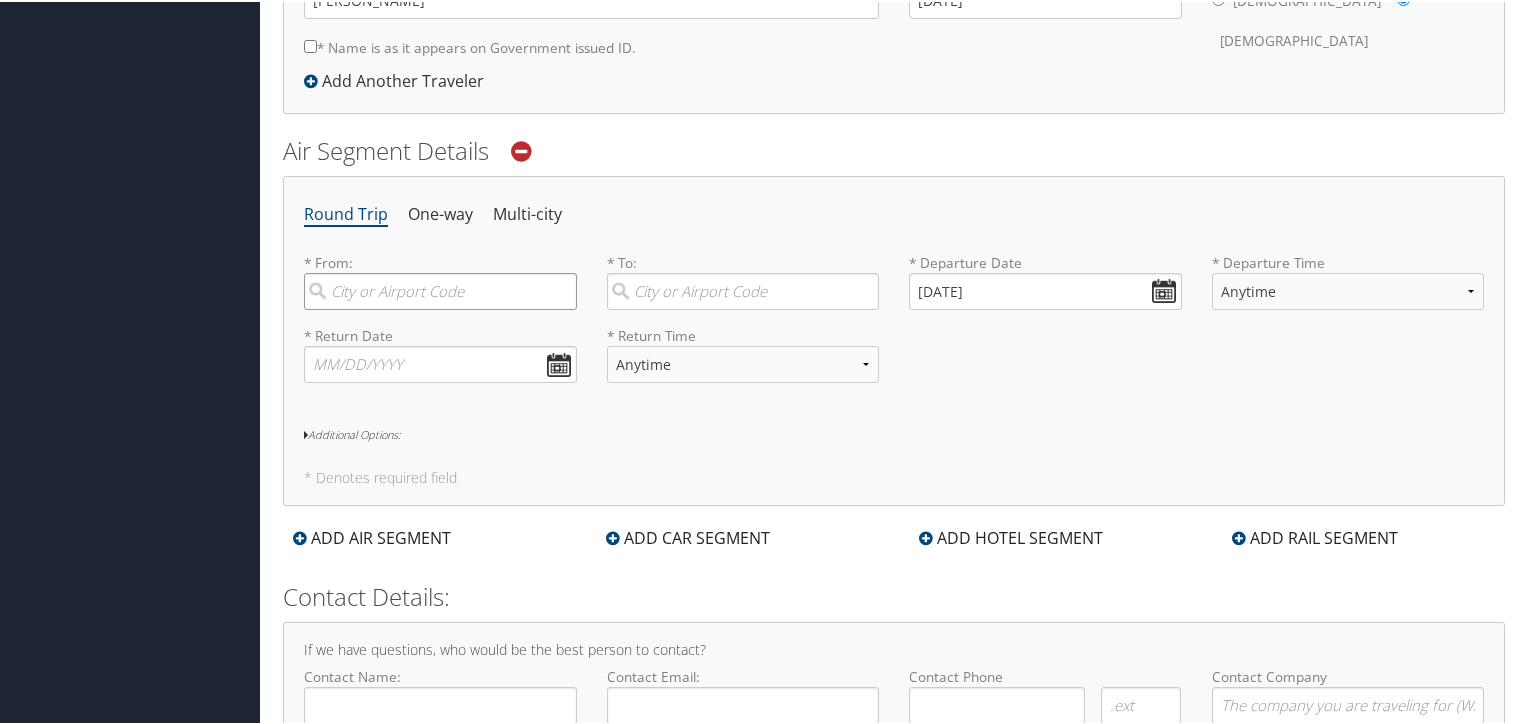 click at bounding box center (440, 289) 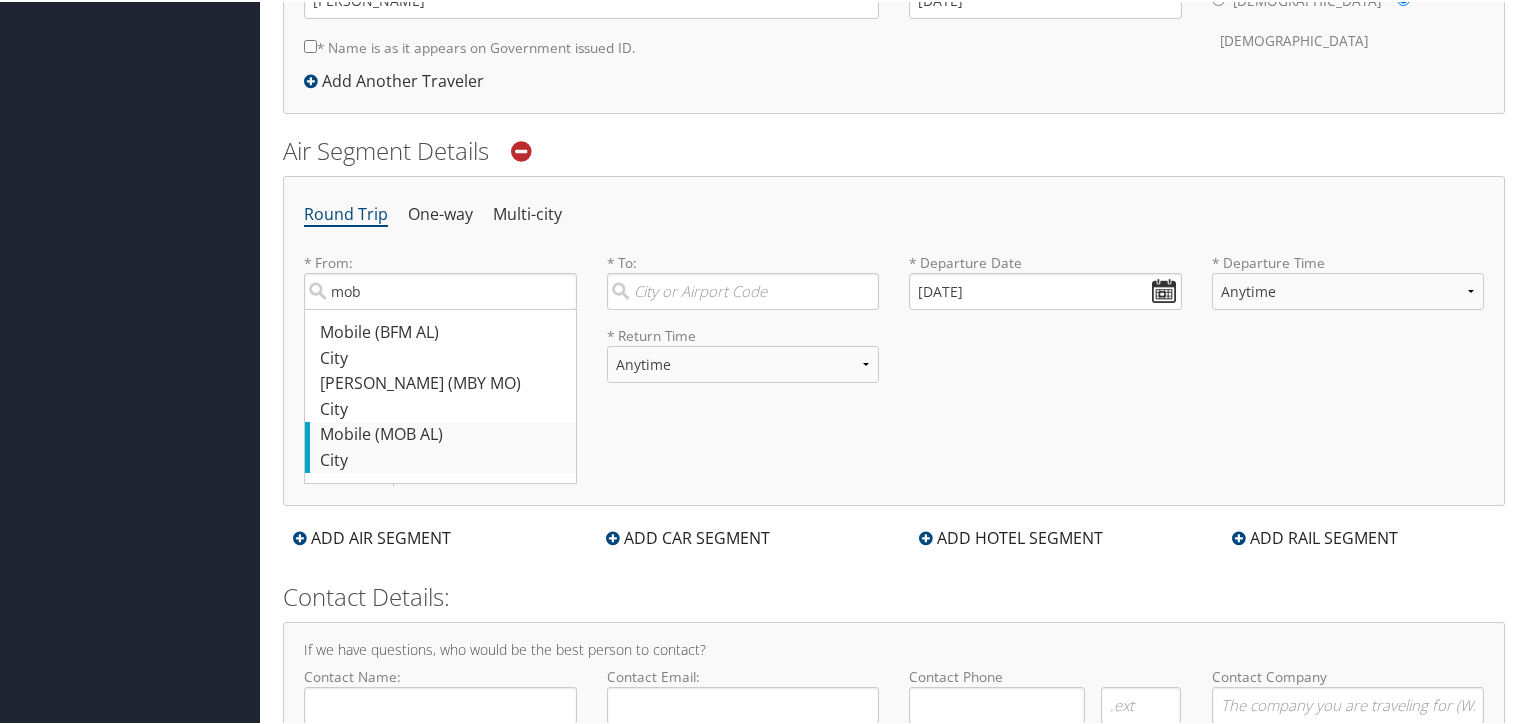 click on "Mobile   (MOB AL)" at bounding box center (443, 433) 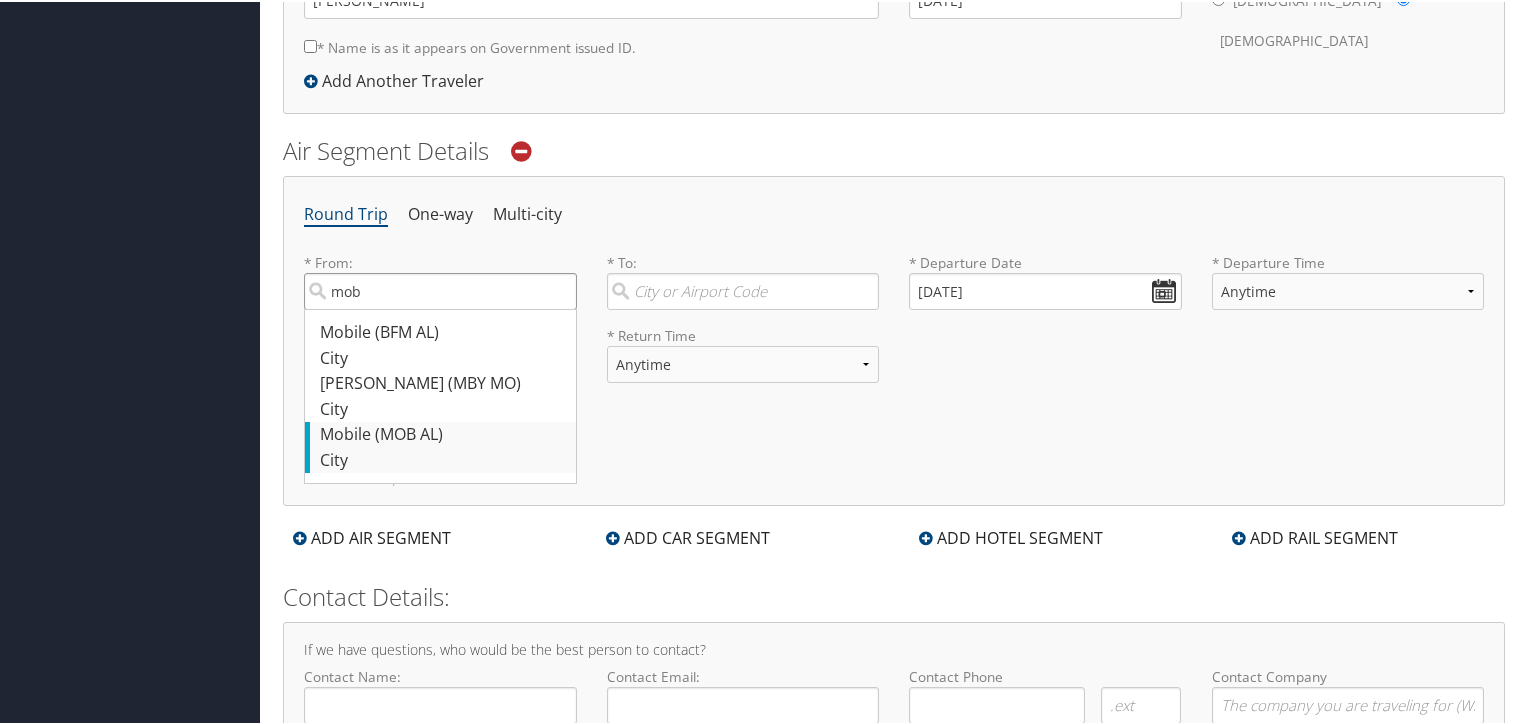 click on "mob" at bounding box center (440, 289) 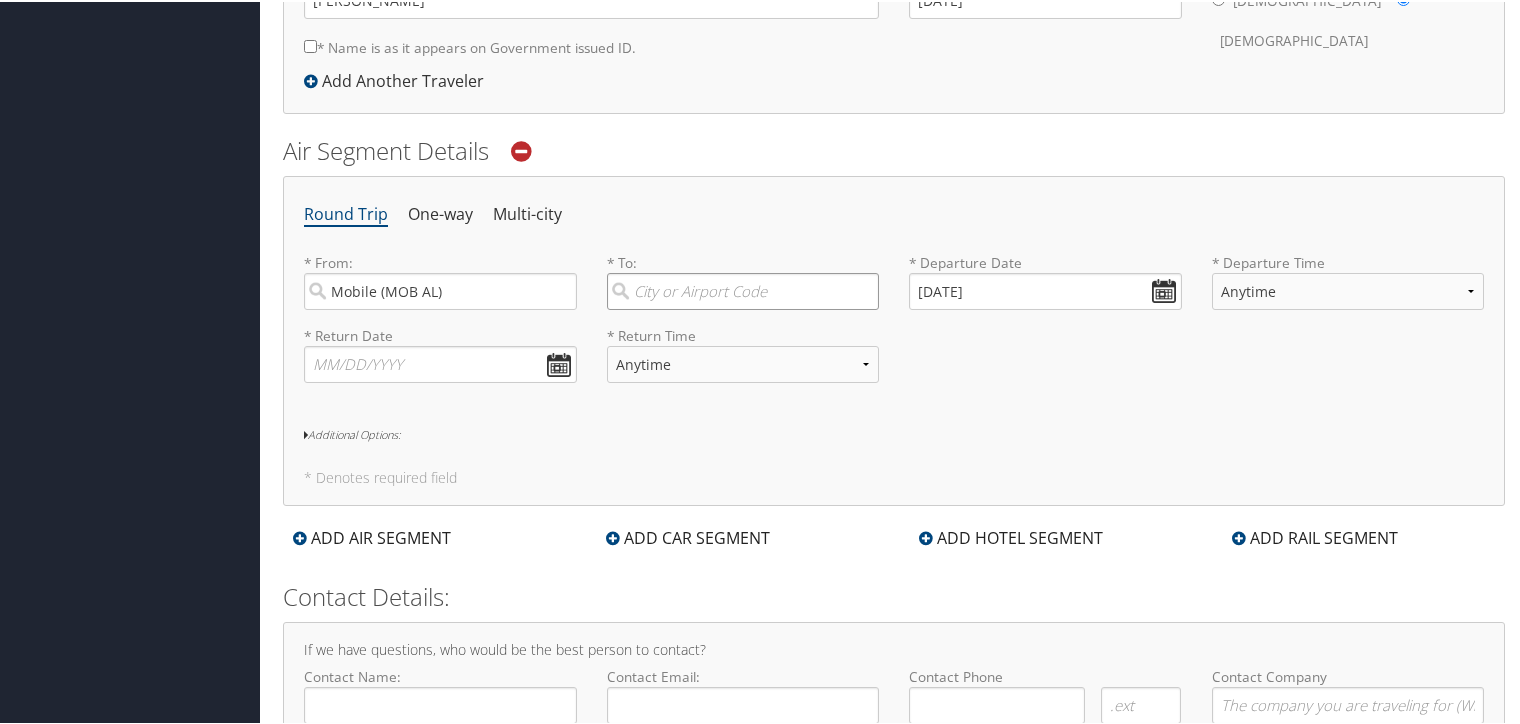 click at bounding box center (743, 289) 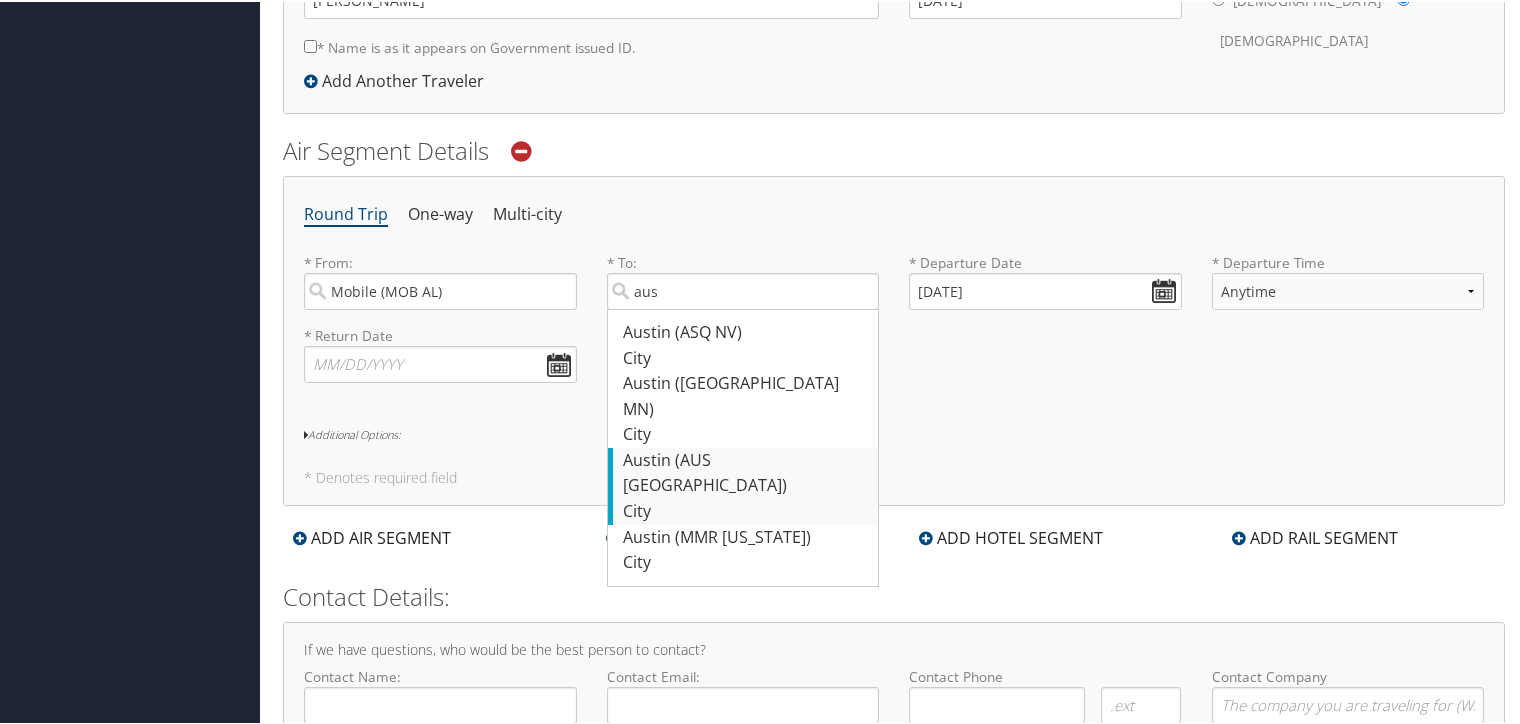 click on "Austin   (AUS TX)" at bounding box center [746, 471] 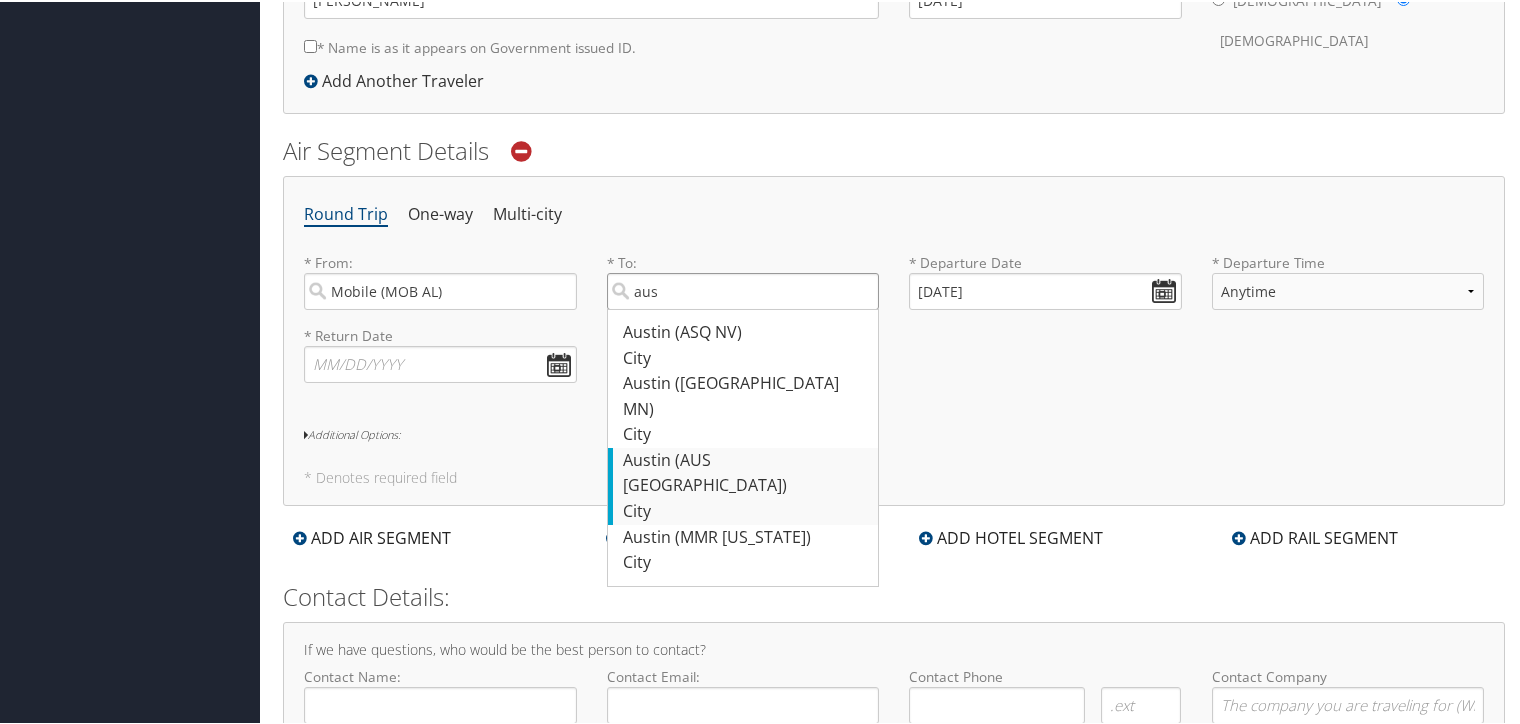 click on "aus" at bounding box center [743, 289] 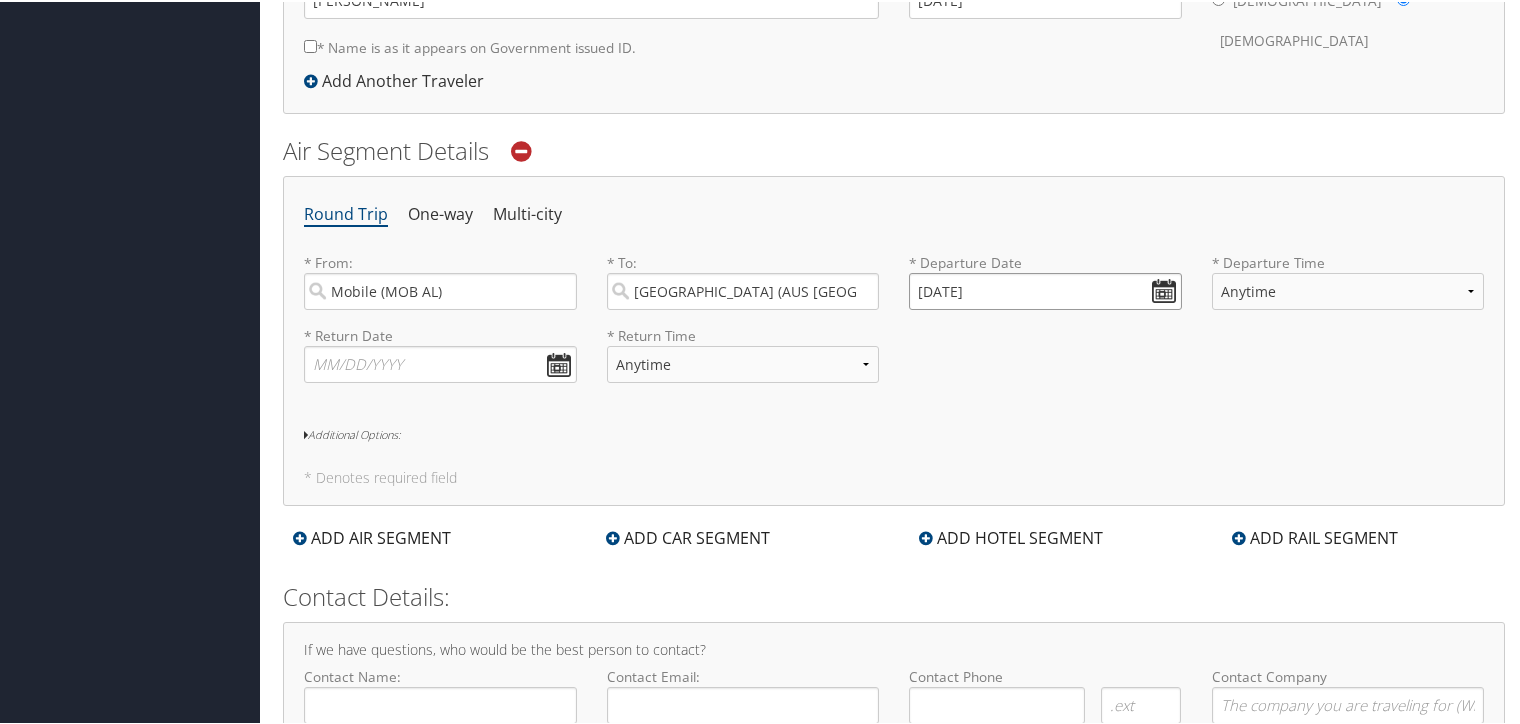 click on "07/01/2025" at bounding box center (1045, 289) 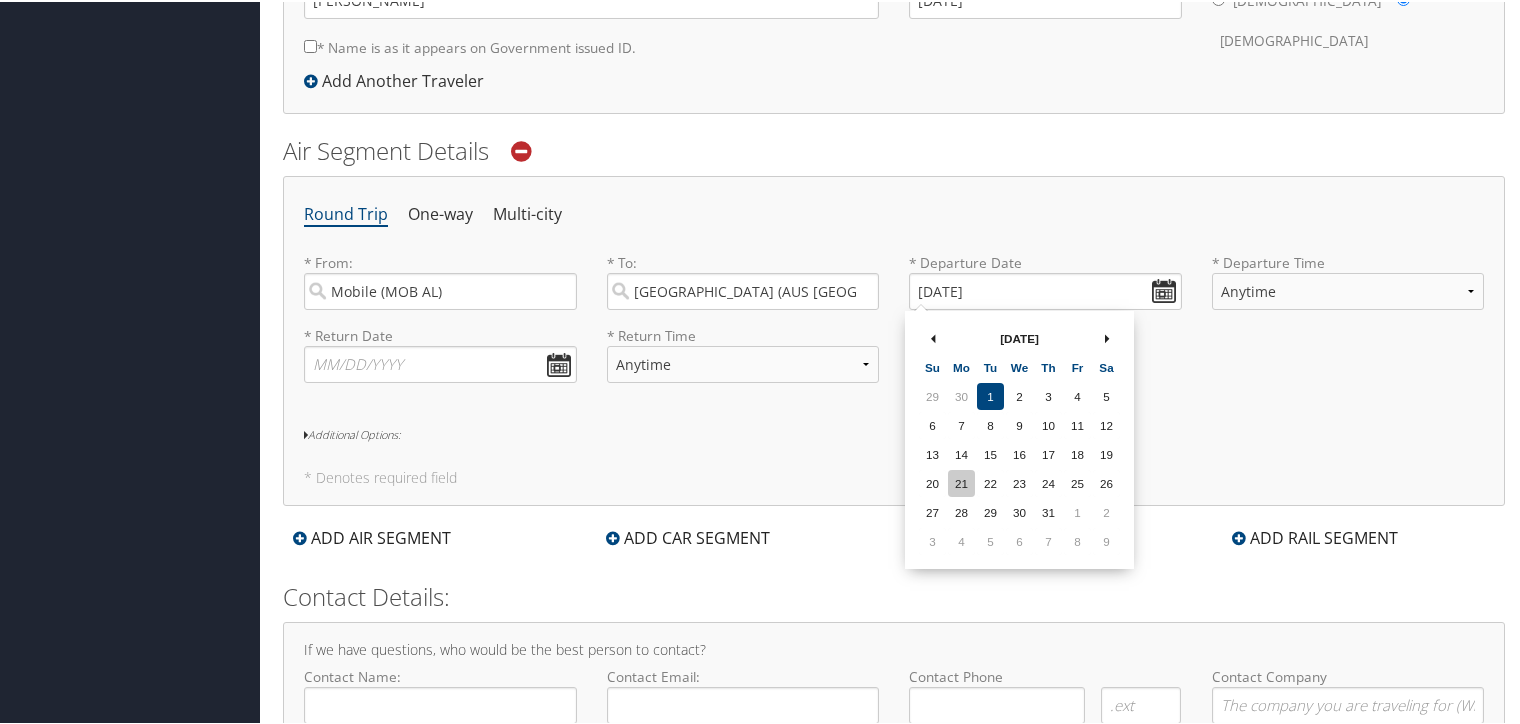 click on "21" at bounding box center [961, 481] 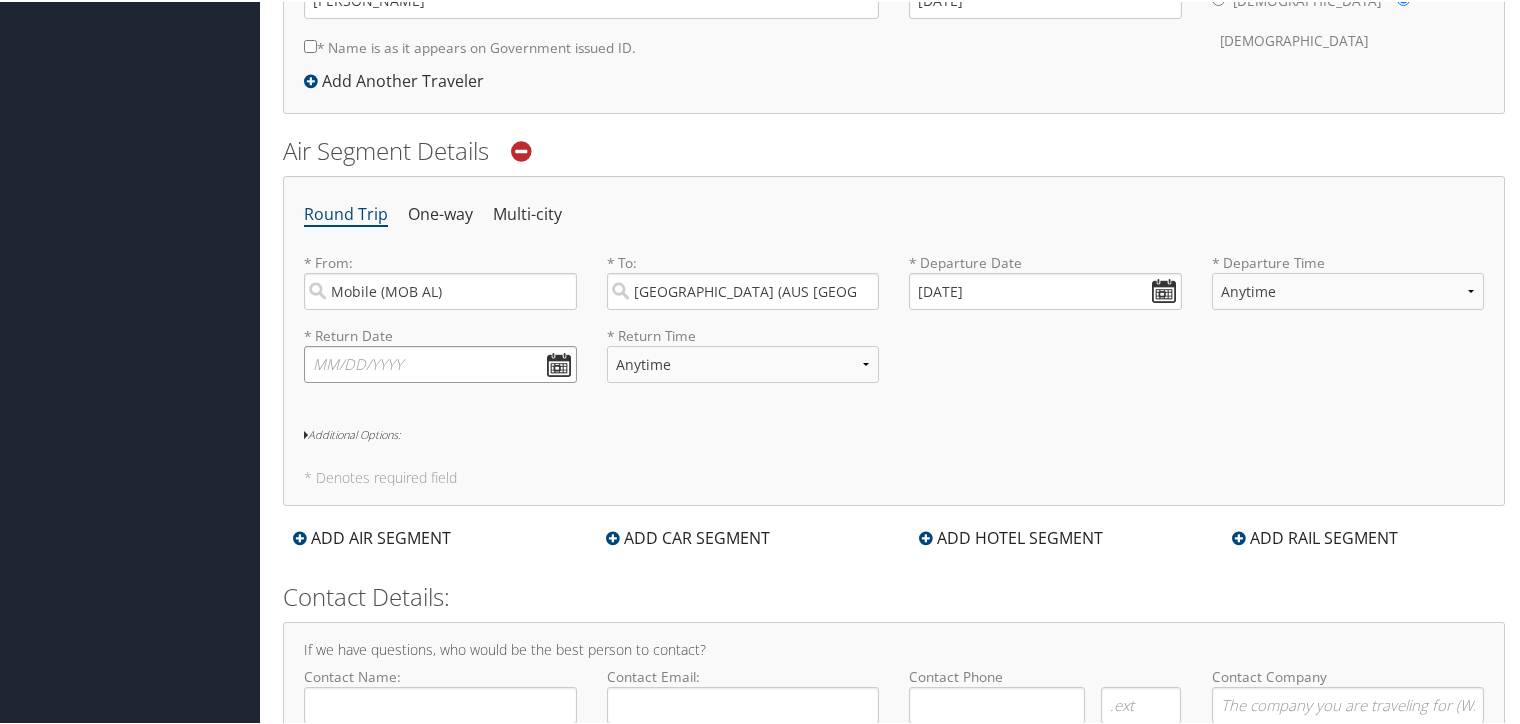 click at bounding box center [440, 362] 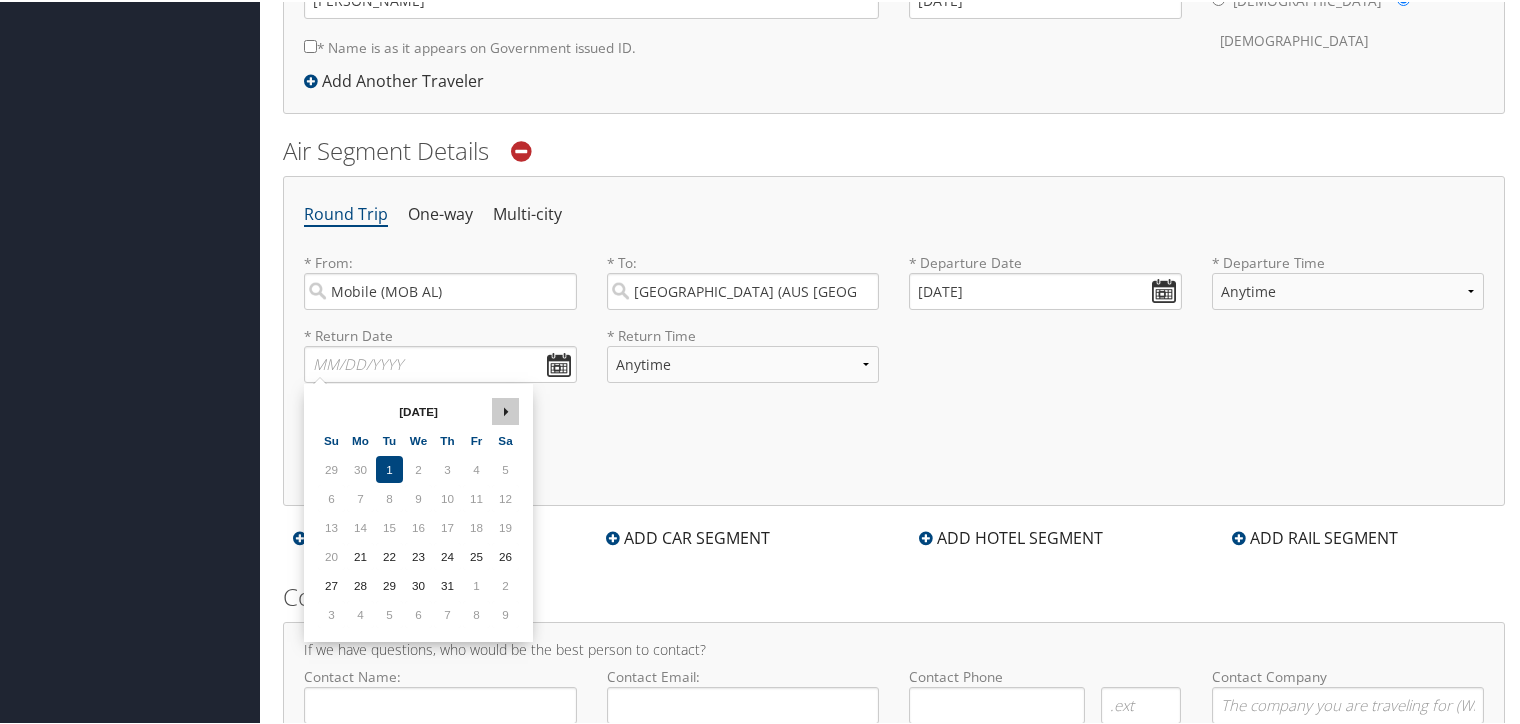 click at bounding box center (506, 411) 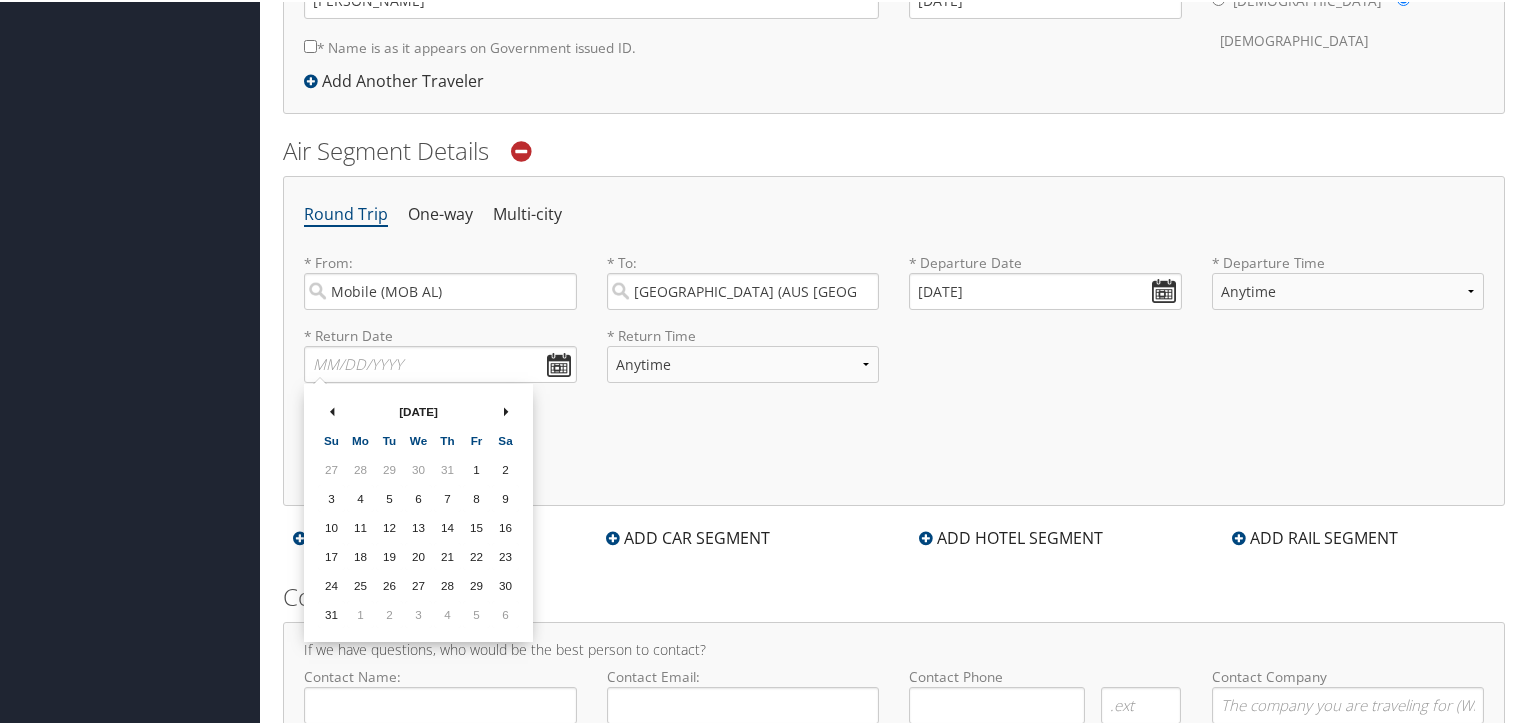 click at bounding box center [506, 411] 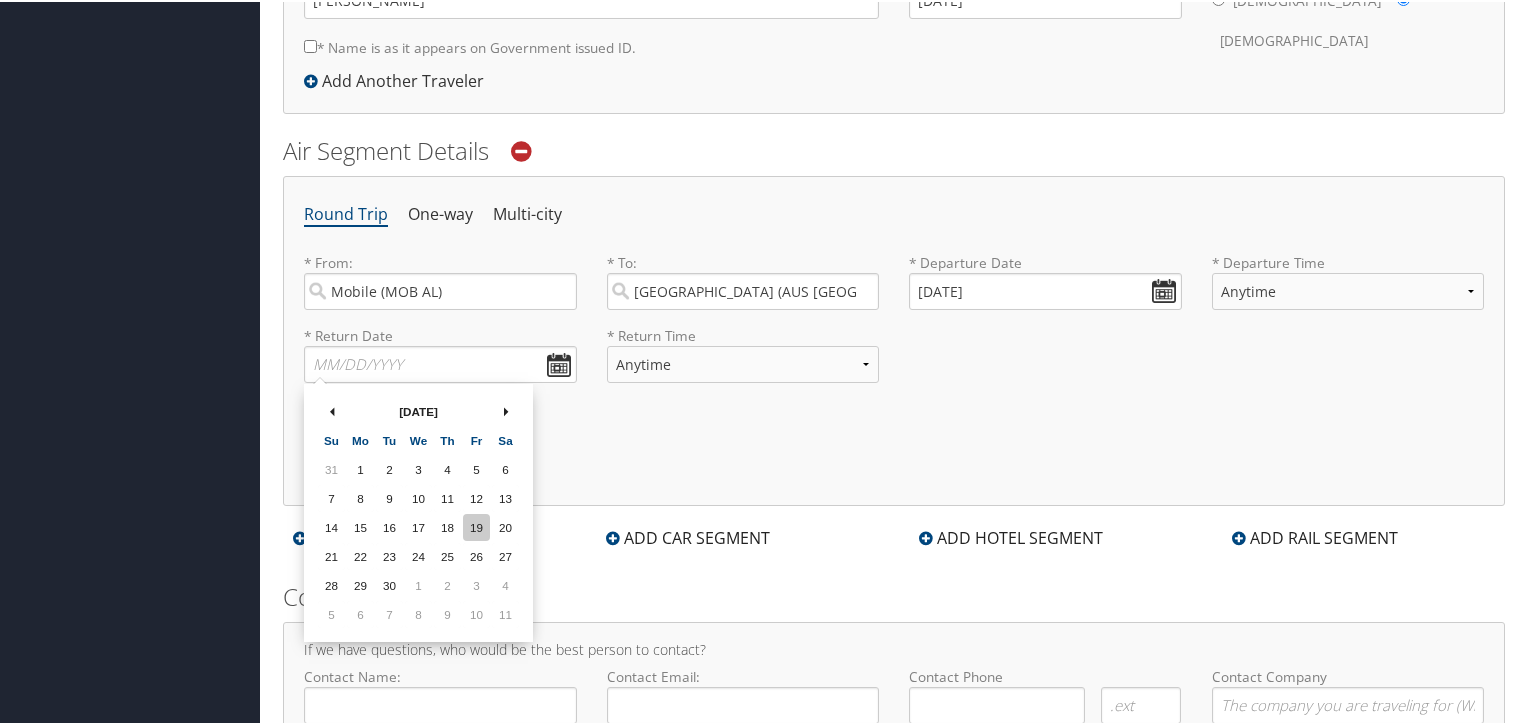 click on "19" at bounding box center (476, 525) 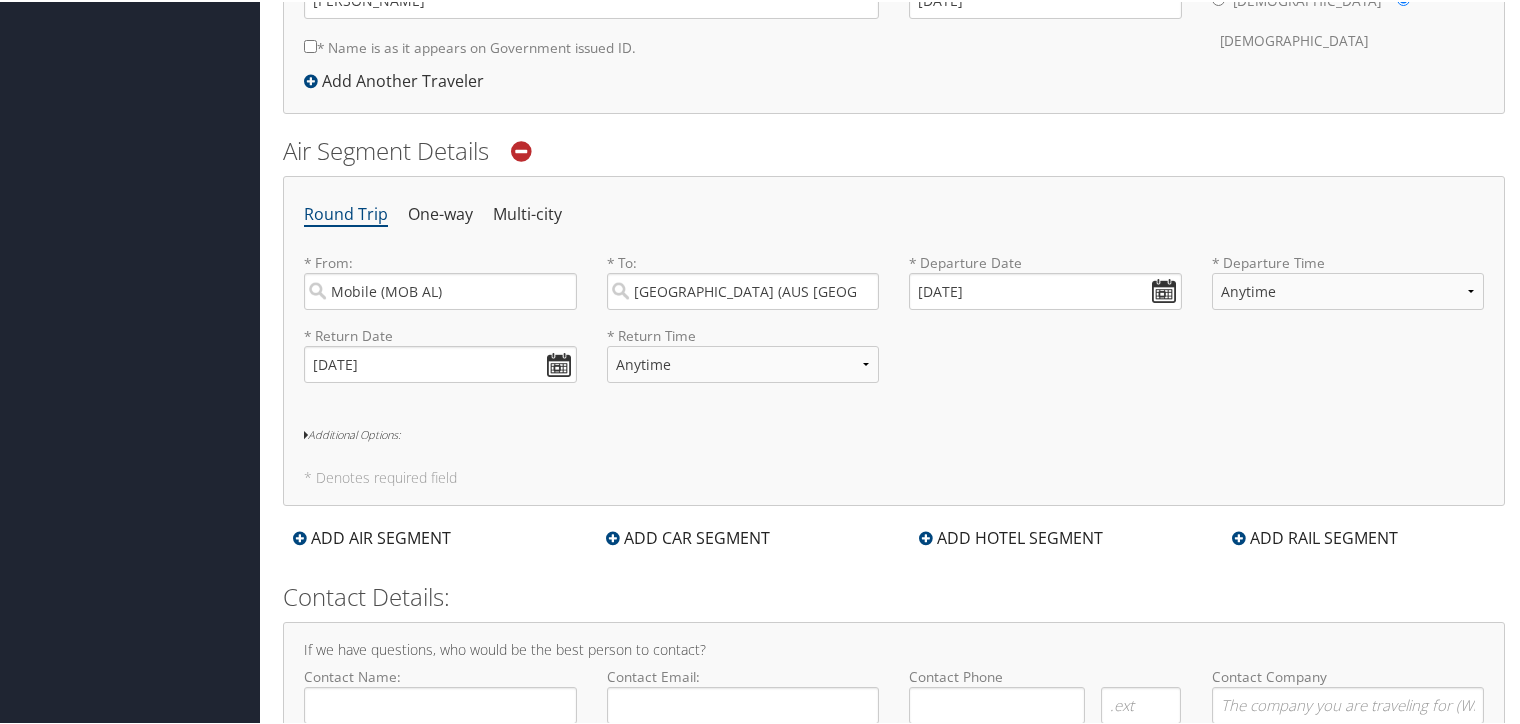click on "Additional Options:" at bounding box center (894, 433) 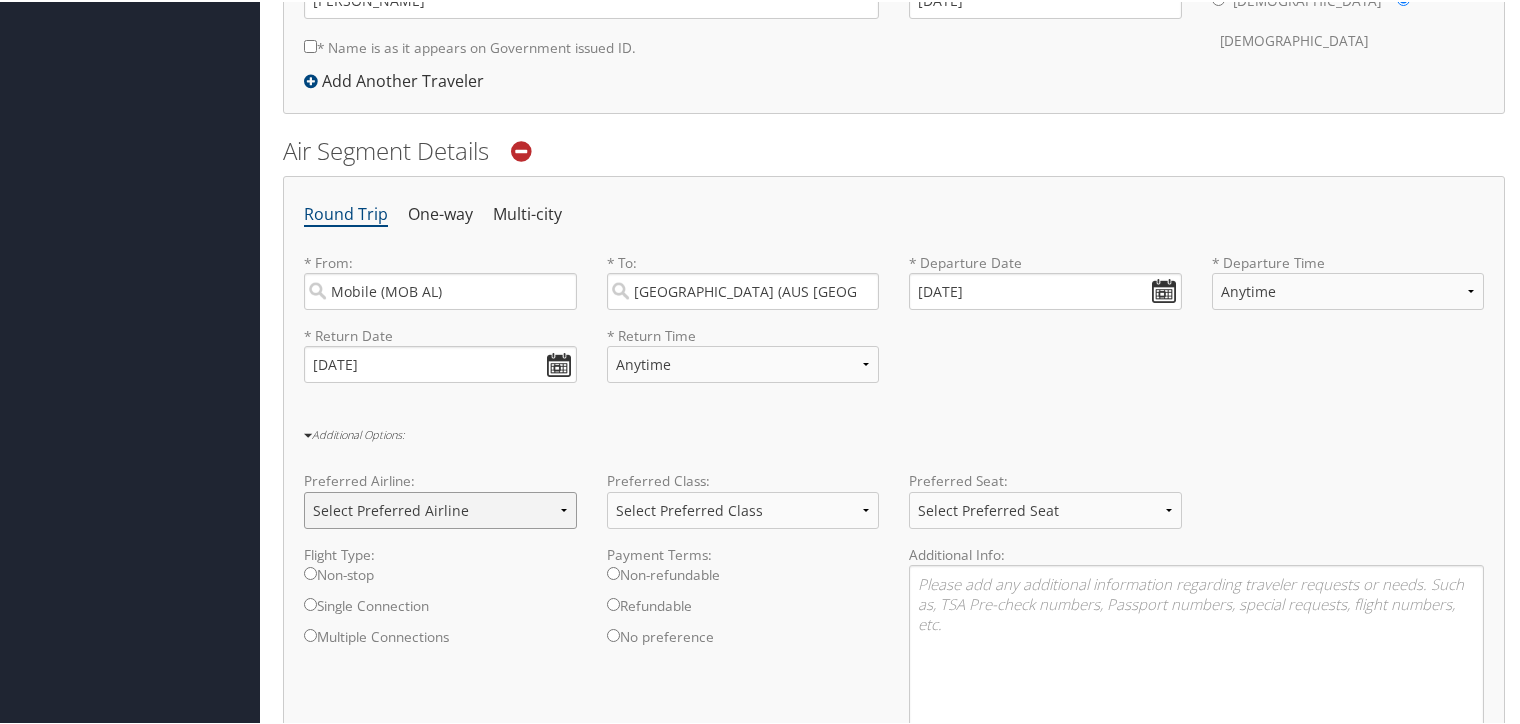 select on "Delta(DL)" 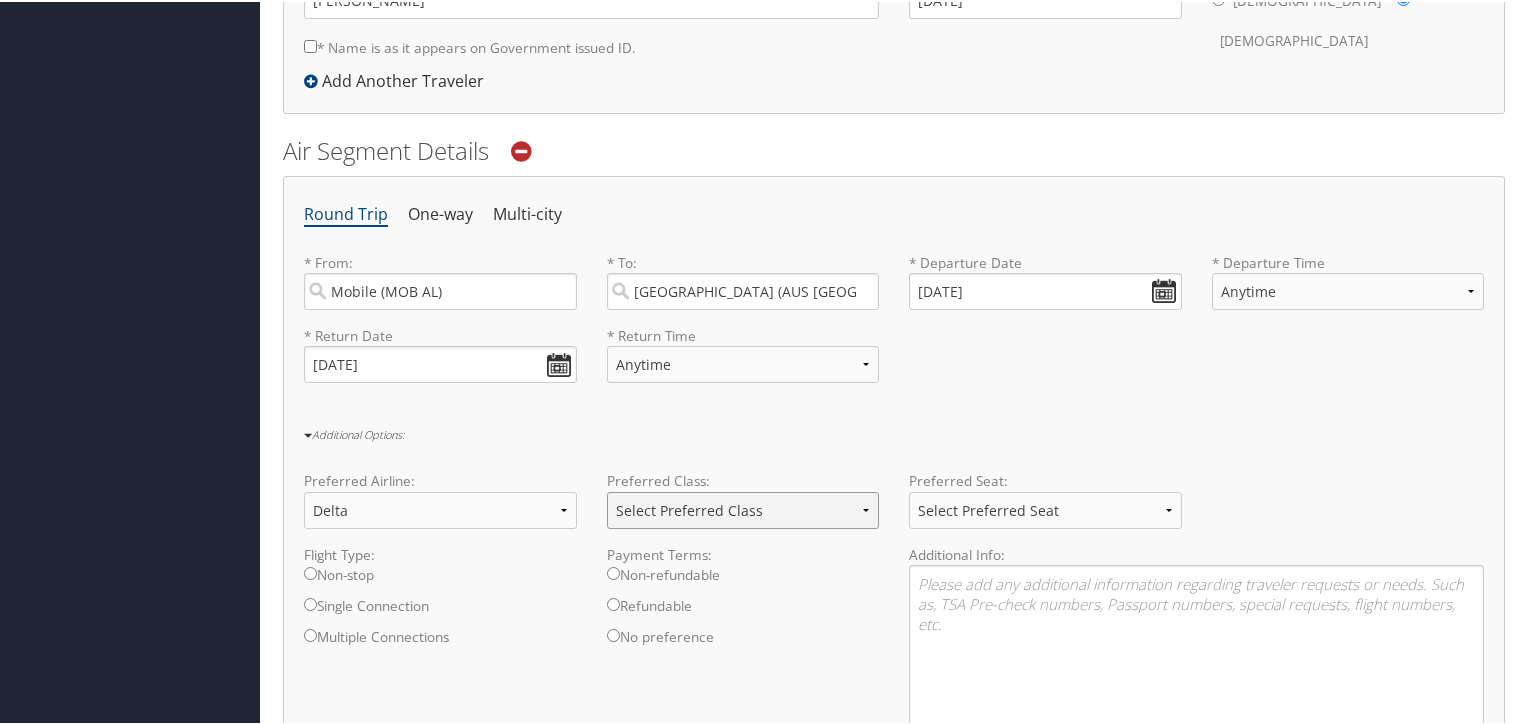 select on "Economy Plus" 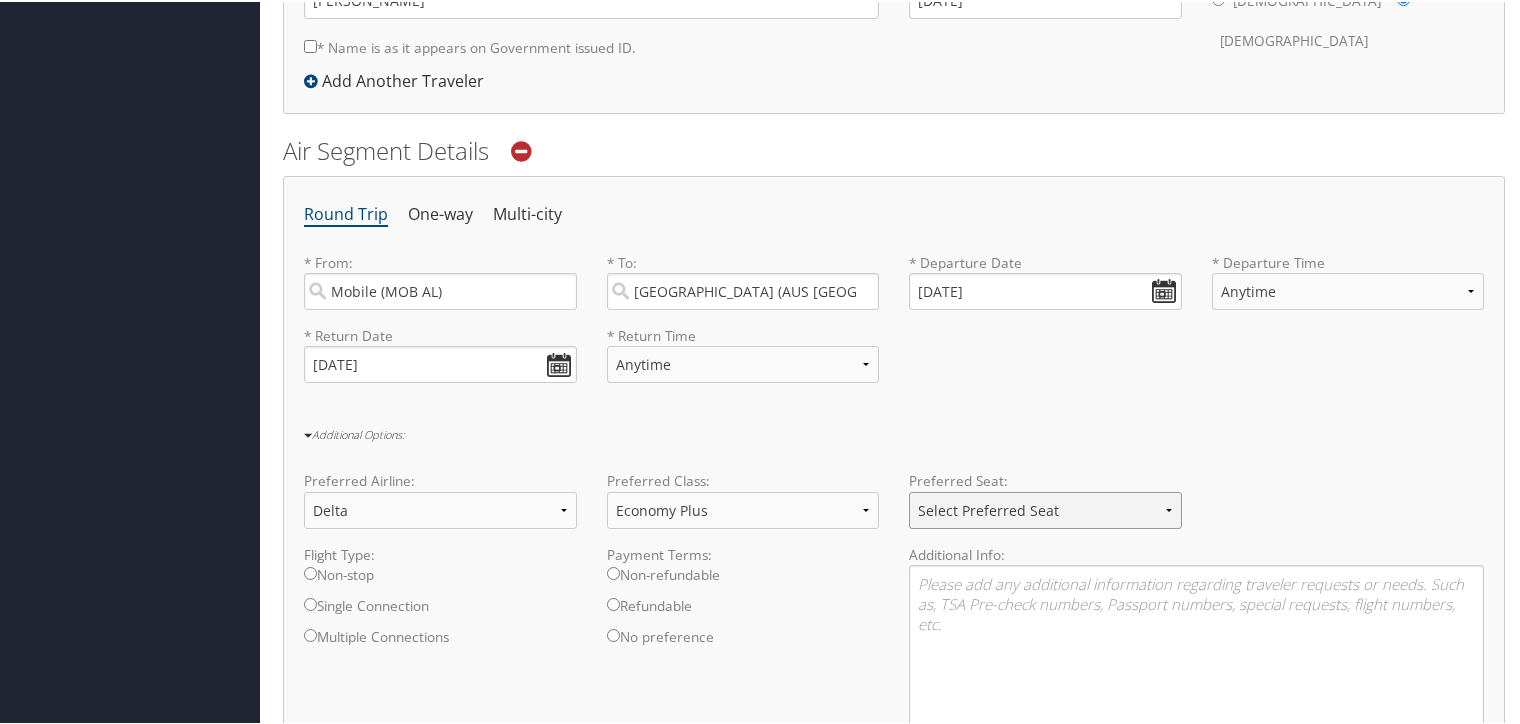 select on "Aisle" 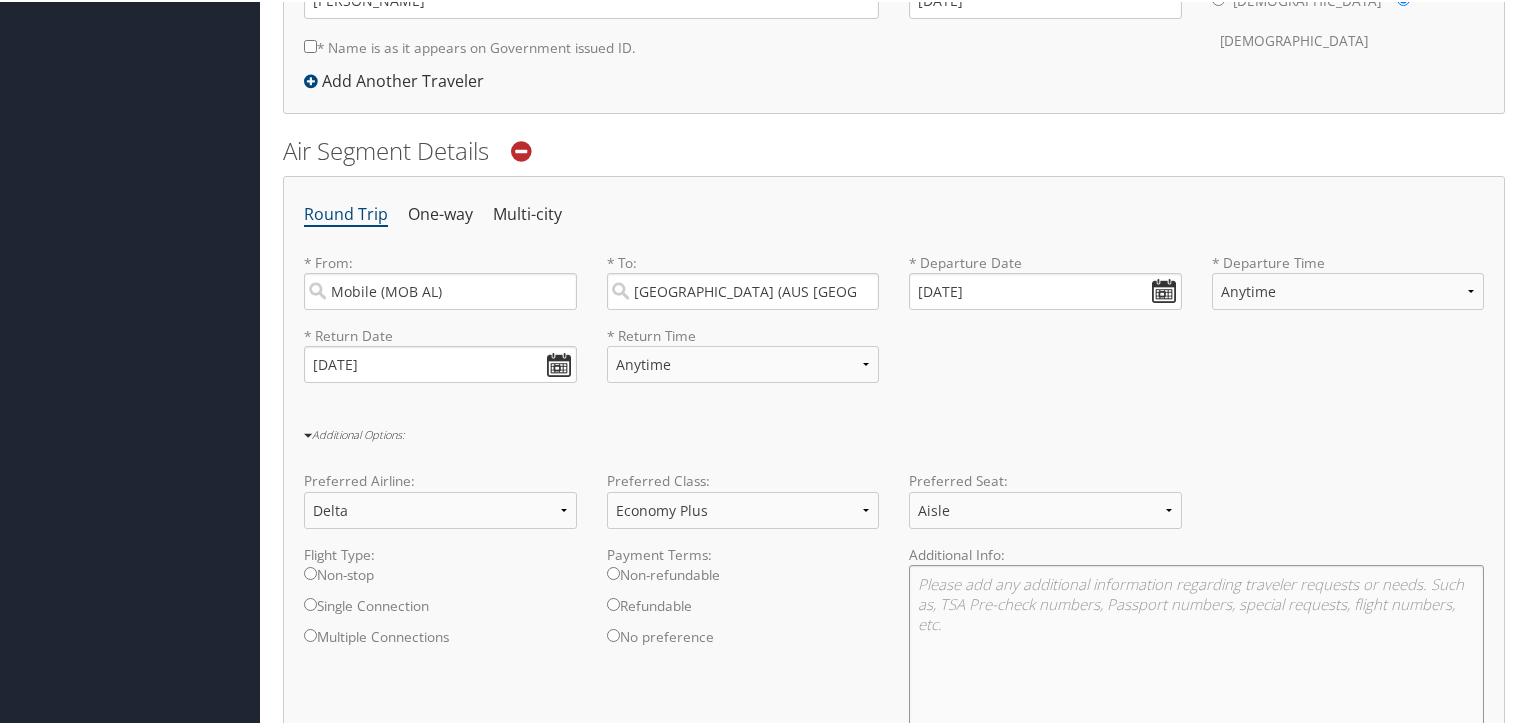 click at bounding box center [1196, 667] 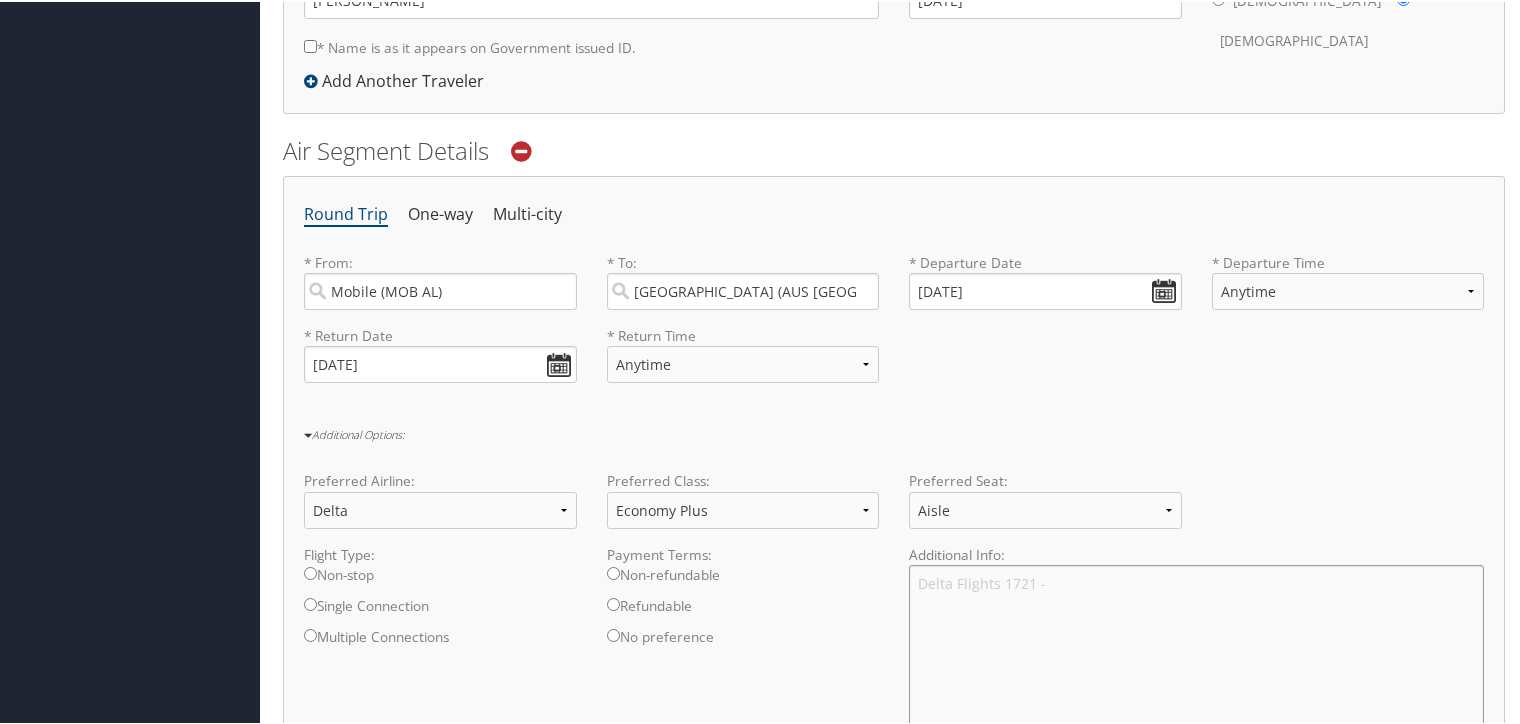 click on "Delta Flights 1721 -" at bounding box center [1196, 667] 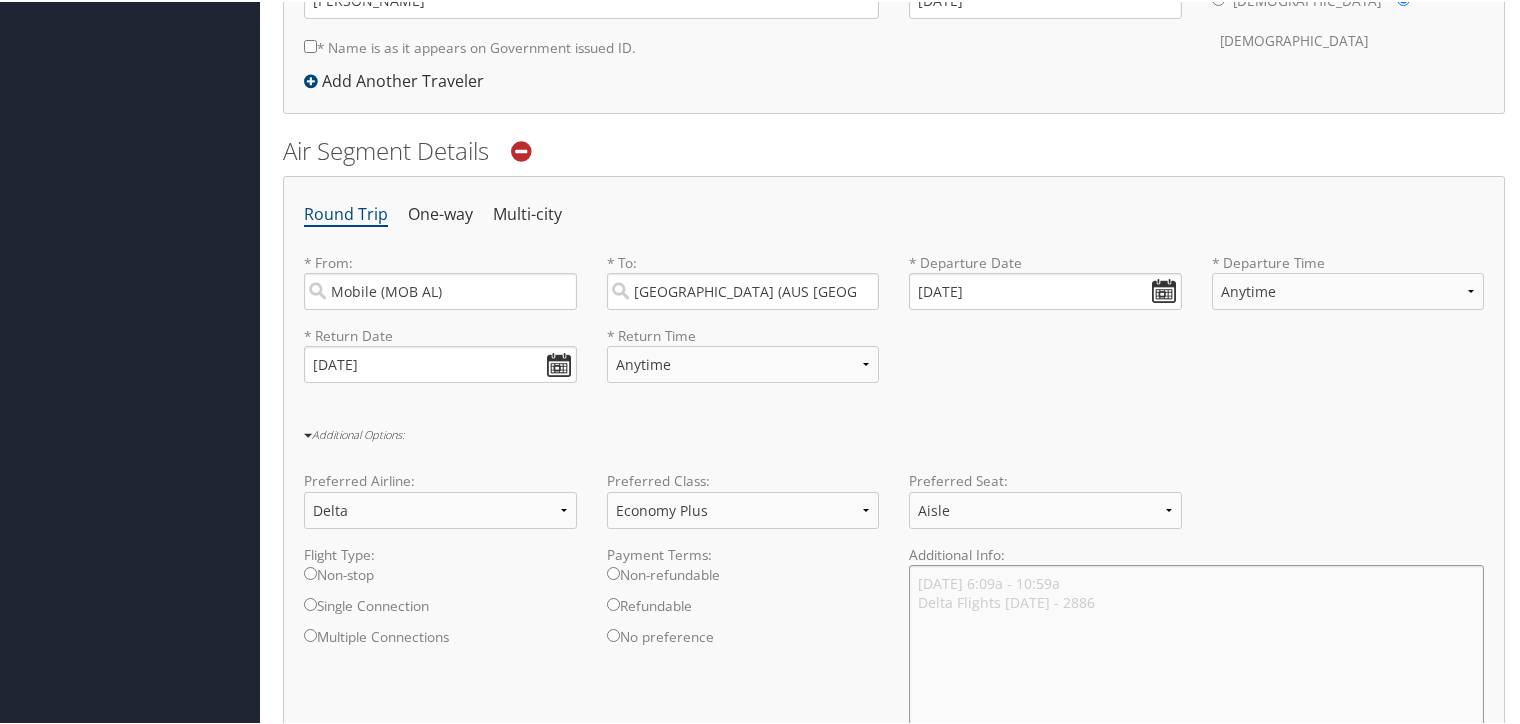 click on "[DATE] 6:09a - 10:59a
Delta Flights [DATE] - 2886" at bounding box center (1196, 667) 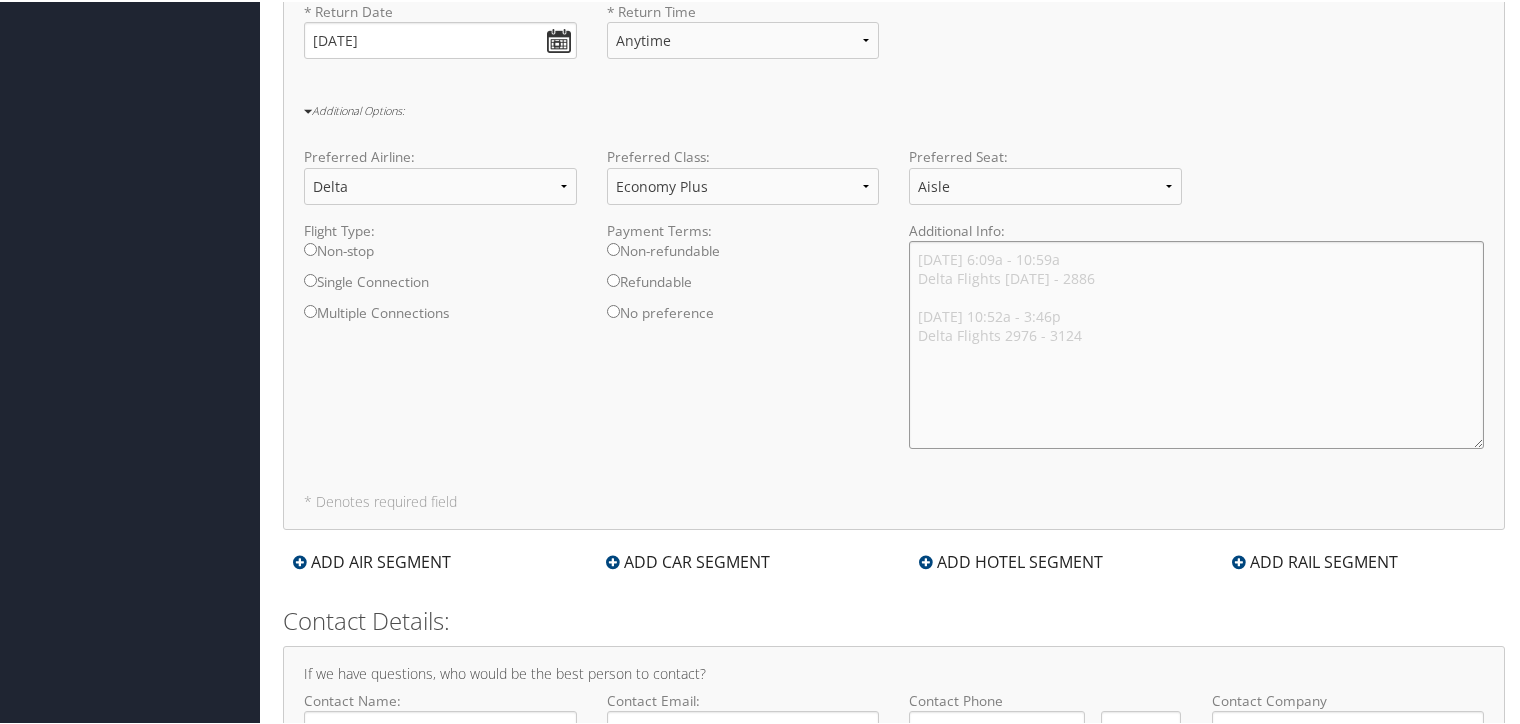 scroll, scrollTop: 1009, scrollLeft: 0, axis: vertical 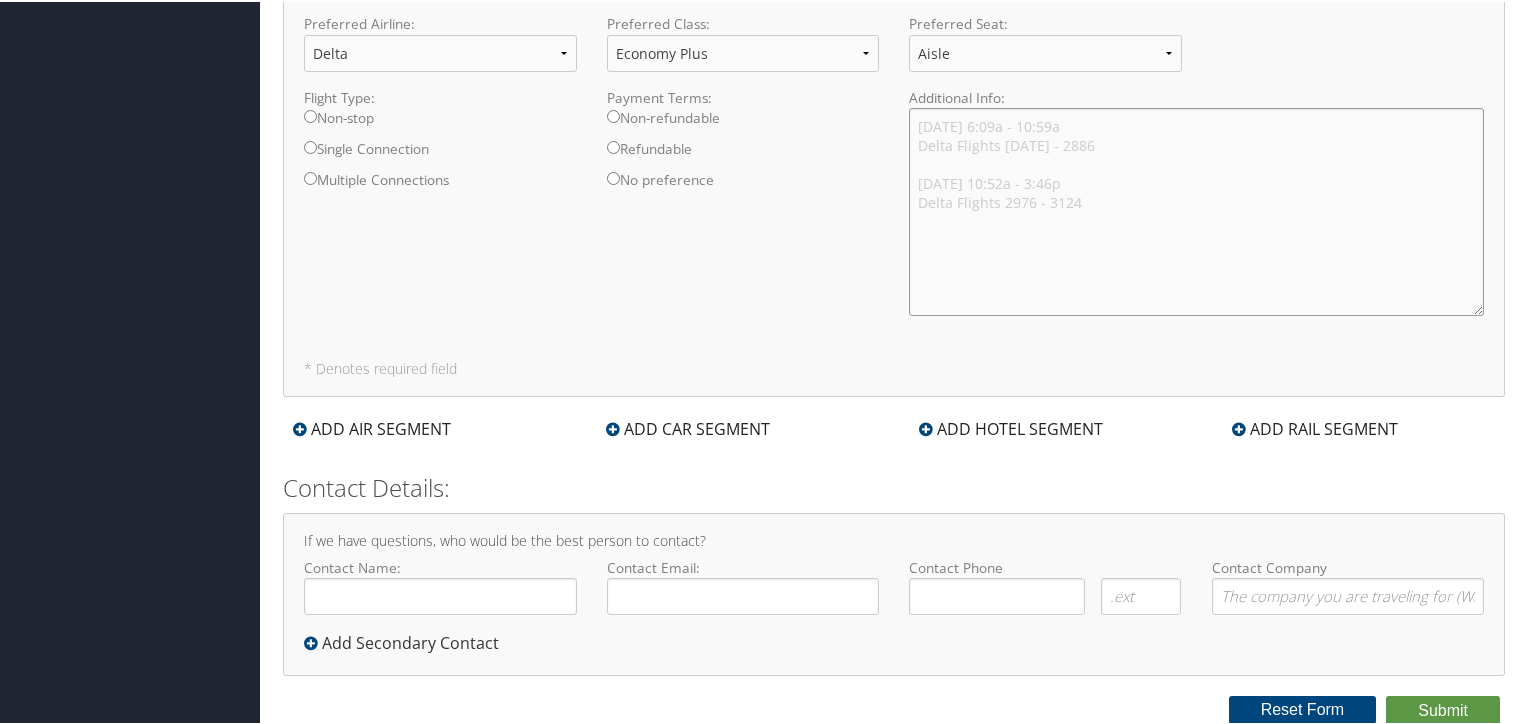 type on "July 21 - 6:09a - 10:59a
Delta Flights 1721 - 2886
Sept 19 - 10:52a - 3:46p
Delta Flights 2976 - 3124" 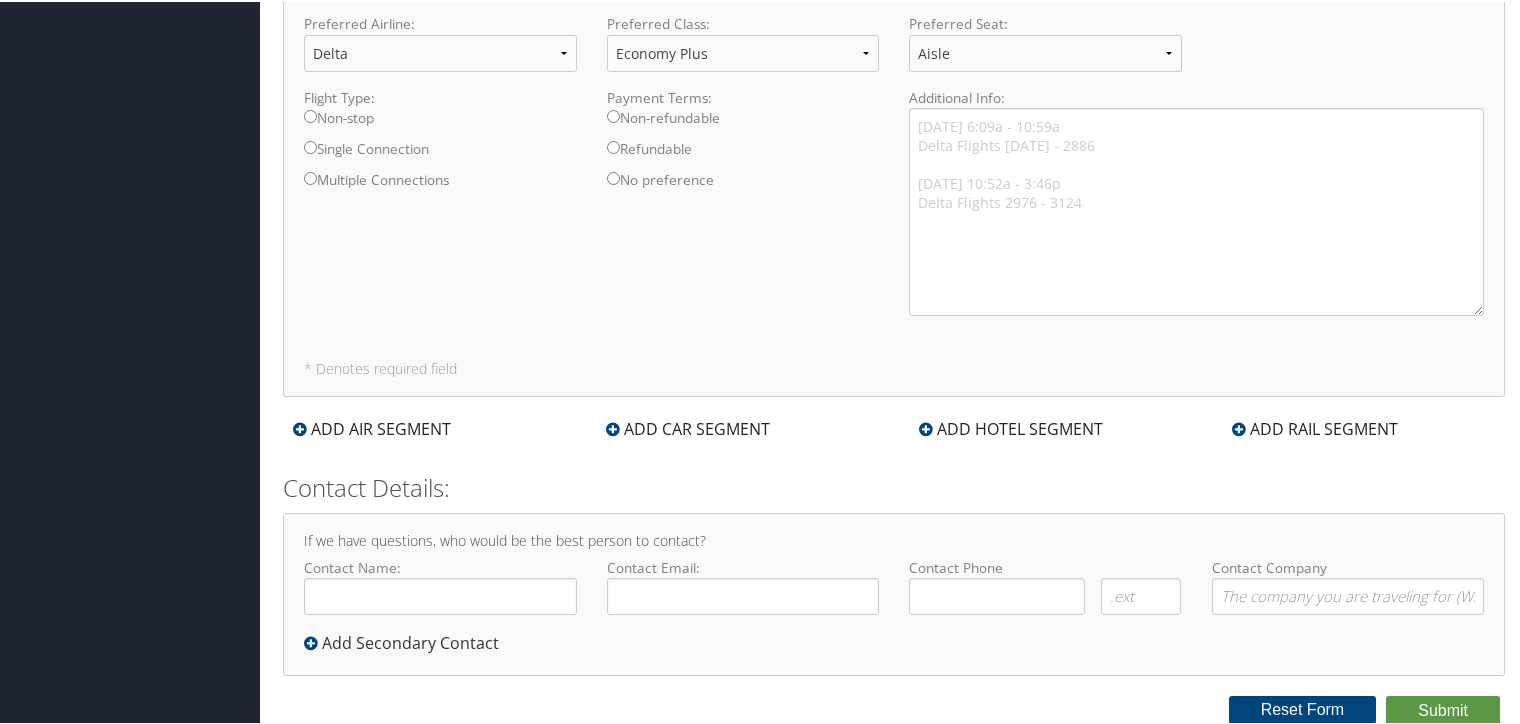 click on "Refundable" at bounding box center (613, 145) 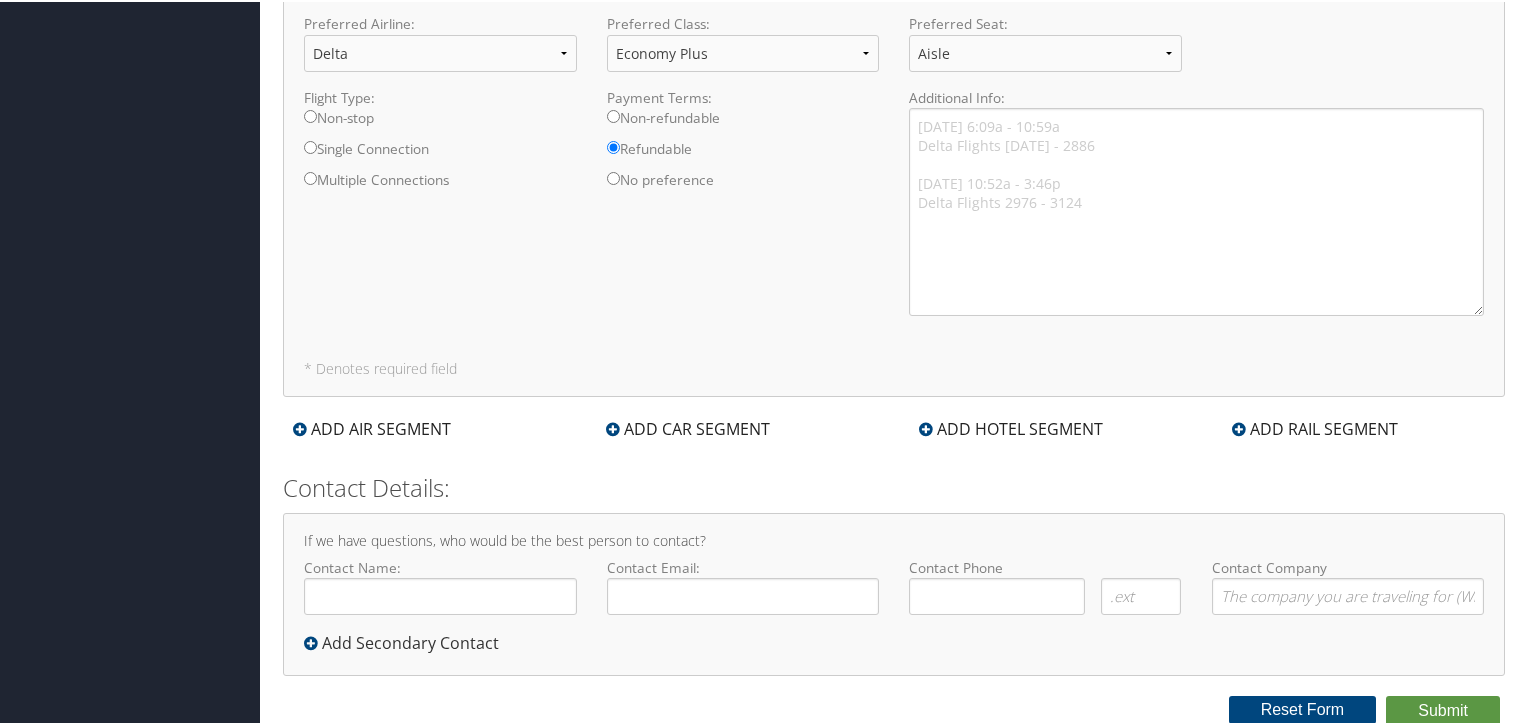 click on "ADD CAR SEGMENT" at bounding box center (688, 427) 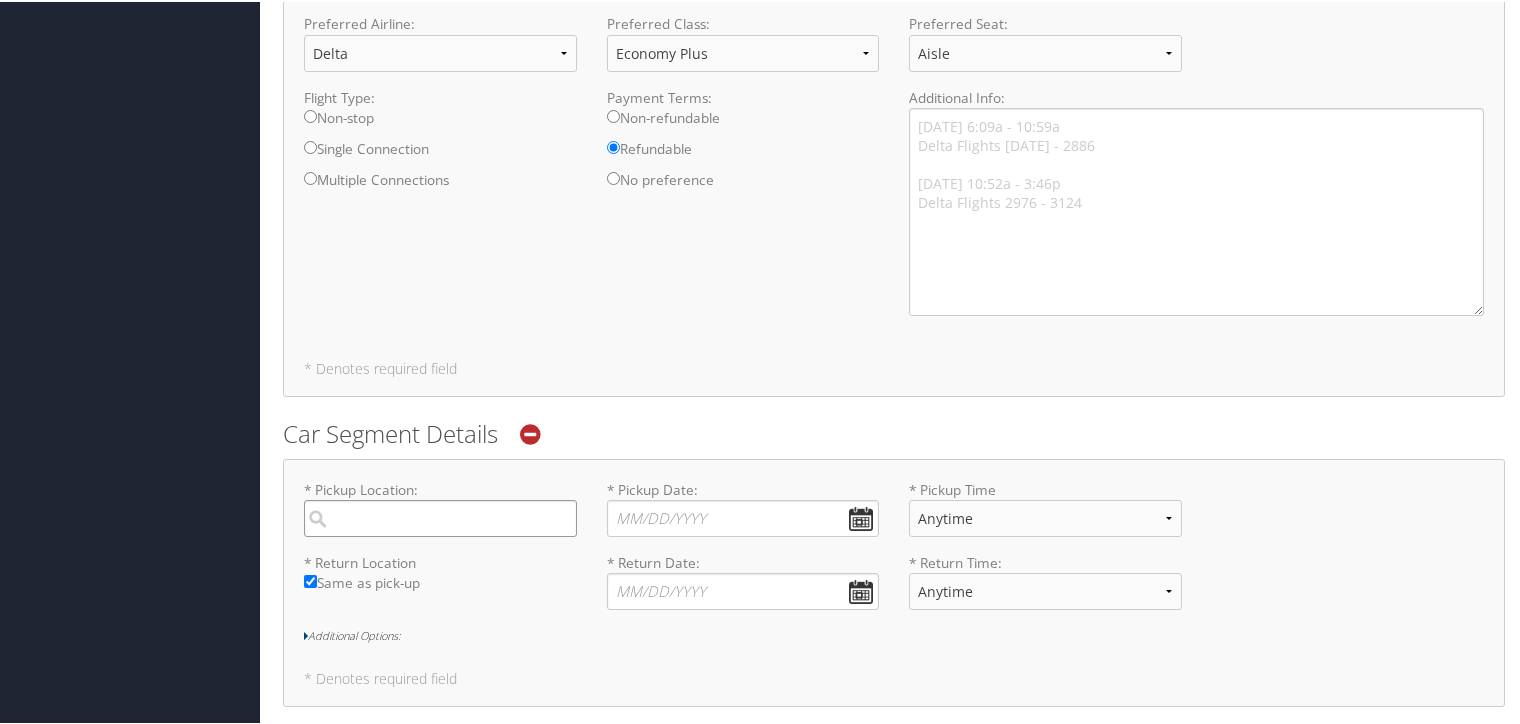 click at bounding box center (440, 516) 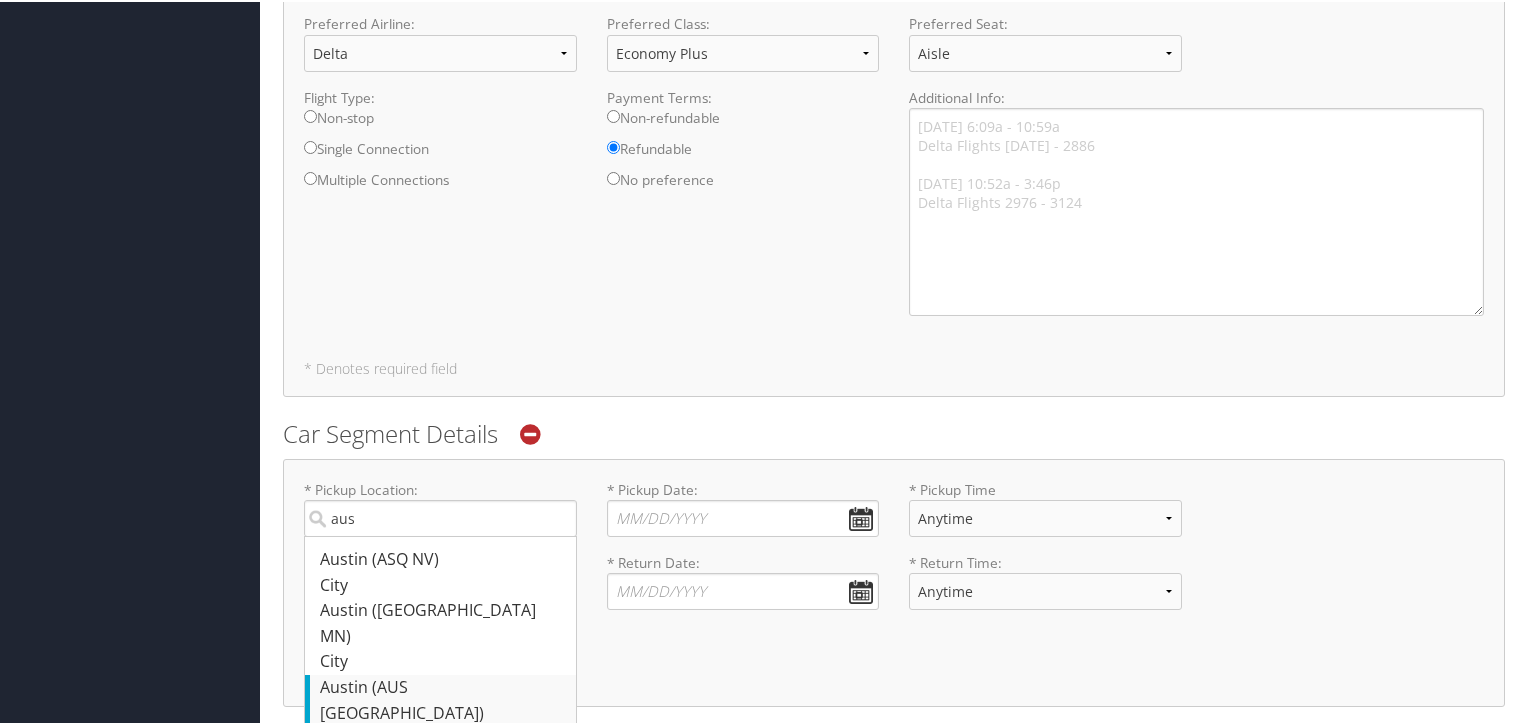 click on "[GEOGRAPHIC_DATA]   (AUS [GEOGRAPHIC_DATA])" at bounding box center [443, 698] 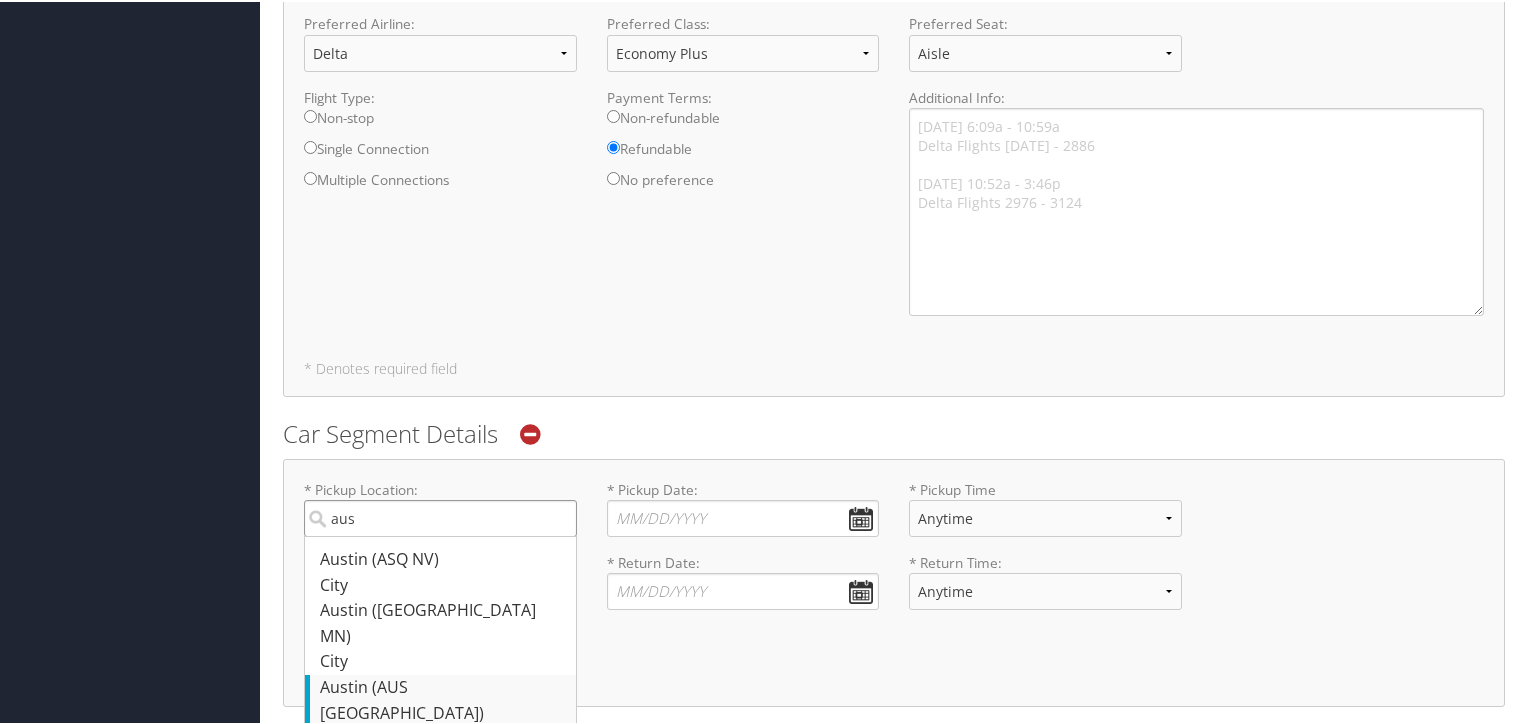 click on "aus" at bounding box center (440, 516) 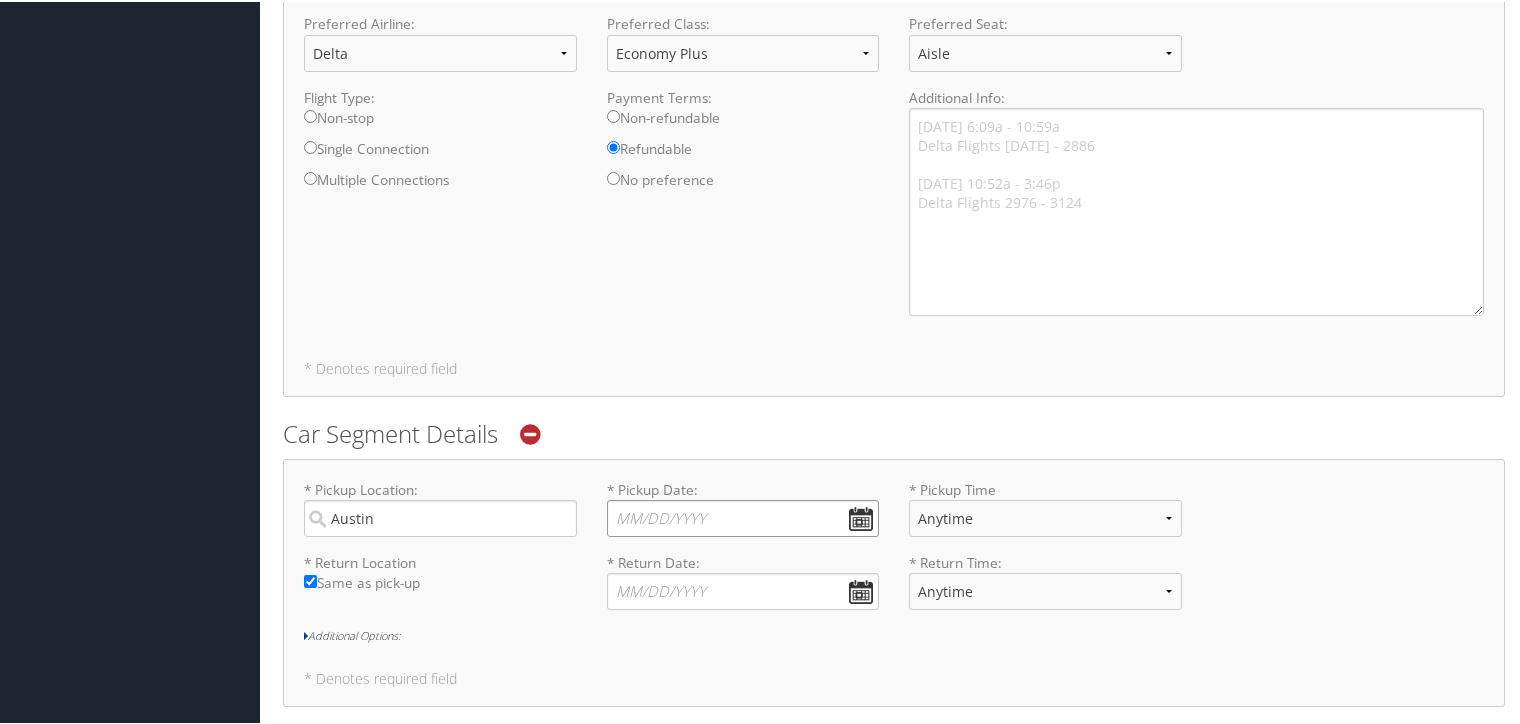 click on "* Pickup Date: Dates must be valid" at bounding box center (743, 516) 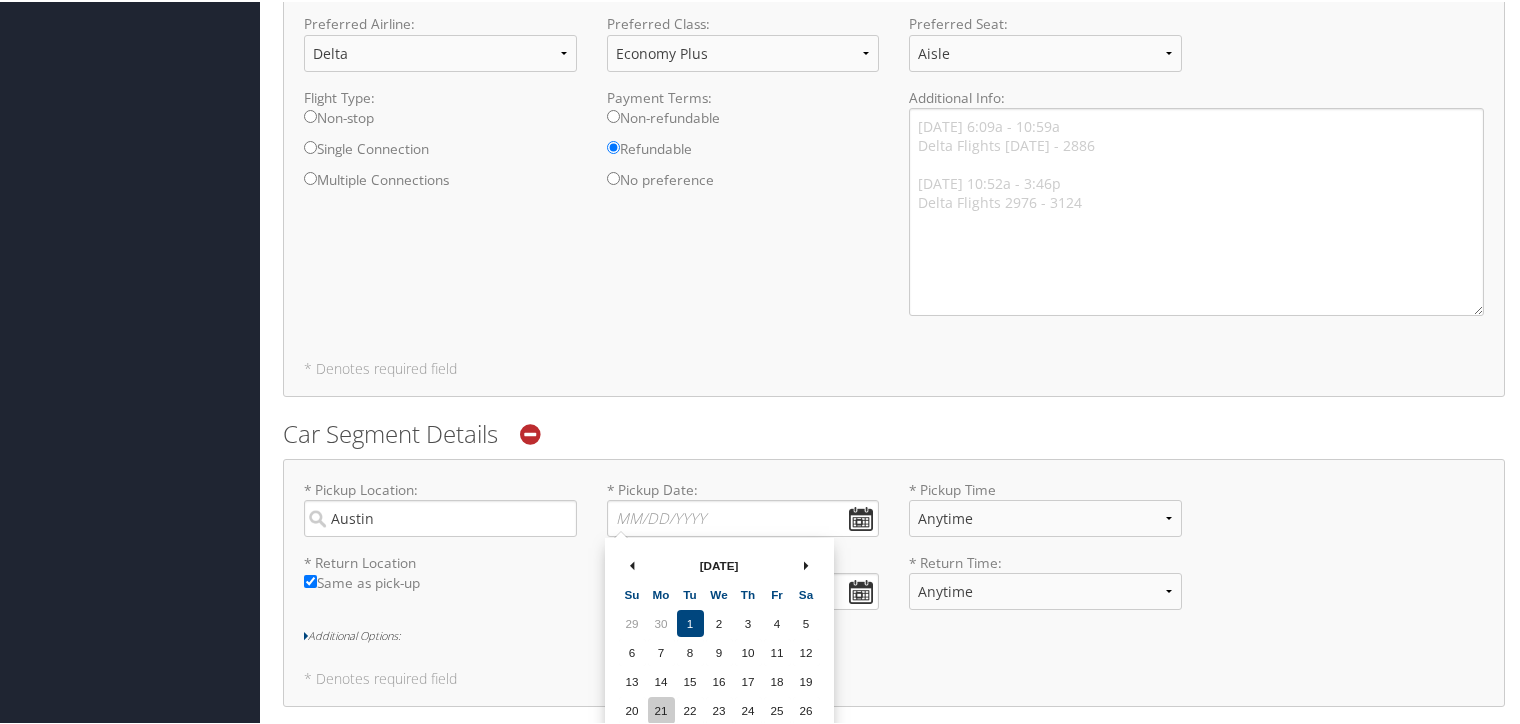 click on "21" at bounding box center (661, 708) 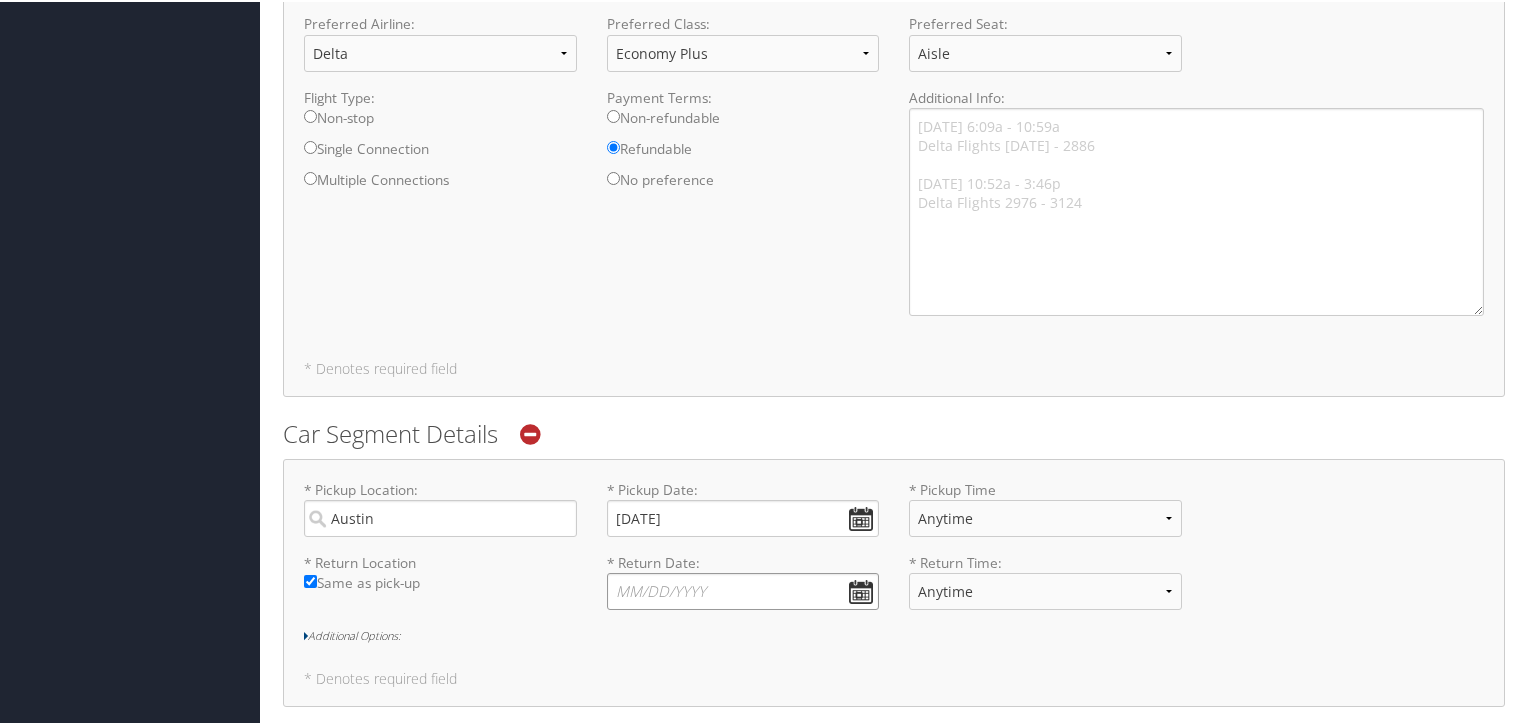 click on "* Return Date: Dates must be valid" at bounding box center (743, 589) 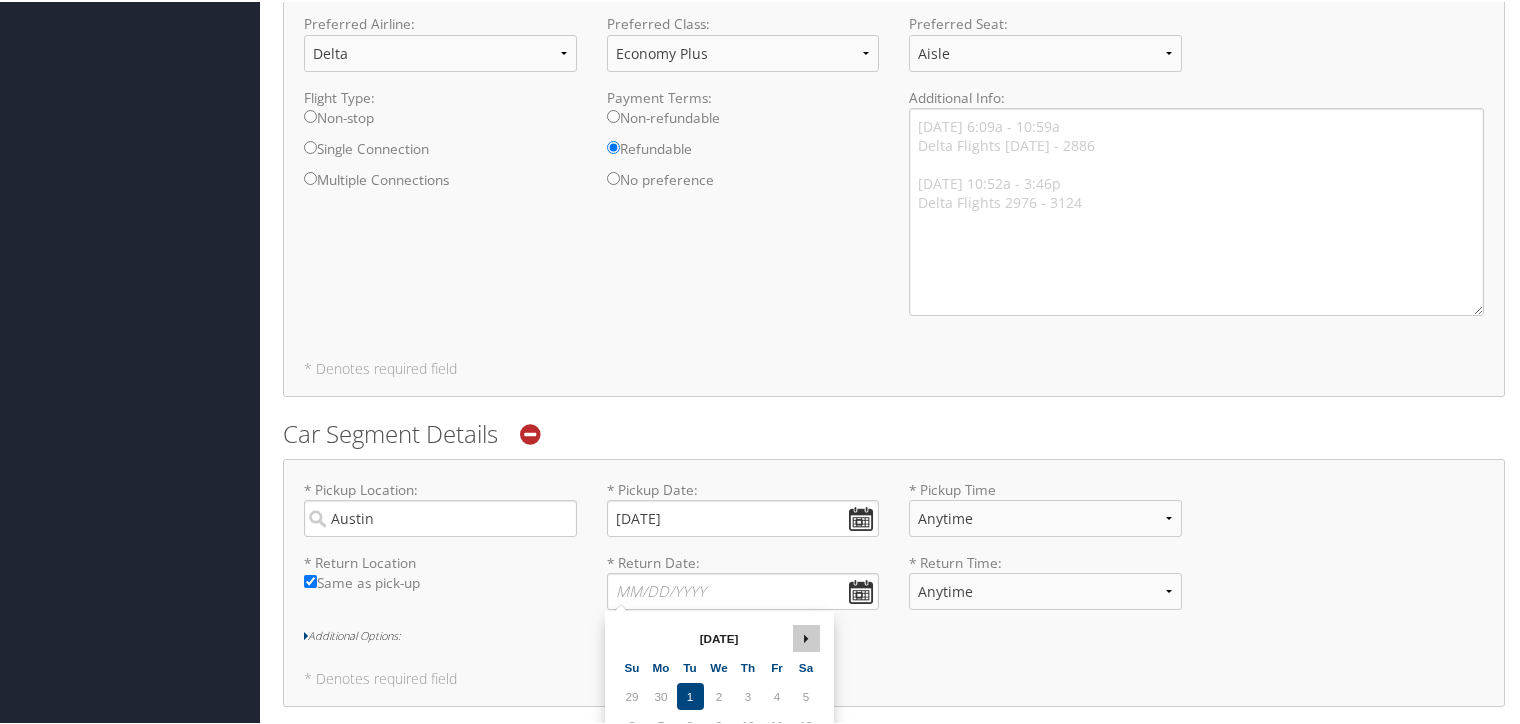click at bounding box center [806, 638] 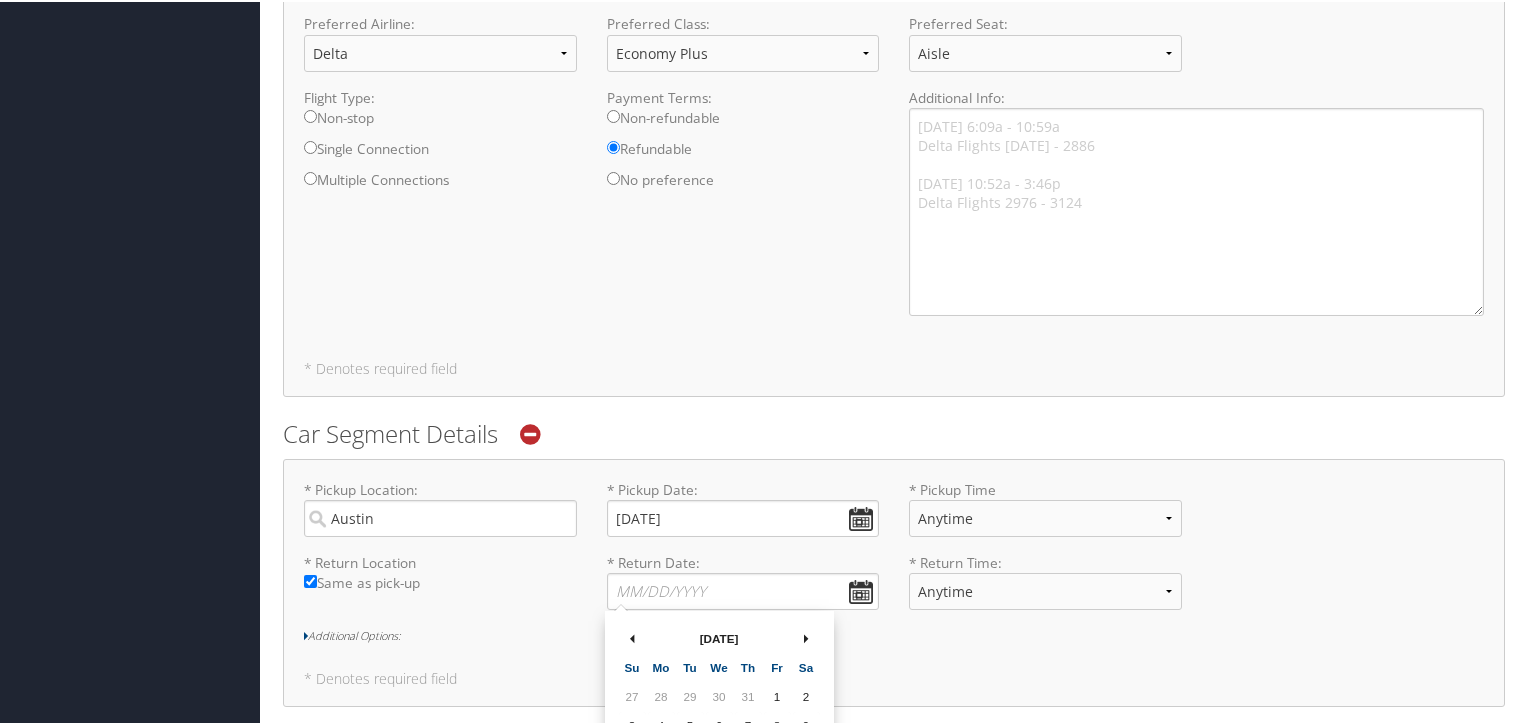 click at bounding box center (806, 638) 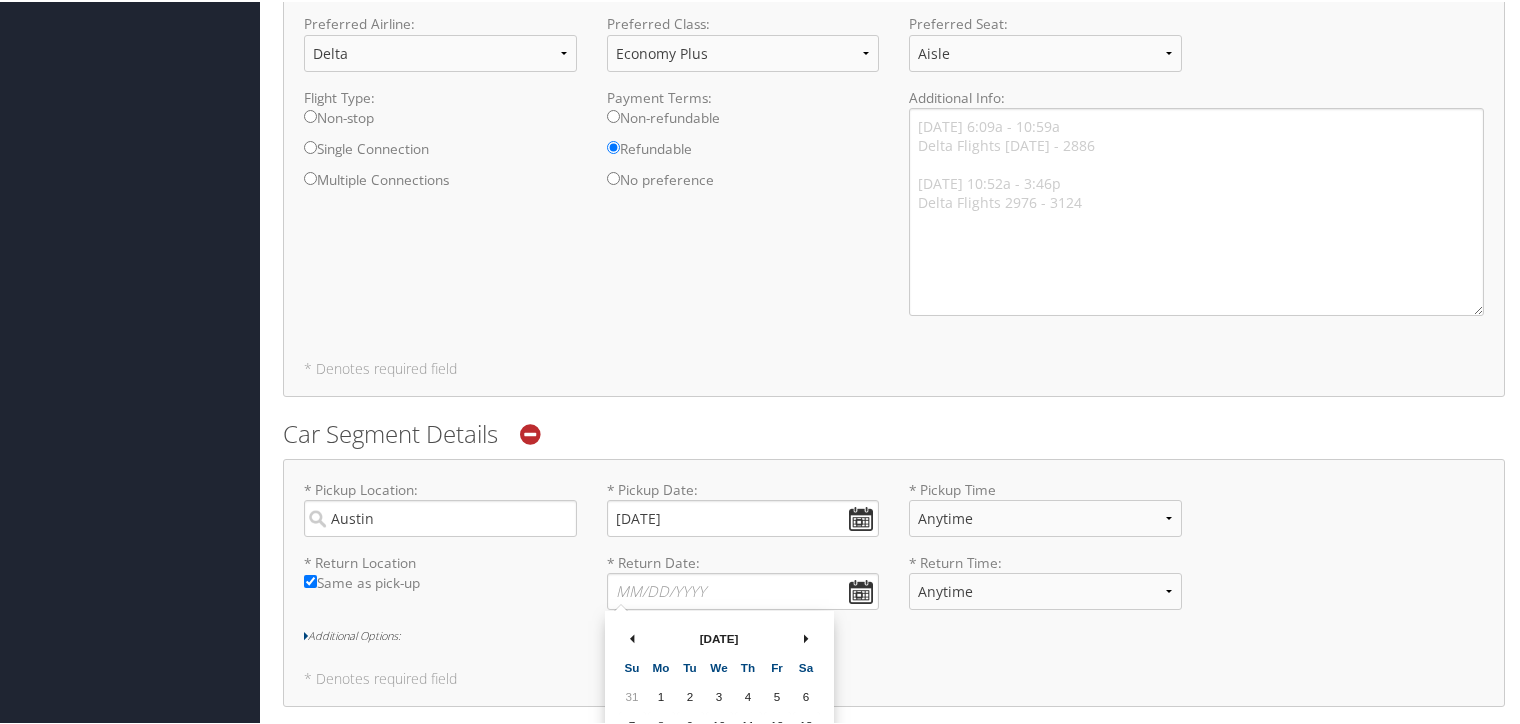 click on "Agent Booking Request
Tiki Moye
Tiki Moye
My Settings
Travel Agency Contacts
View Travel Profile
Give Feedback
Sign Out No" at bounding box center (894, 12) 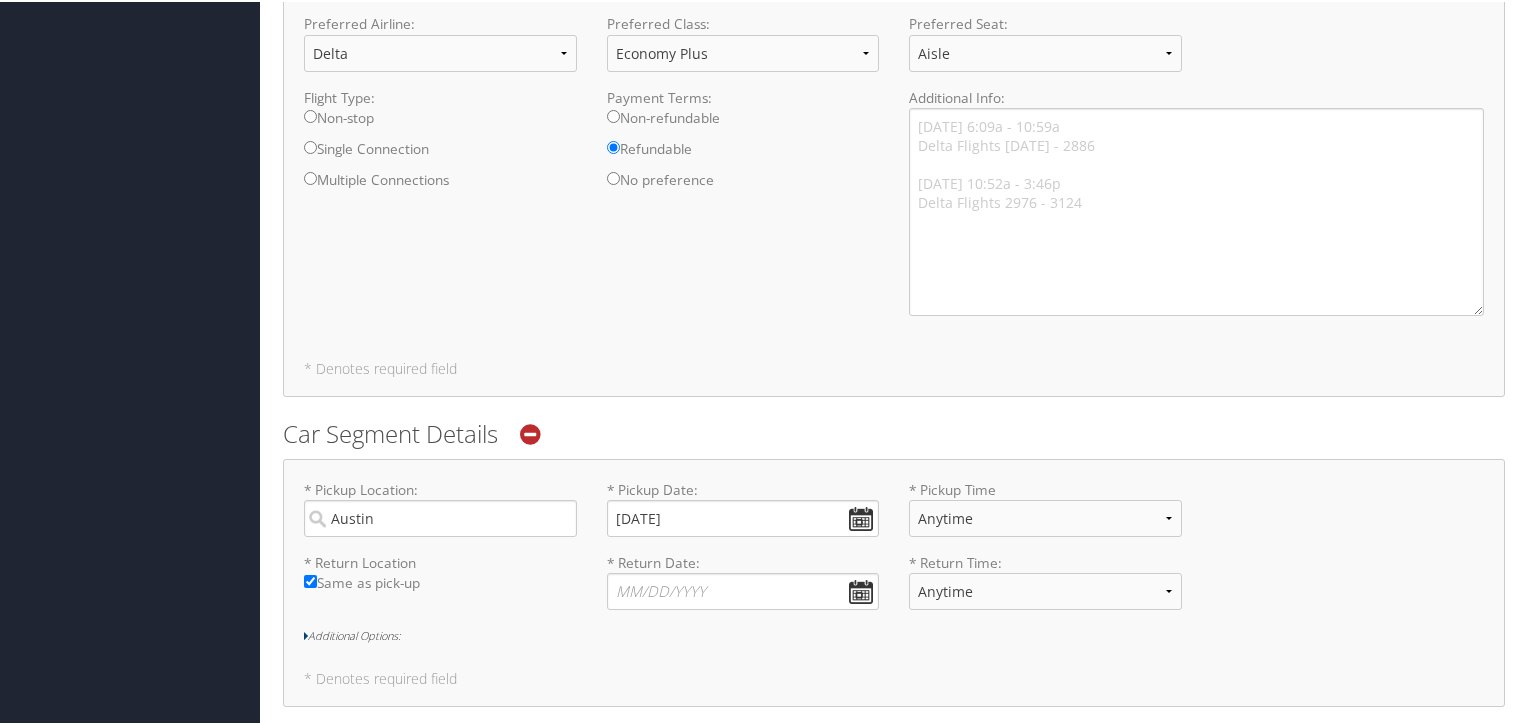click on "Agent Booking Request
Tiki Moye
Tiki Moye
My Settings
Travel Agency Contacts
View Travel Profile
Give Feedback
Sign Out No" at bounding box center [894, 12] 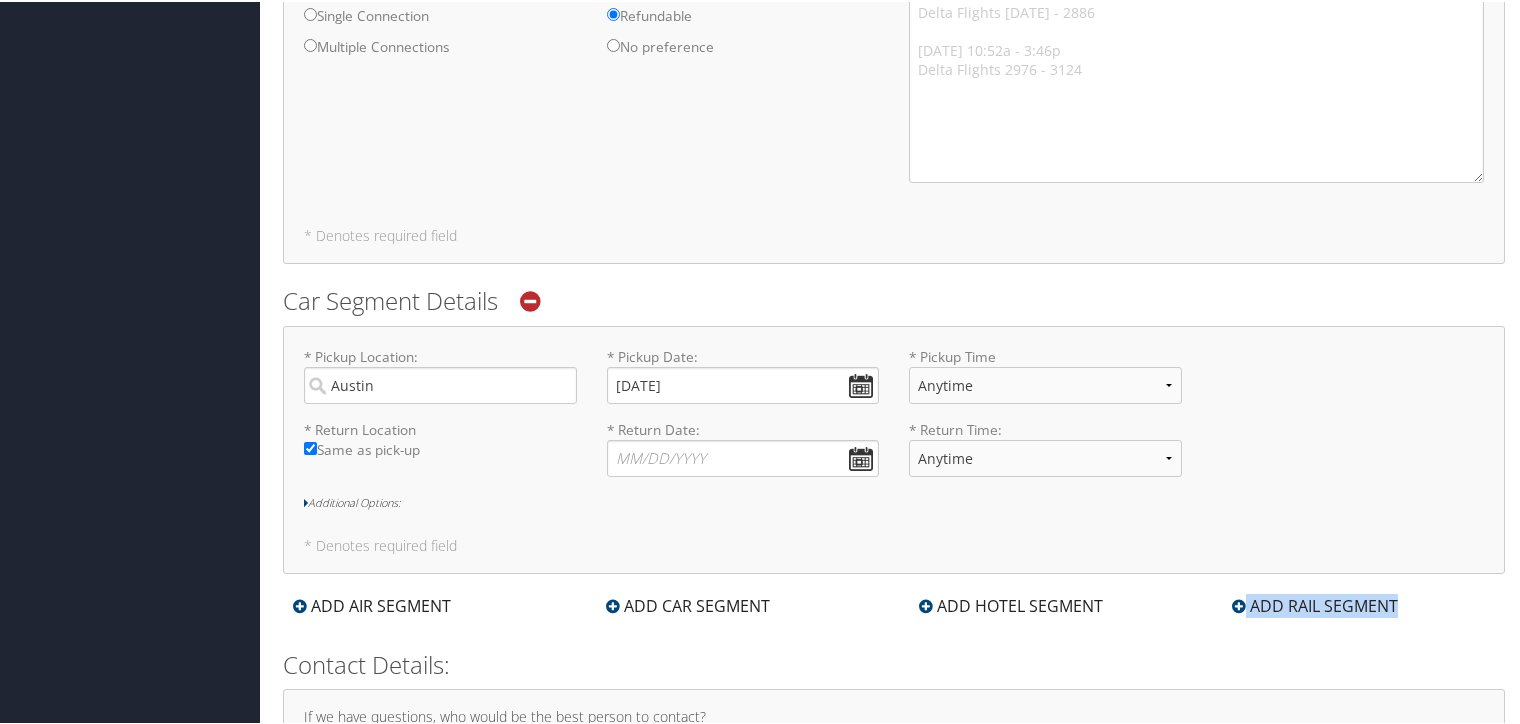 scroll, scrollTop: 1167, scrollLeft: 0, axis: vertical 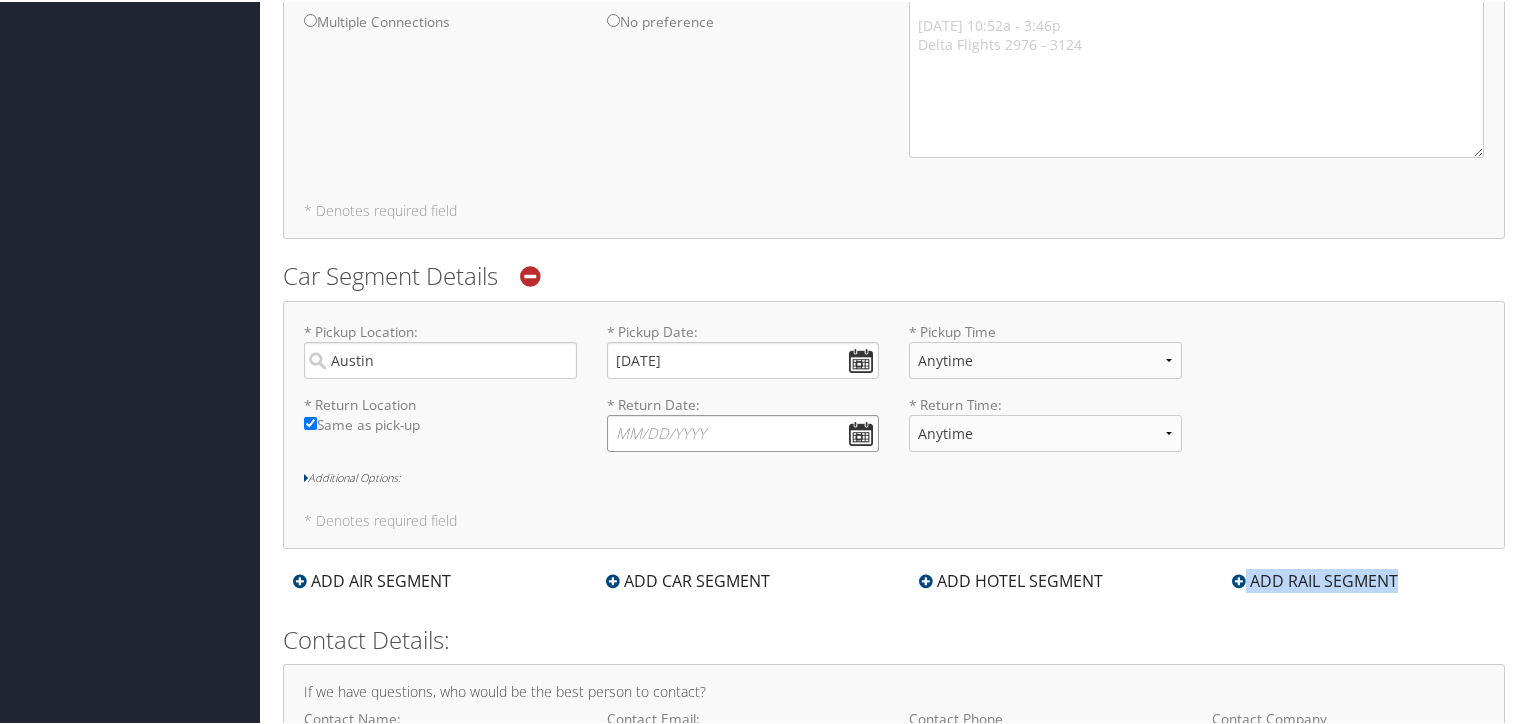 click on "* Return Date: Dates must be valid" at bounding box center [743, 431] 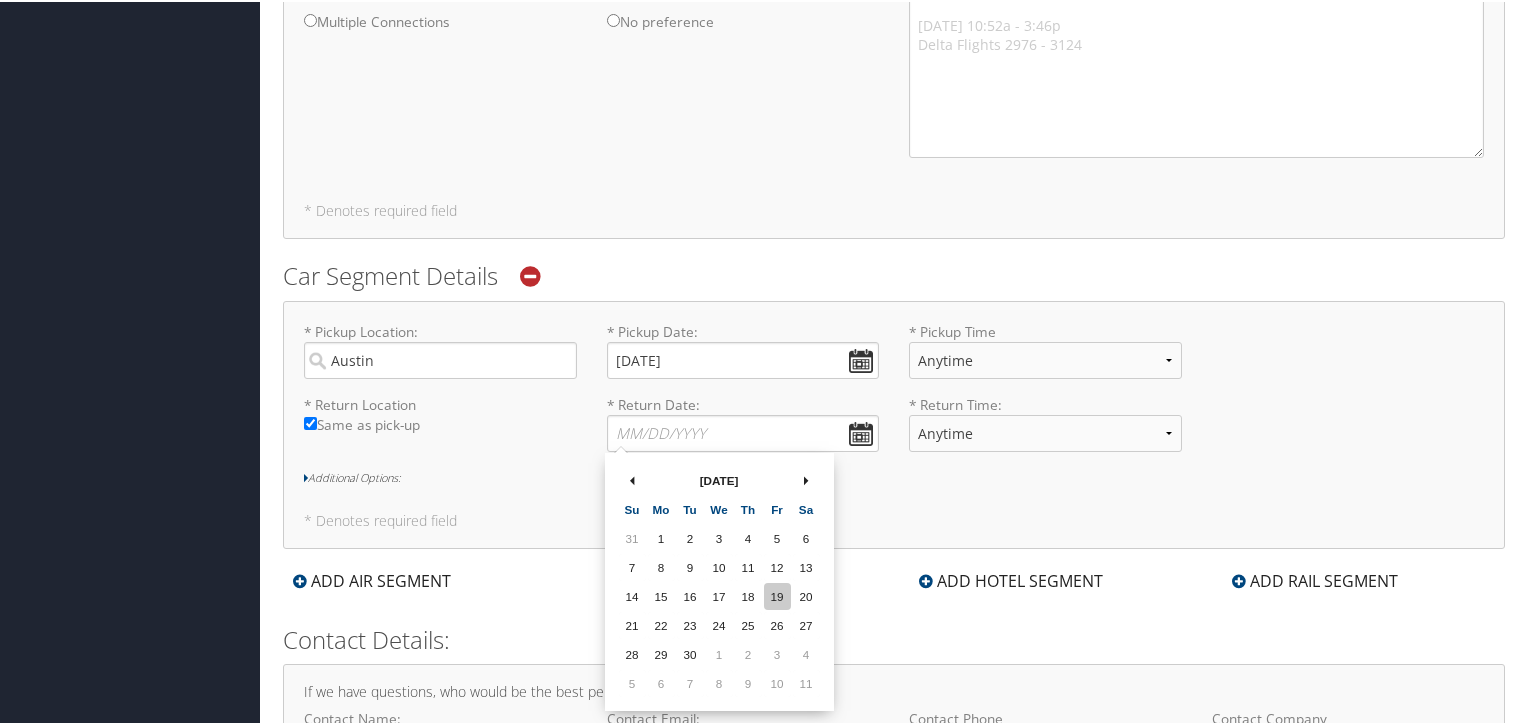 click on "19" at bounding box center [777, 594] 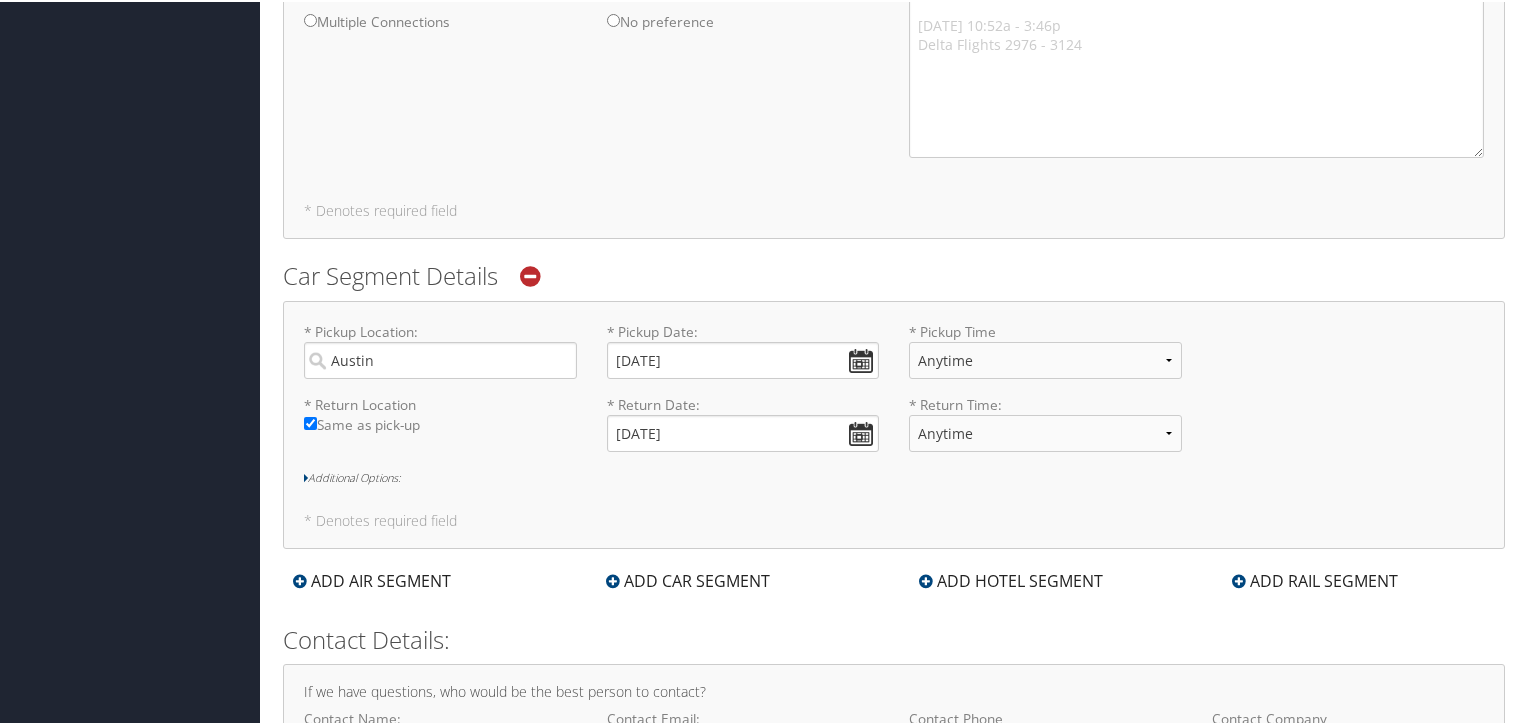 click on "Additional Options:" at bounding box center [894, 476] 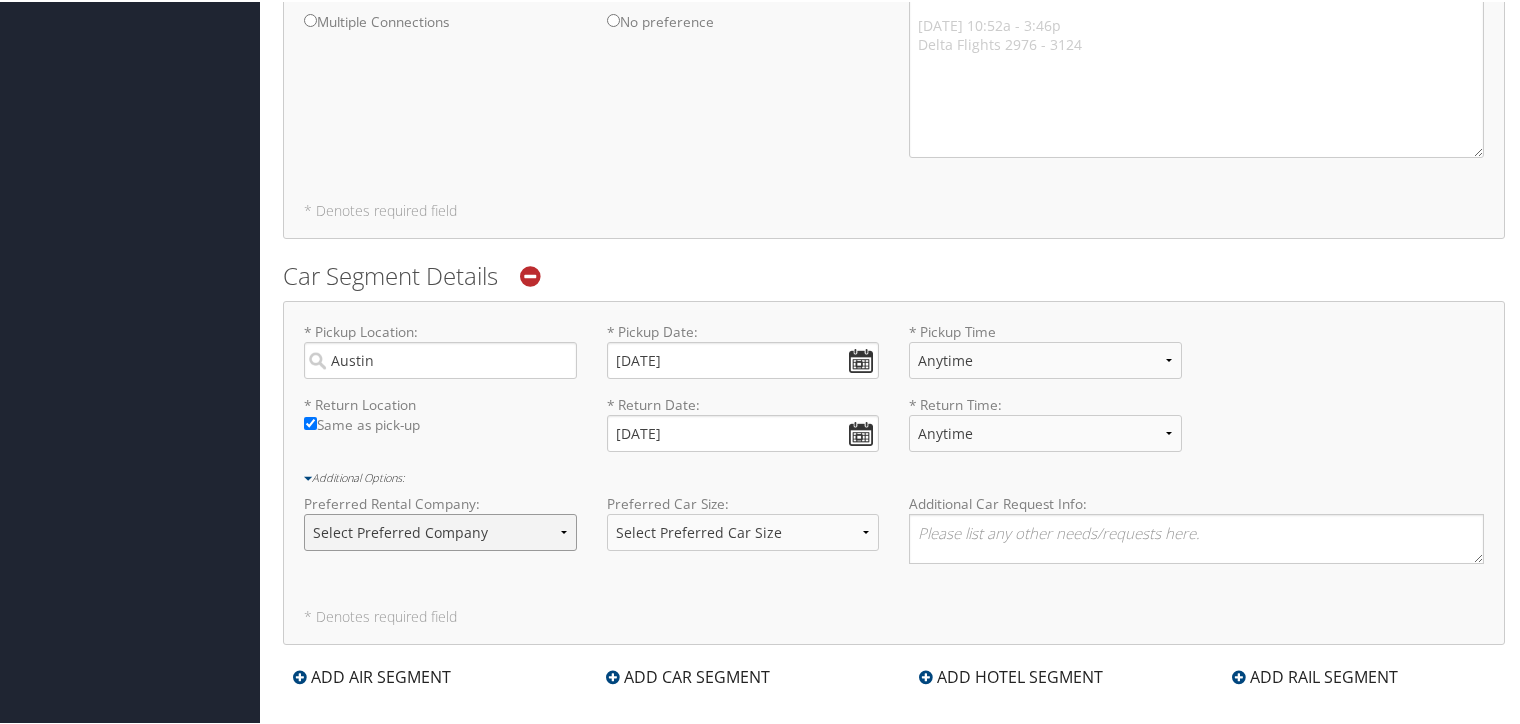 select on "National (ZL)" 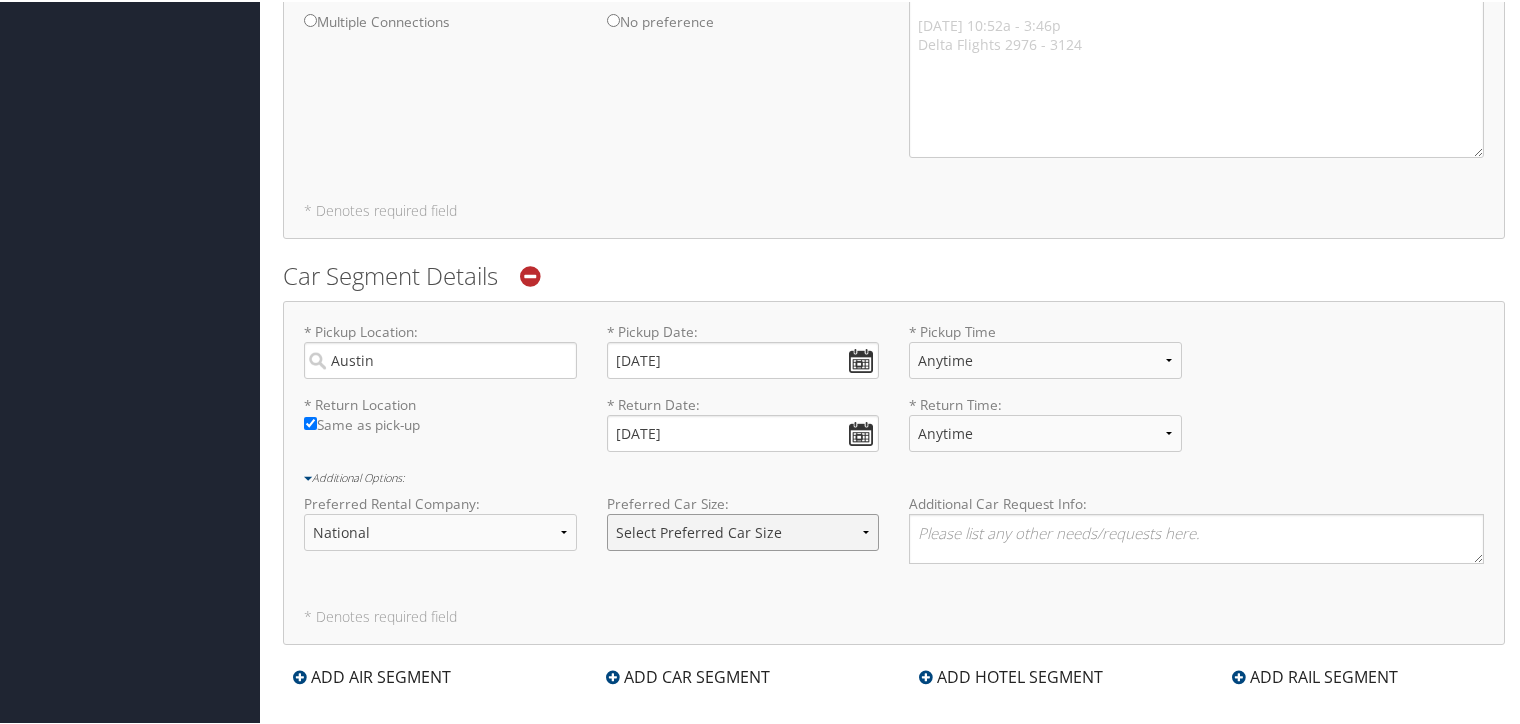 select on "Full Size" 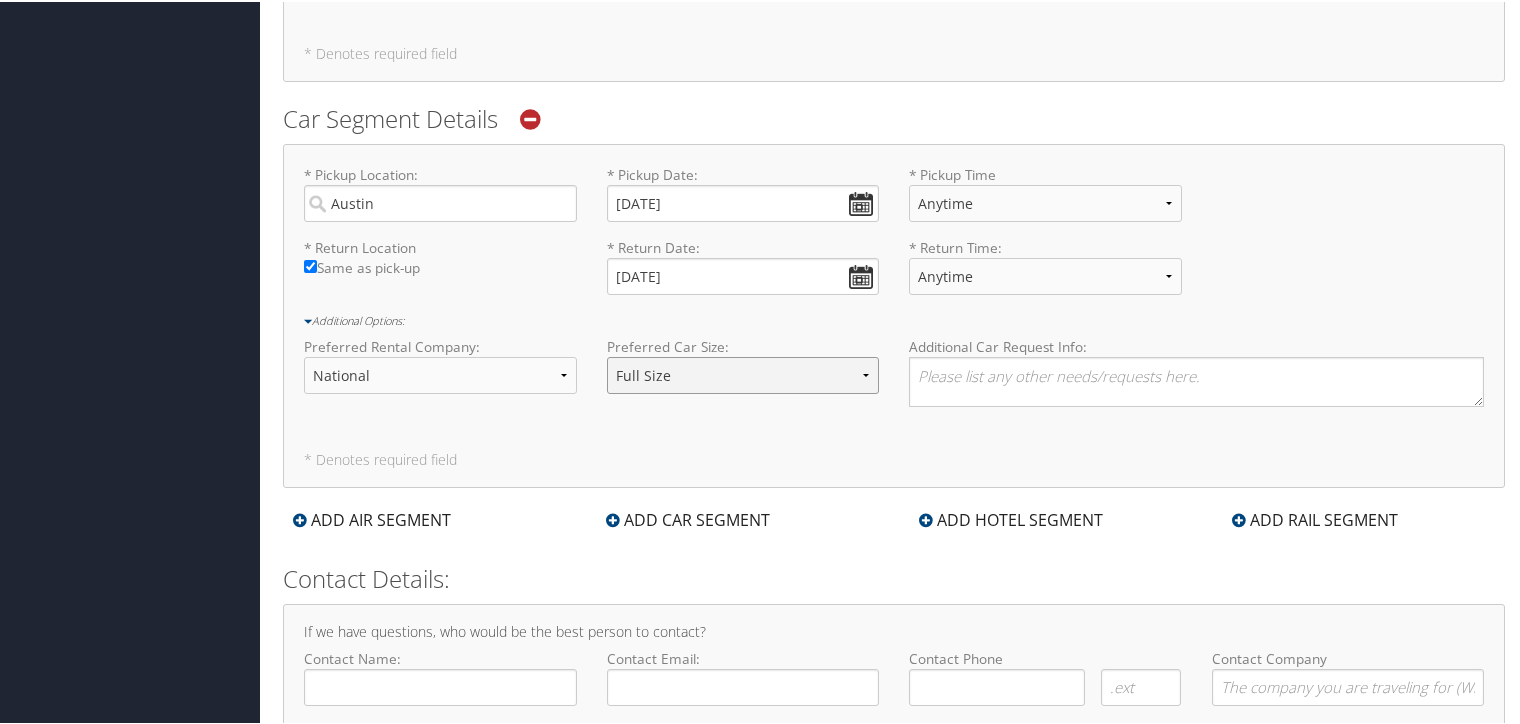 scroll, scrollTop: 1414, scrollLeft: 0, axis: vertical 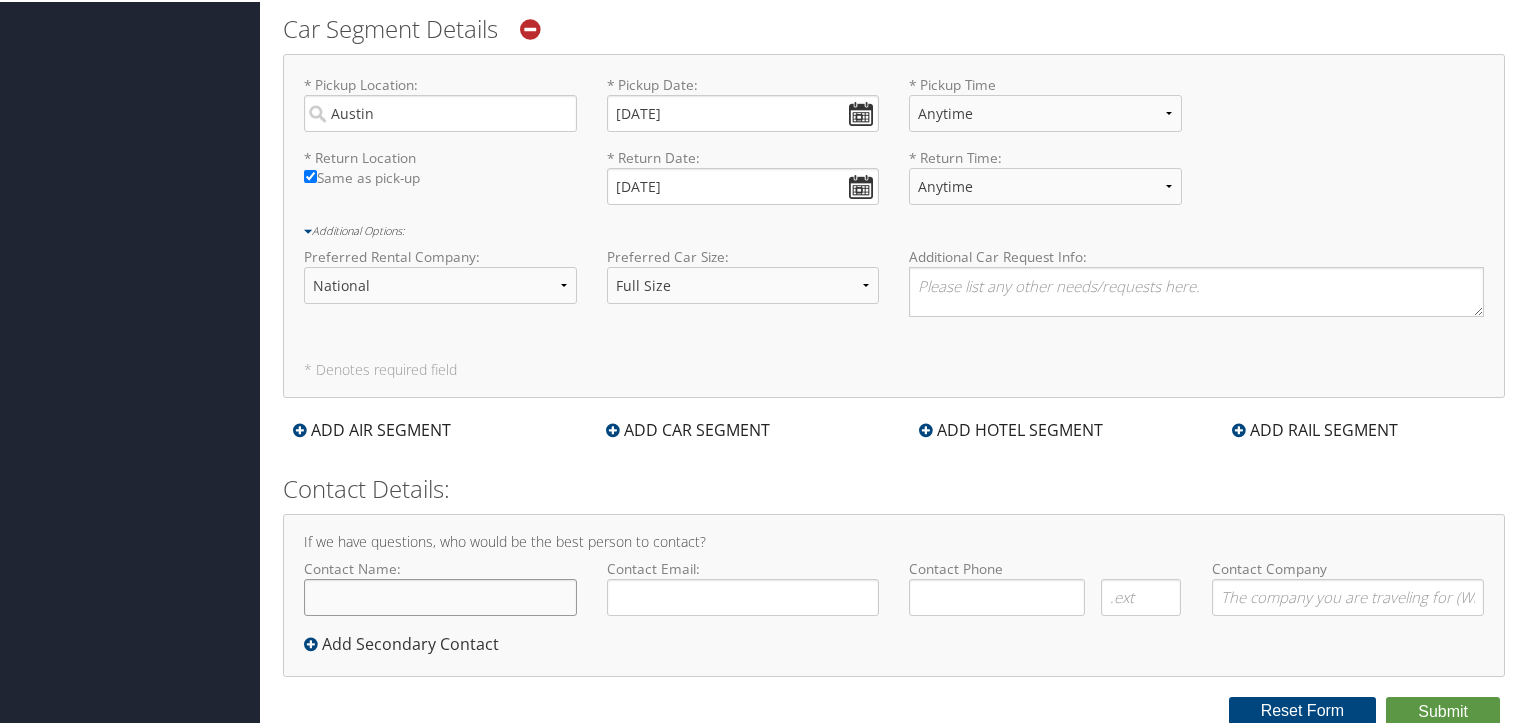 click on "Contact Name:" 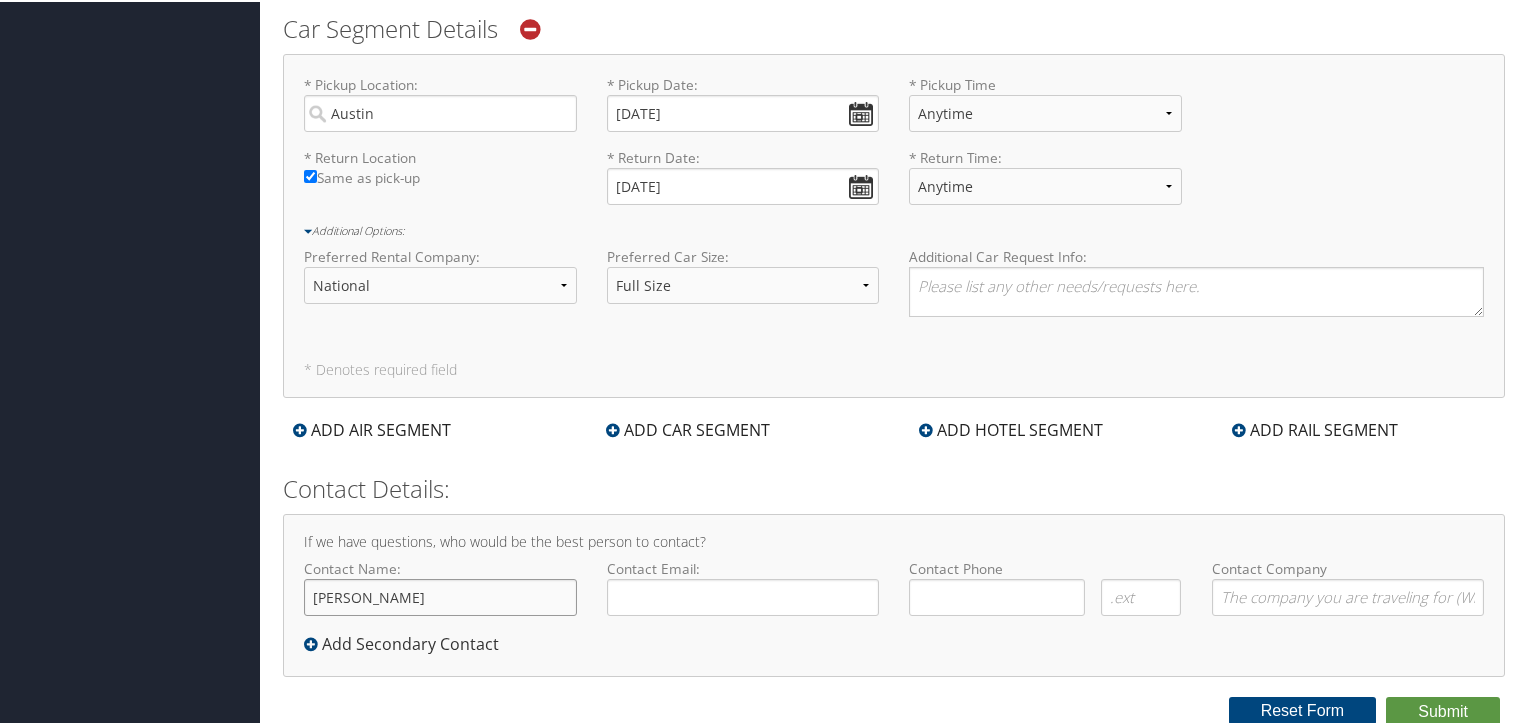 type on "[PERSON_NAME]" 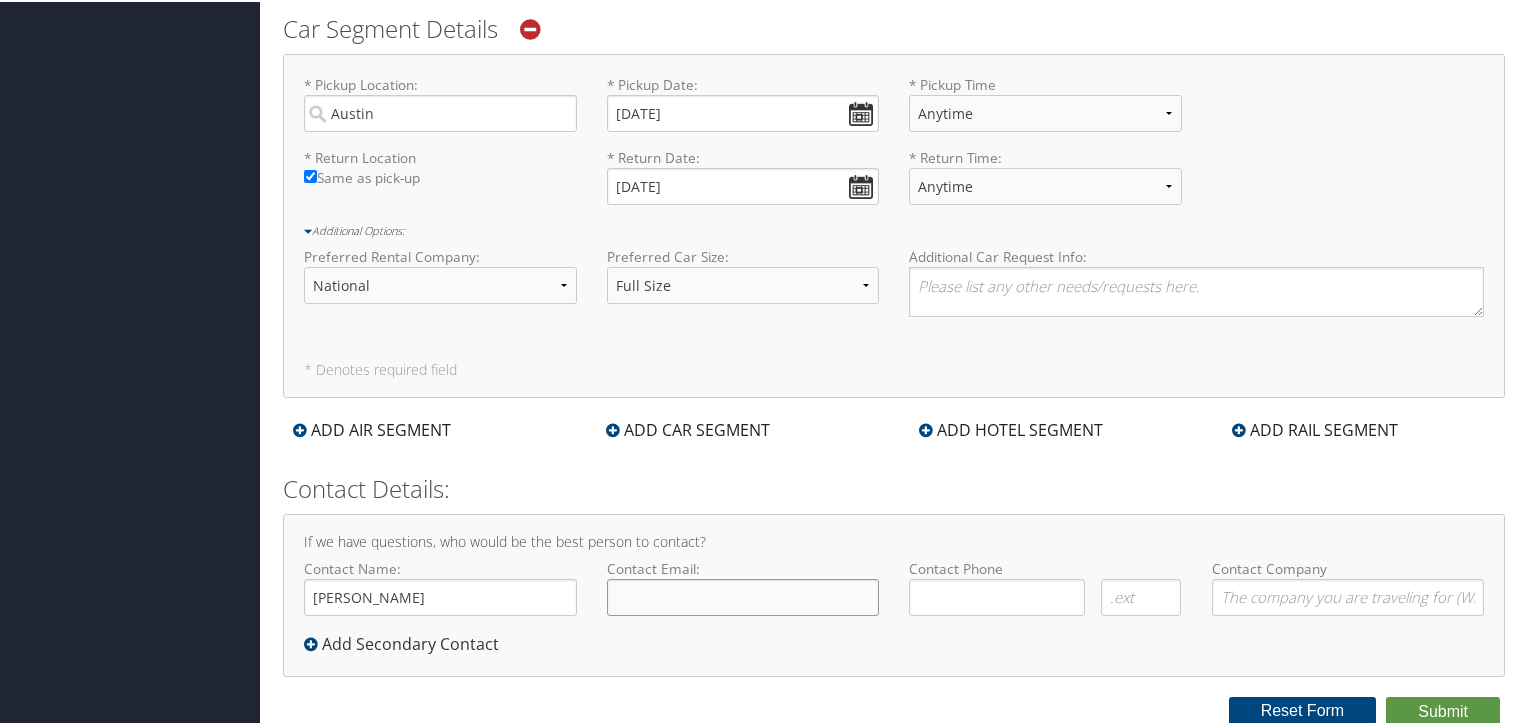 click on "Contact Email:" 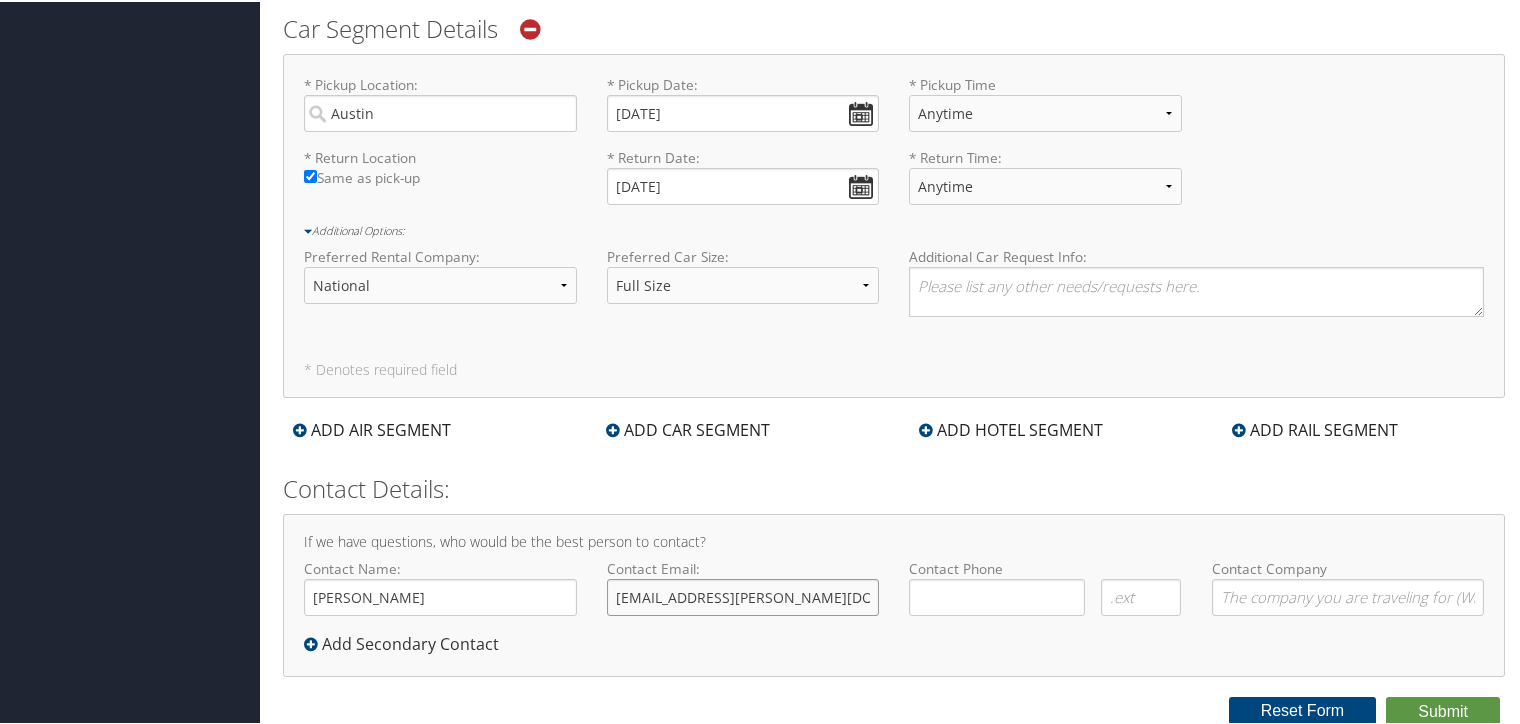 type on "tiki.moye@bmahq.com" 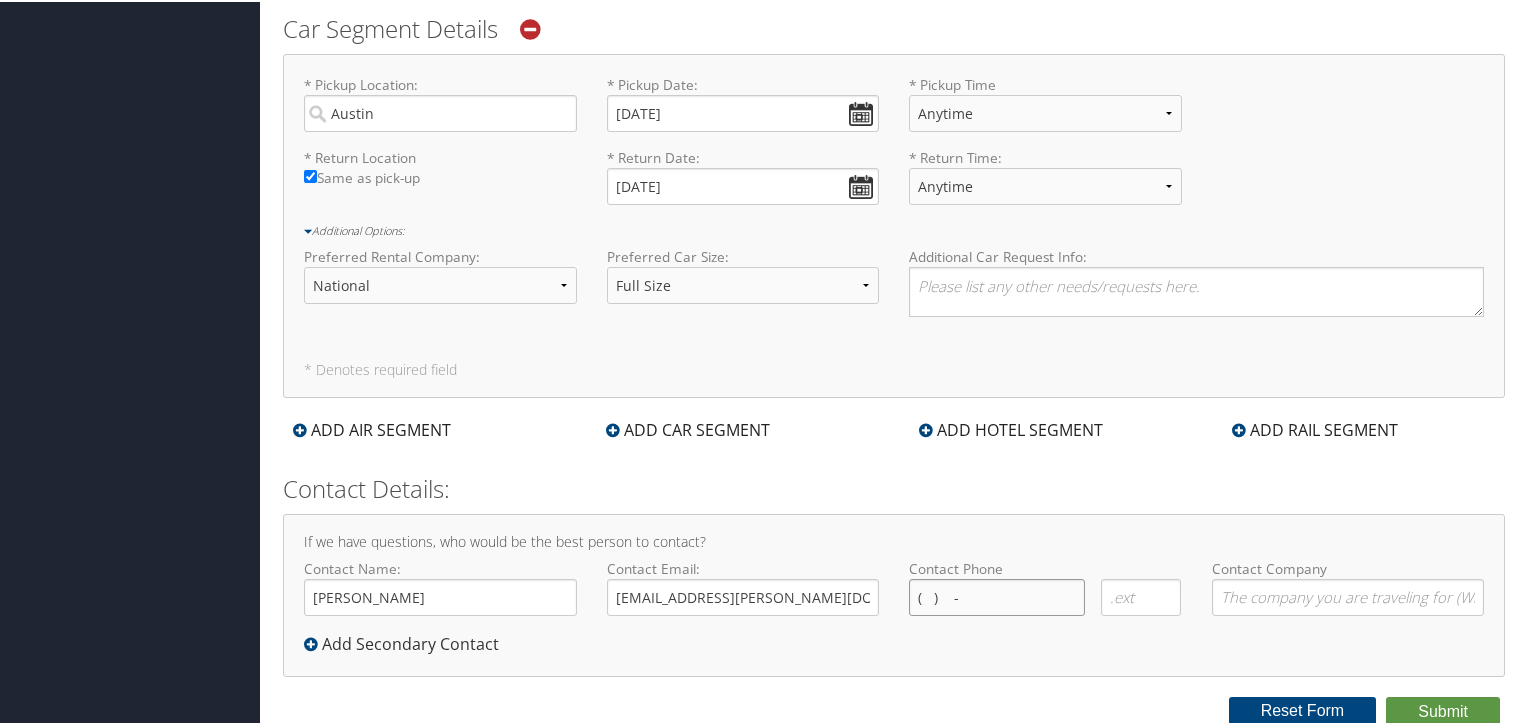 click on "(   )    -" at bounding box center [997, 595] 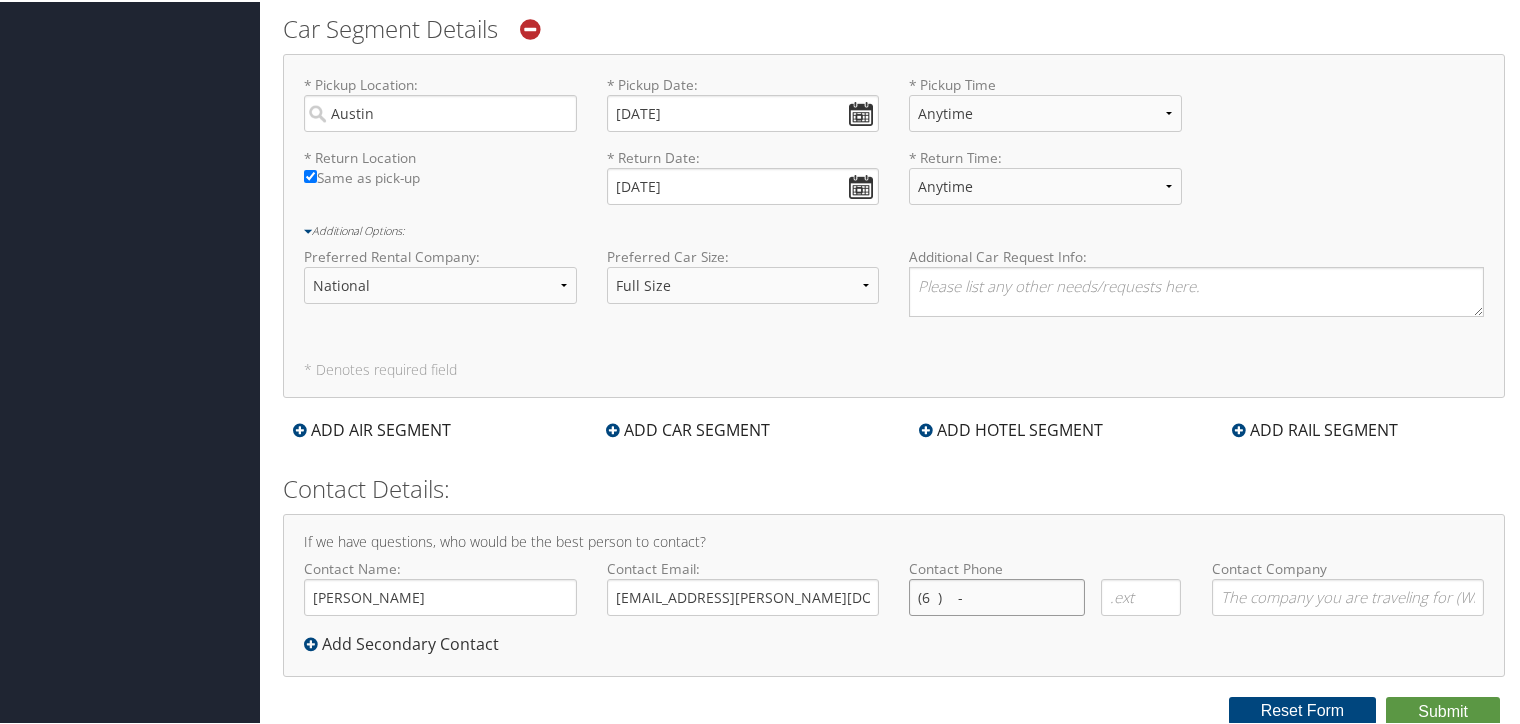 type on "(60 )    -" 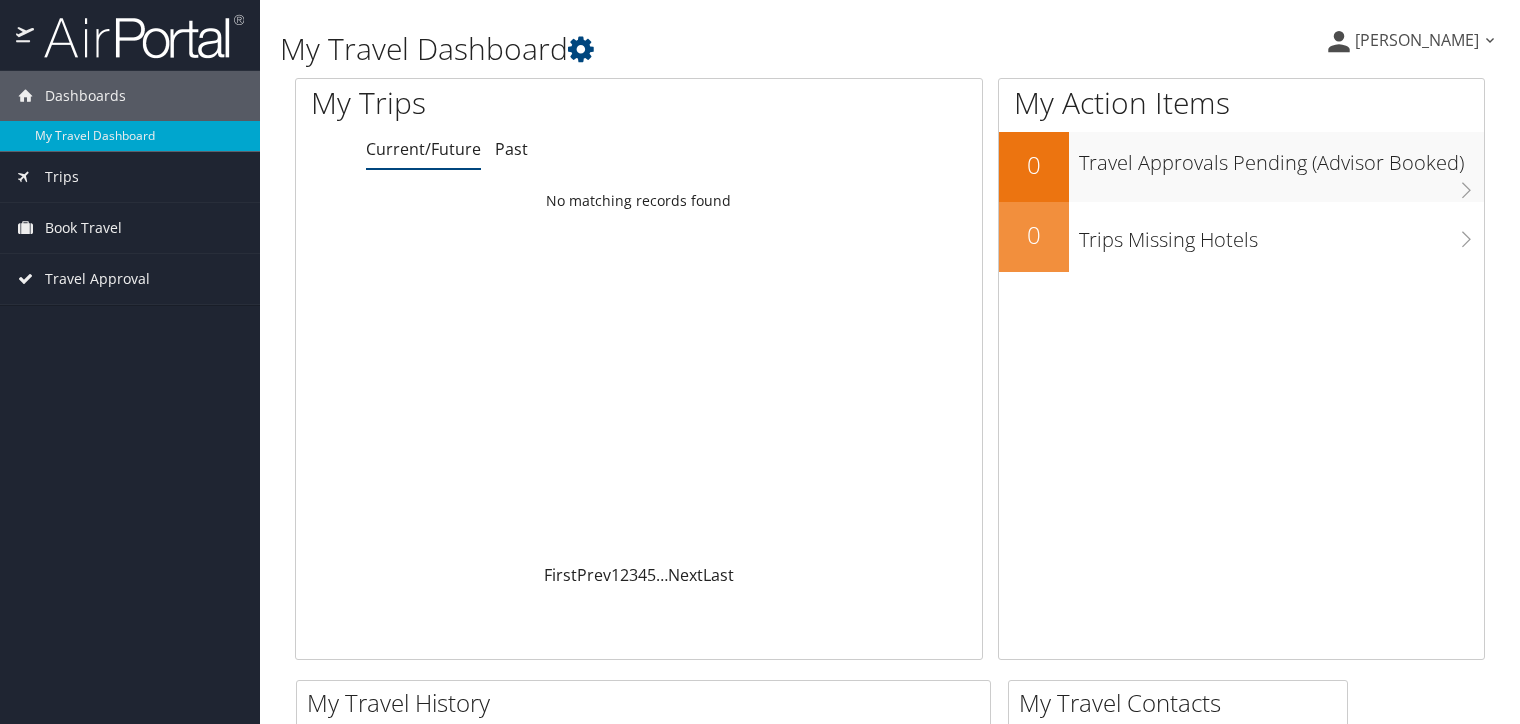 scroll, scrollTop: 0, scrollLeft: 0, axis: both 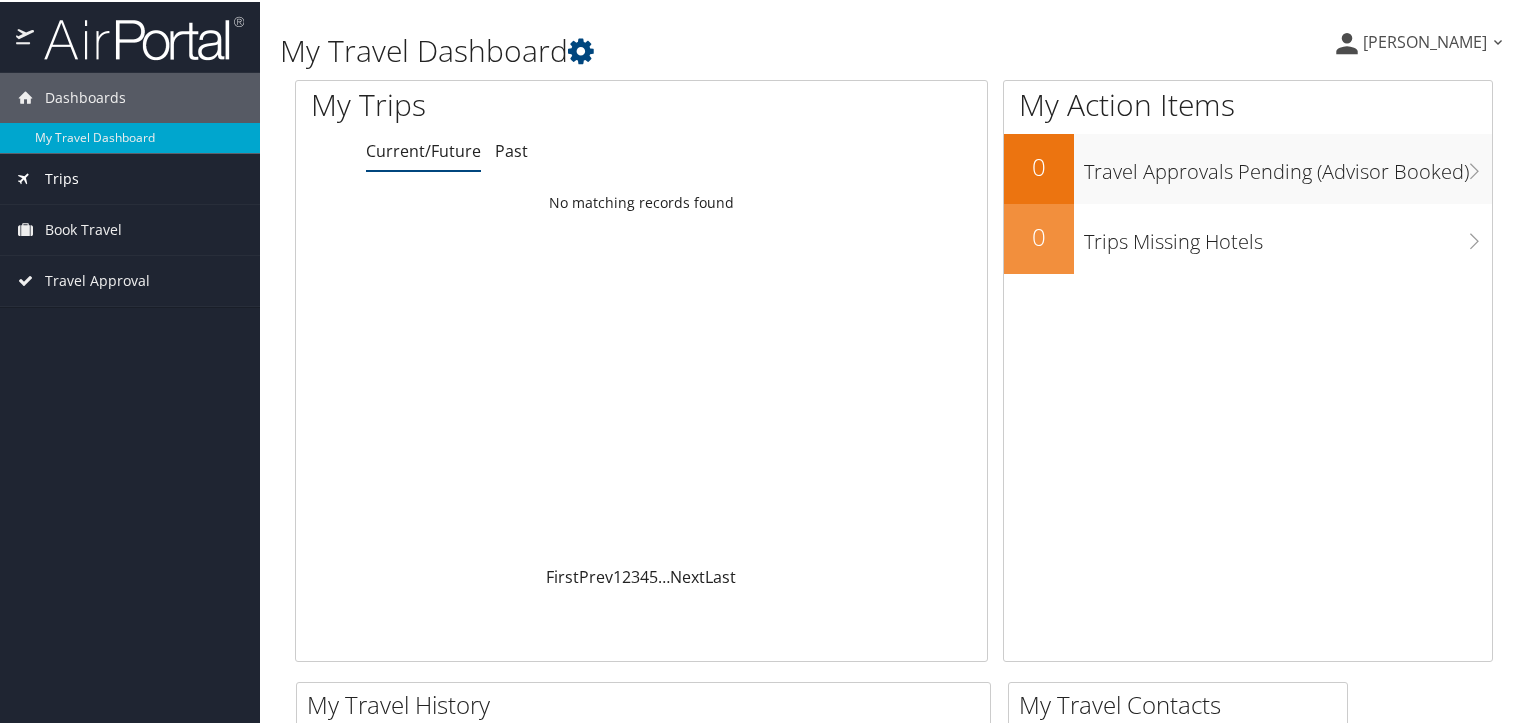 click on "Trips" at bounding box center [62, 177] 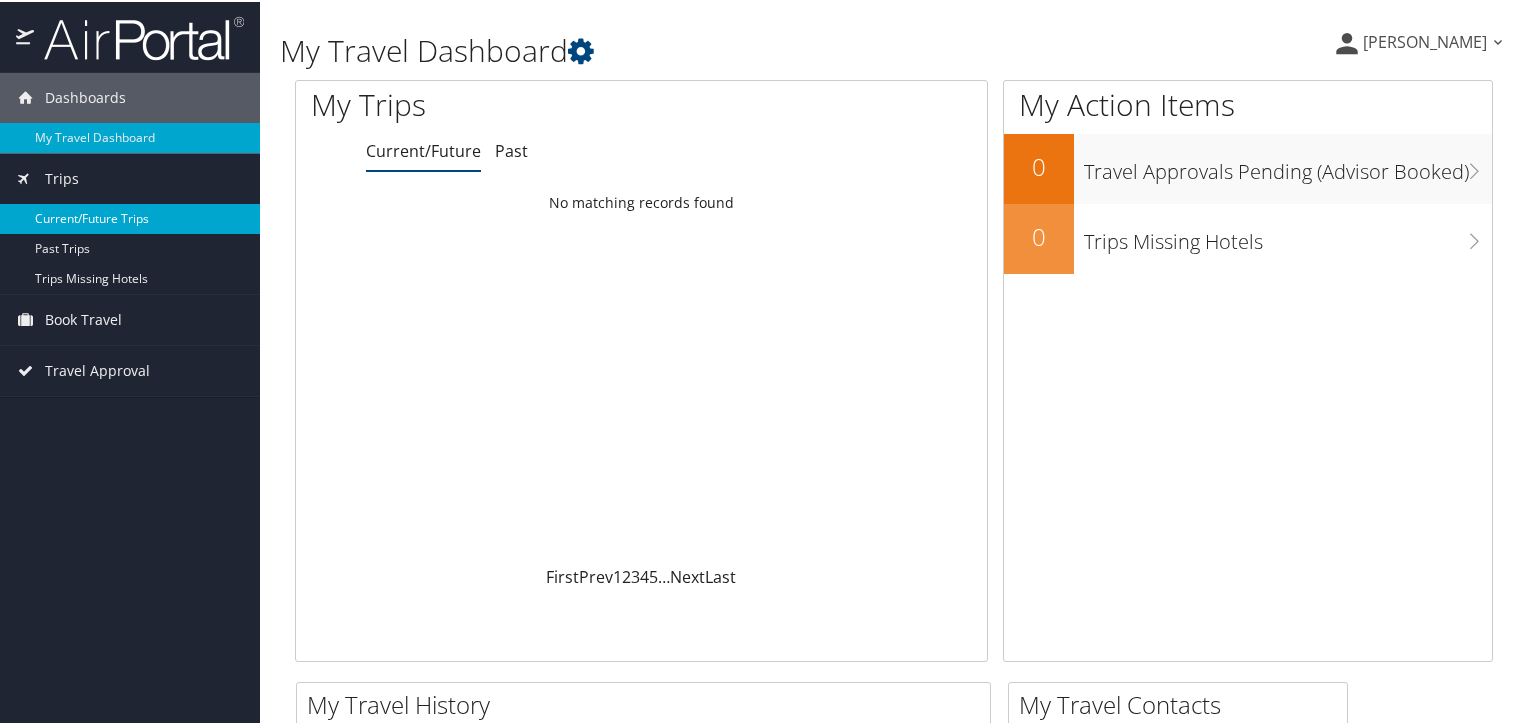 click on "Current/Future Trips" at bounding box center (130, 217) 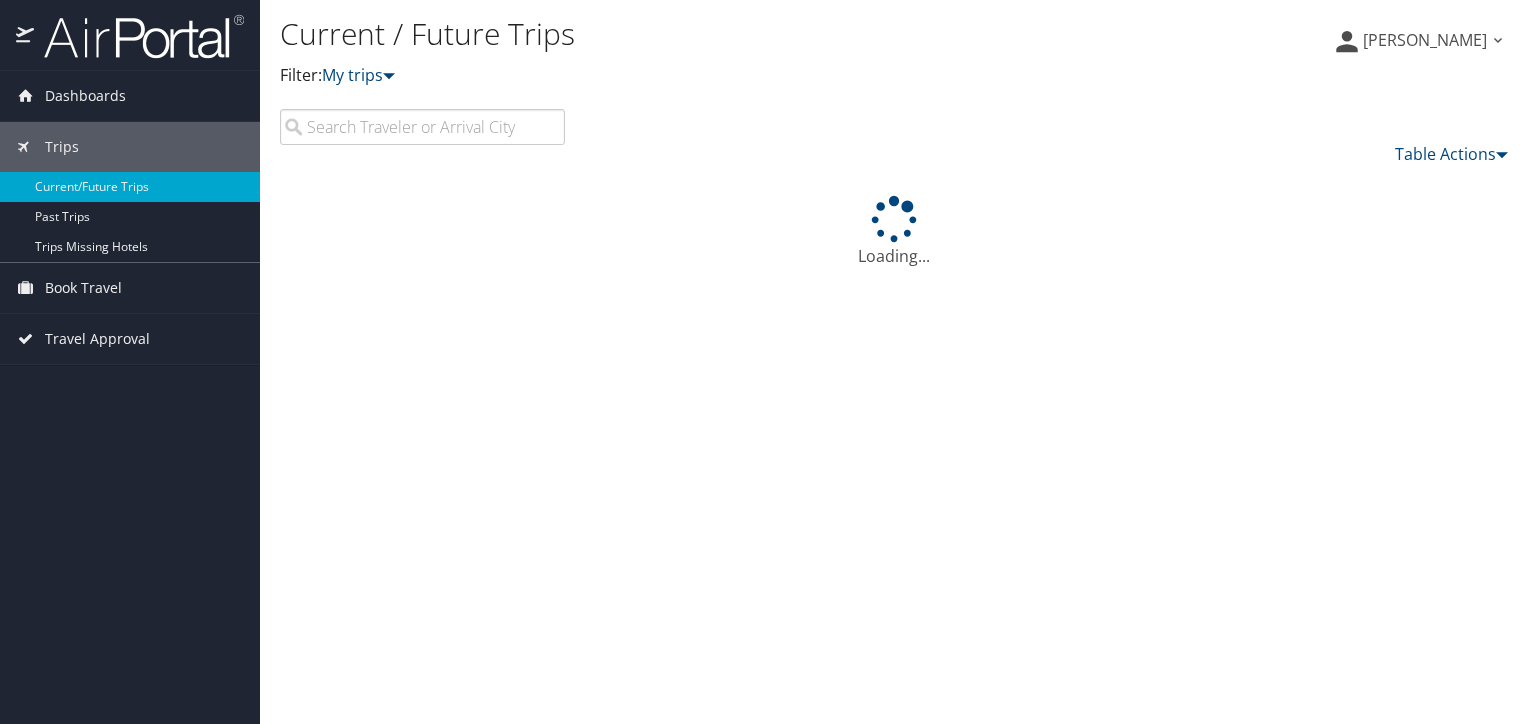 scroll, scrollTop: 0, scrollLeft: 0, axis: both 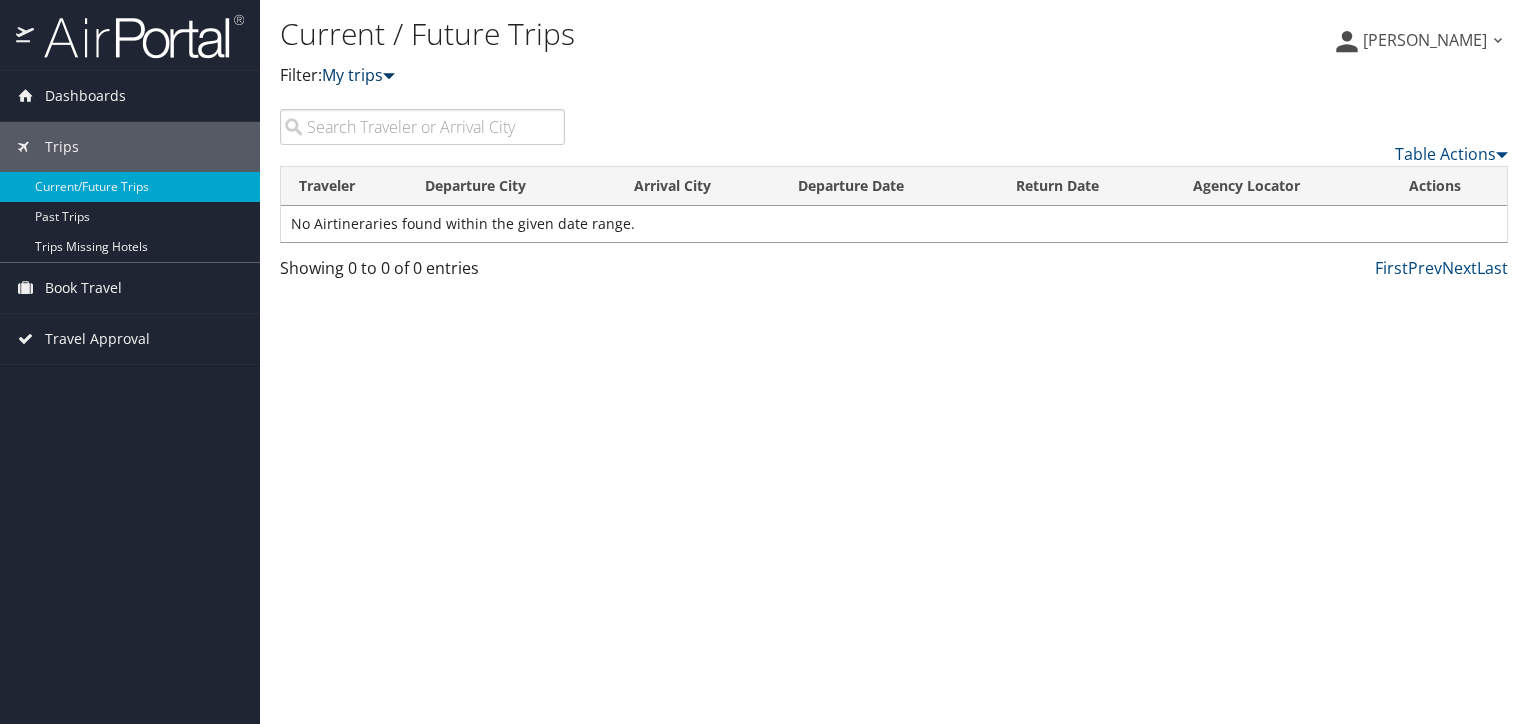 click on "My trips" at bounding box center [358, 75] 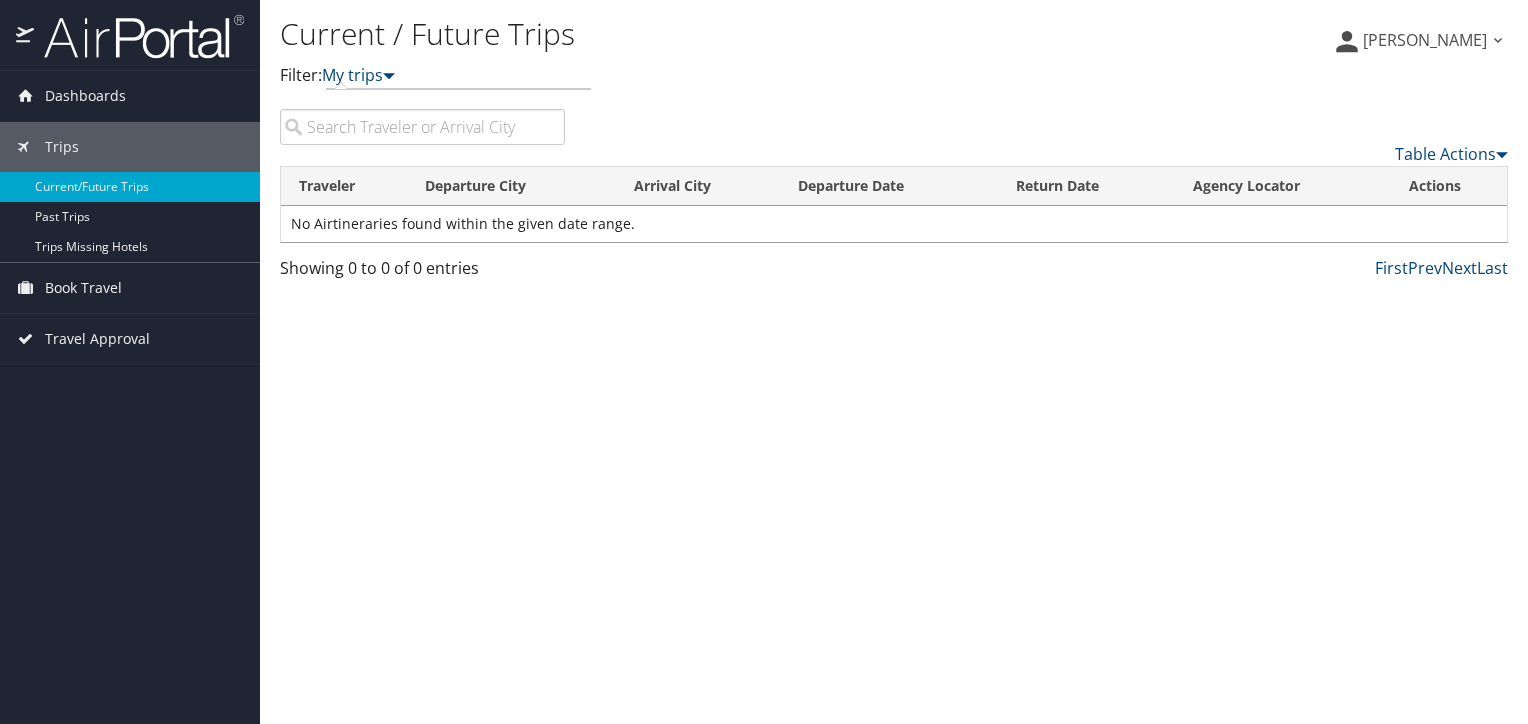 click at bounding box center (422, 127) 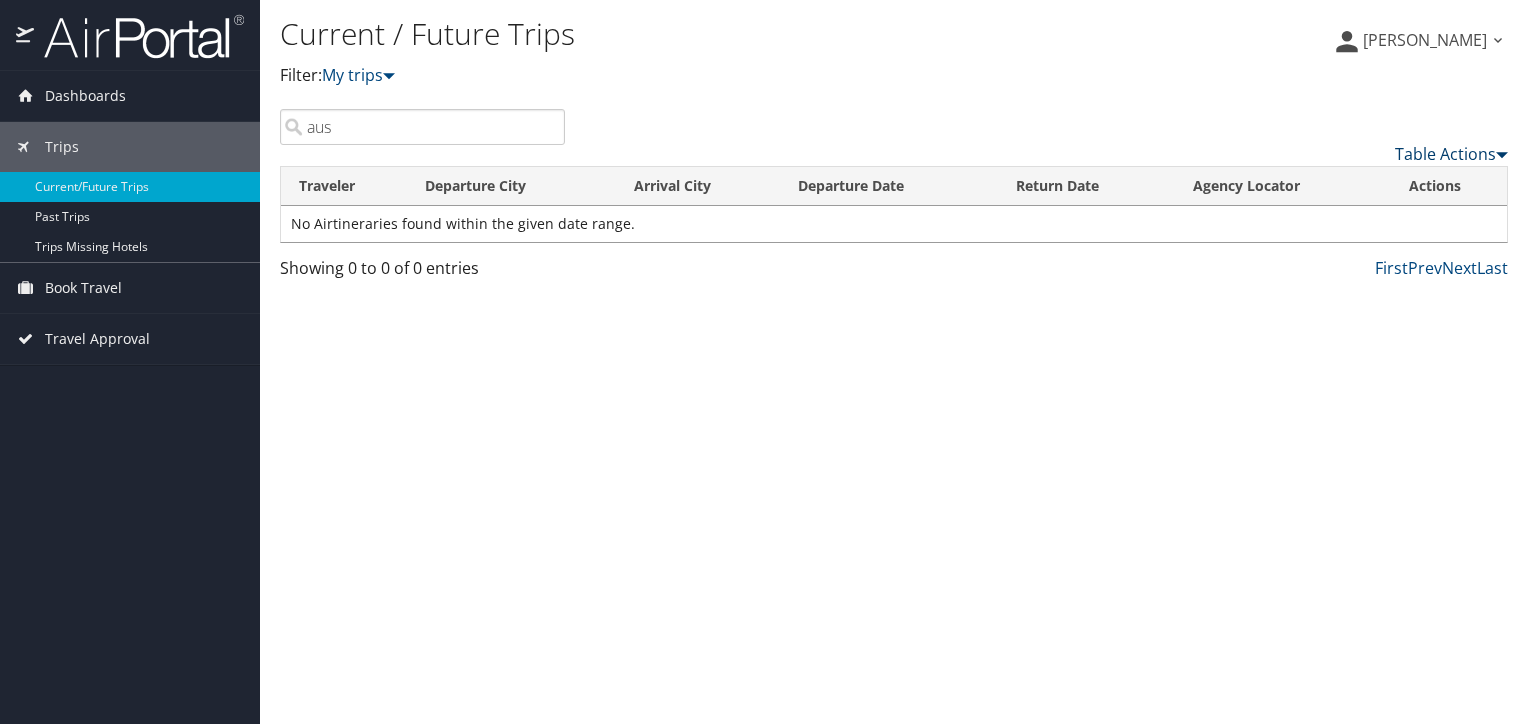 type on "aus" 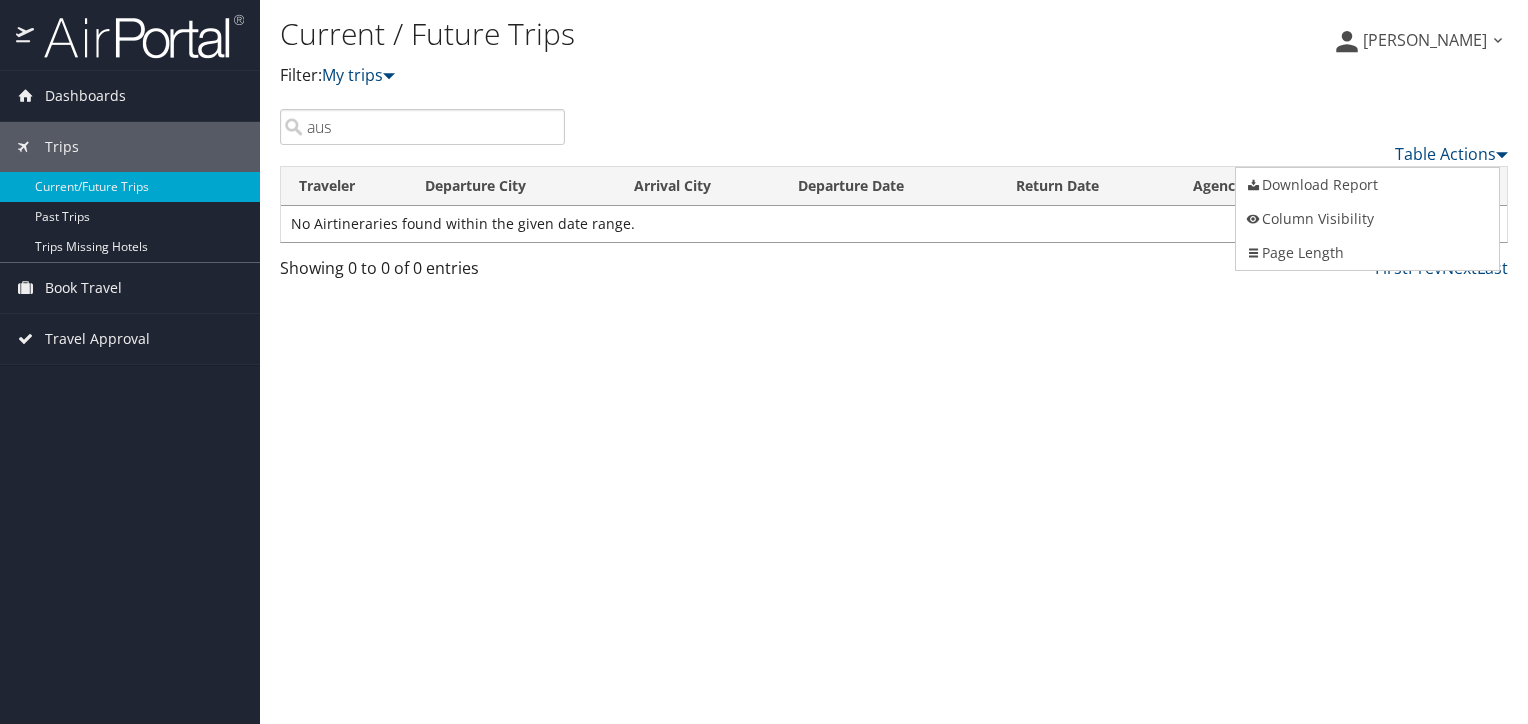 click at bounding box center (764, 362) 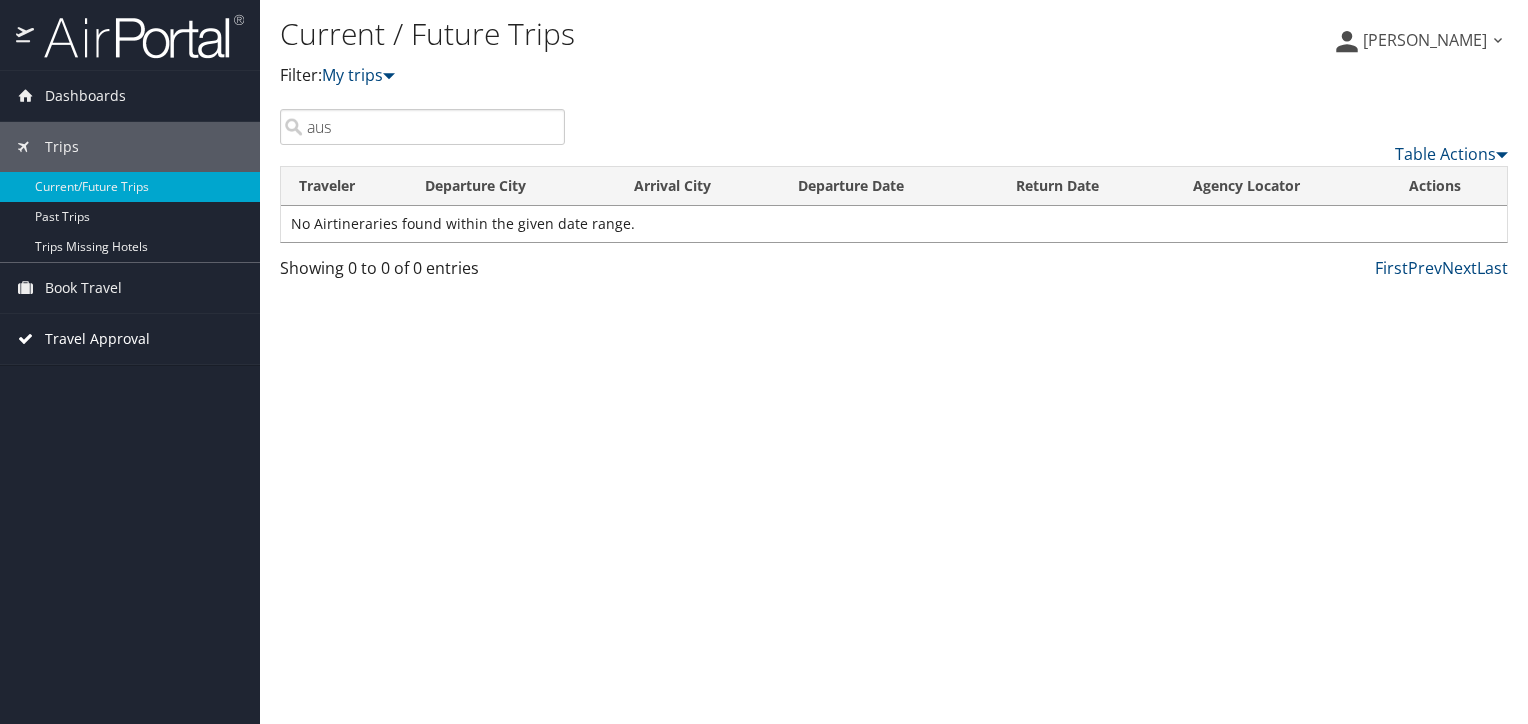 click on "Travel Approval" at bounding box center [97, 339] 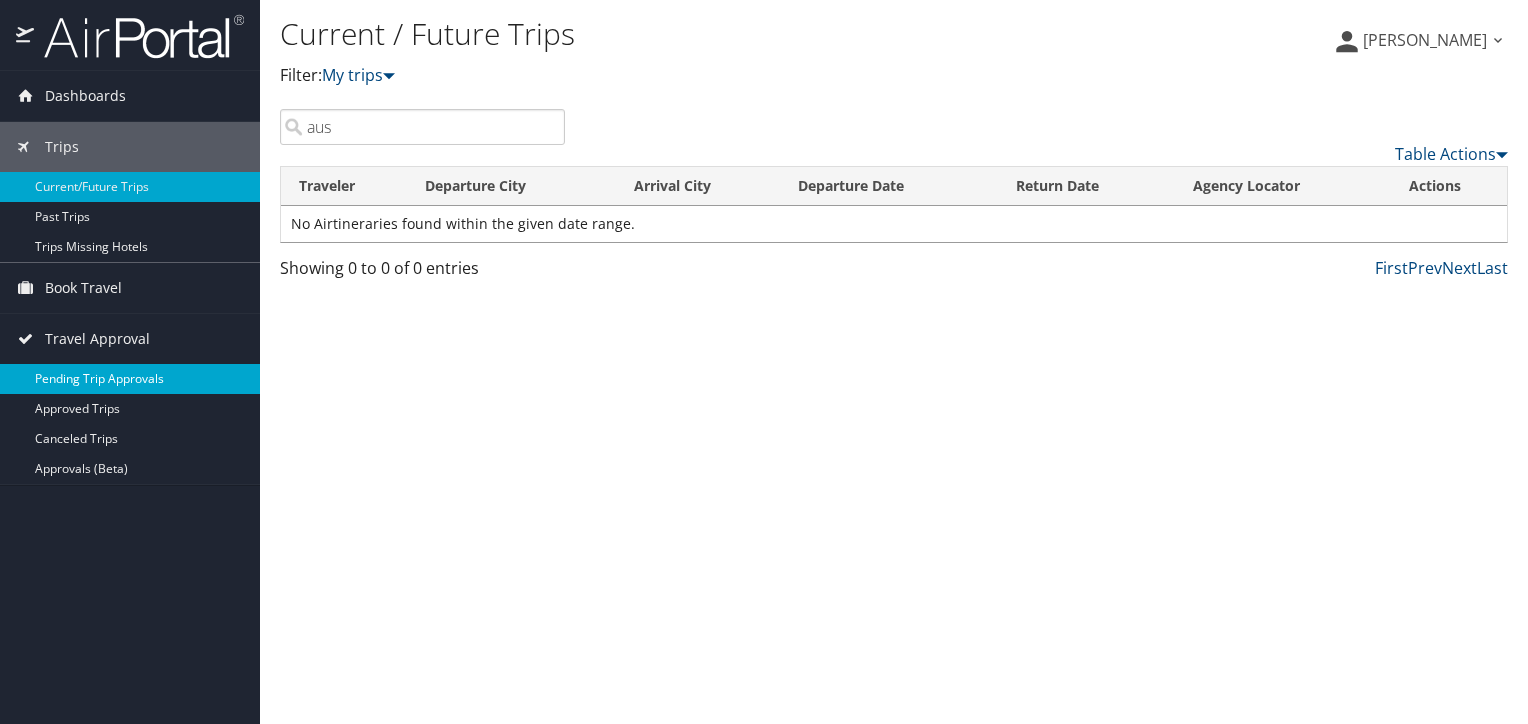 click on "Pending Trip Approvals" at bounding box center (130, 379) 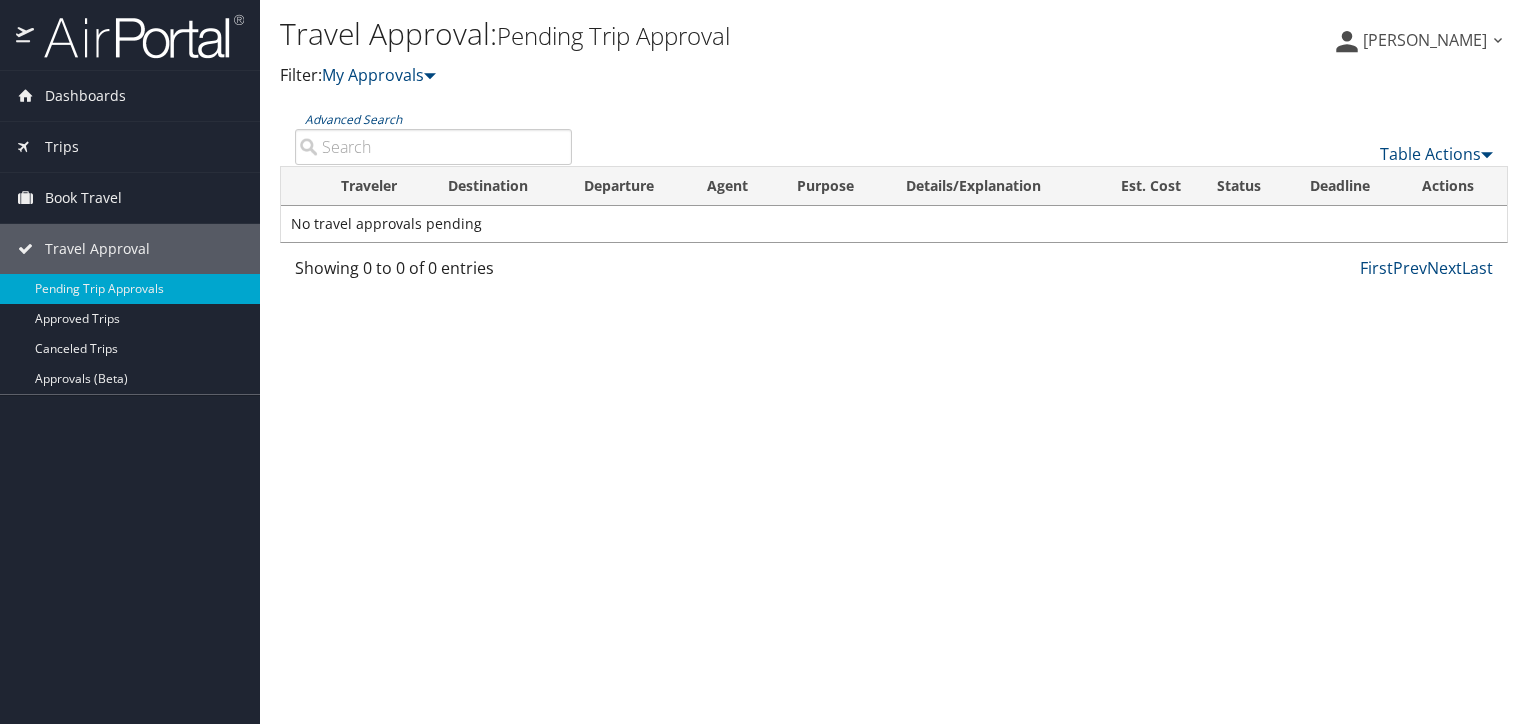 scroll, scrollTop: 0, scrollLeft: 0, axis: both 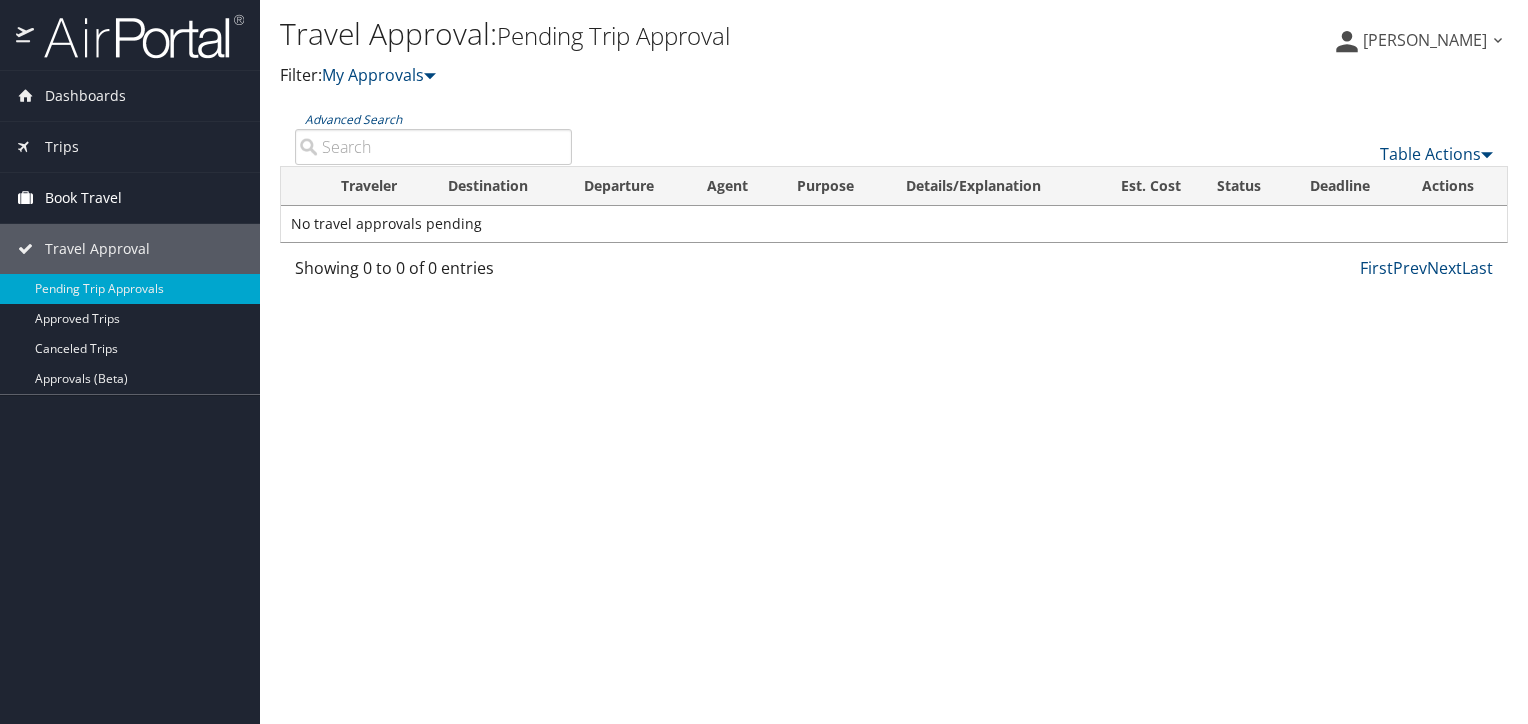 click on "Book Travel" at bounding box center (83, 198) 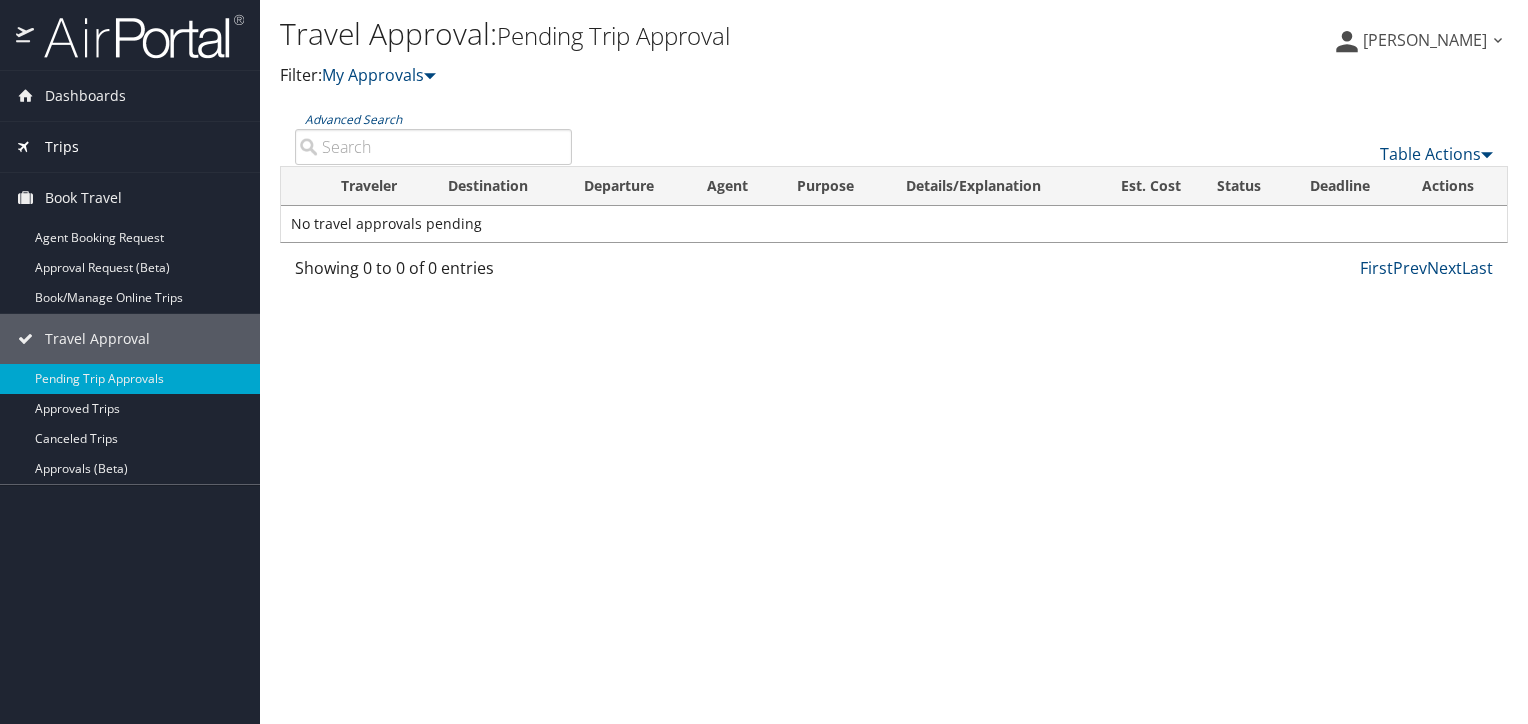 click on "Trips" at bounding box center (62, 147) 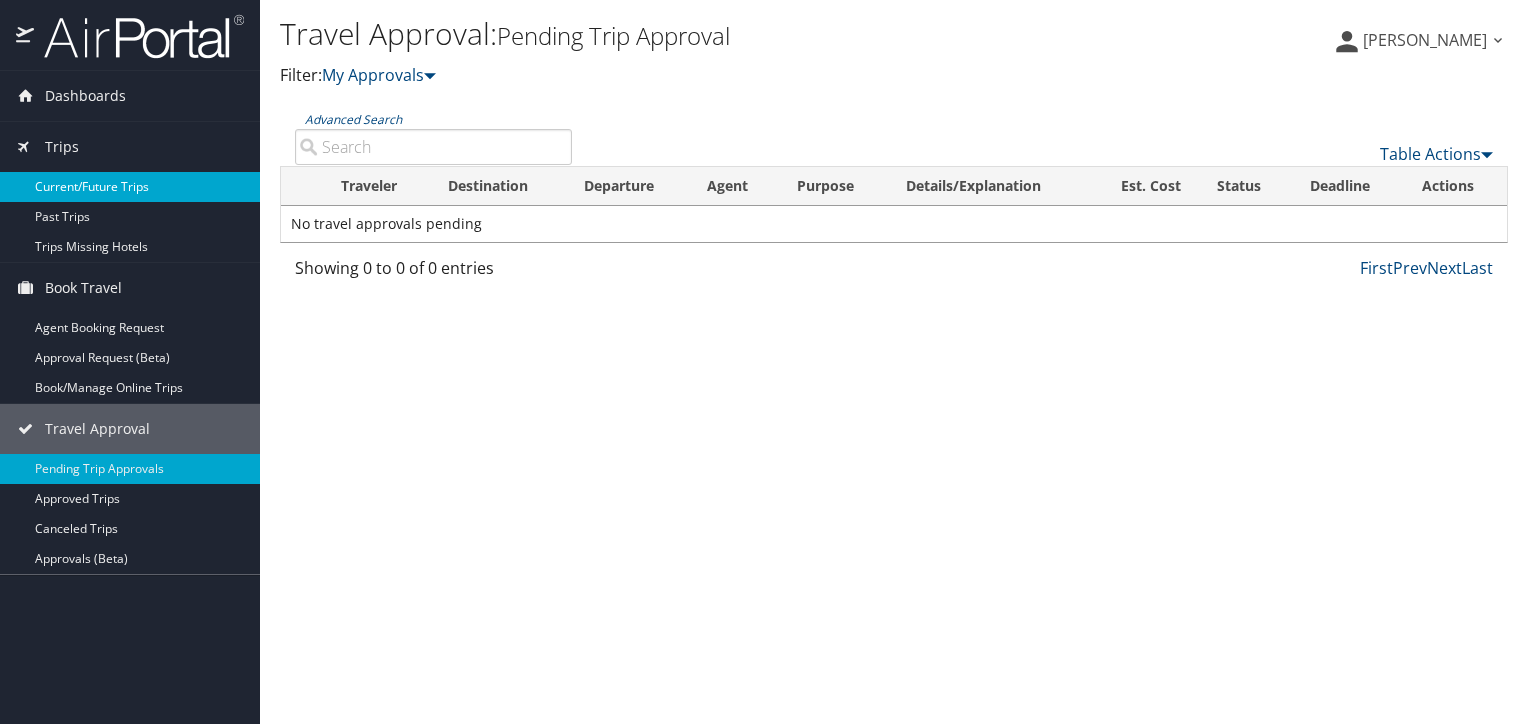 click on "Current/Future Trips" at bounding box center [130, 187] 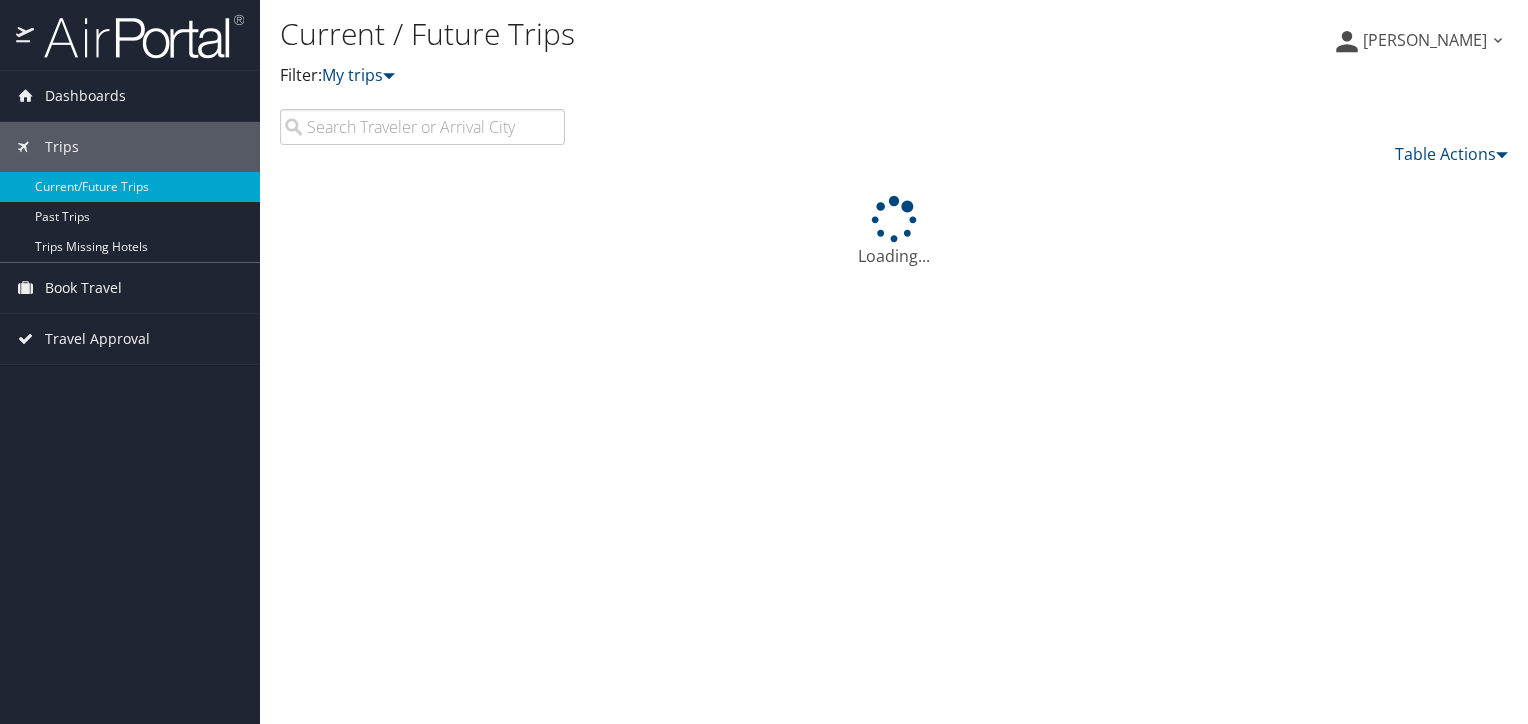 scroll, scrollTop: 0, scrollLeft: 0, axis: both 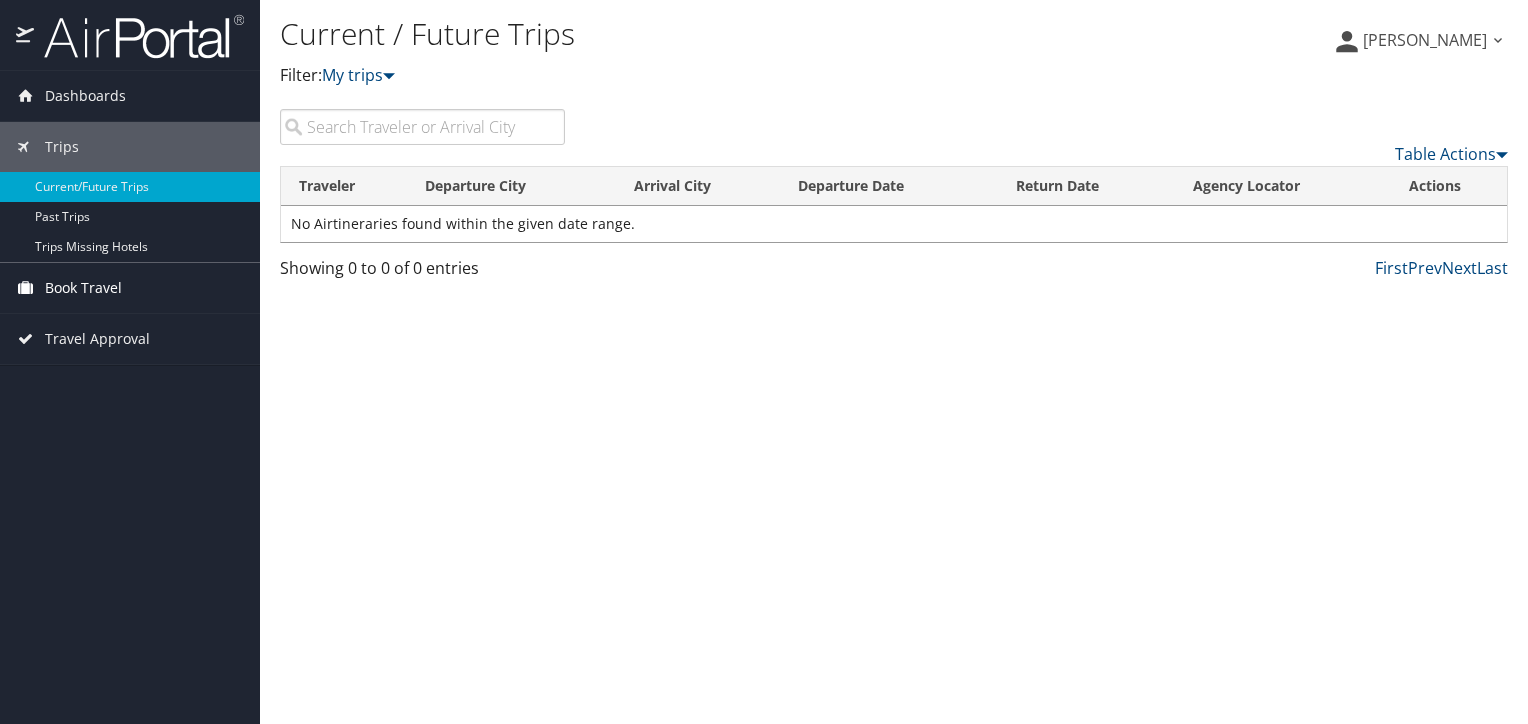 click on "Book Travel" at bounding box center (83, 288) 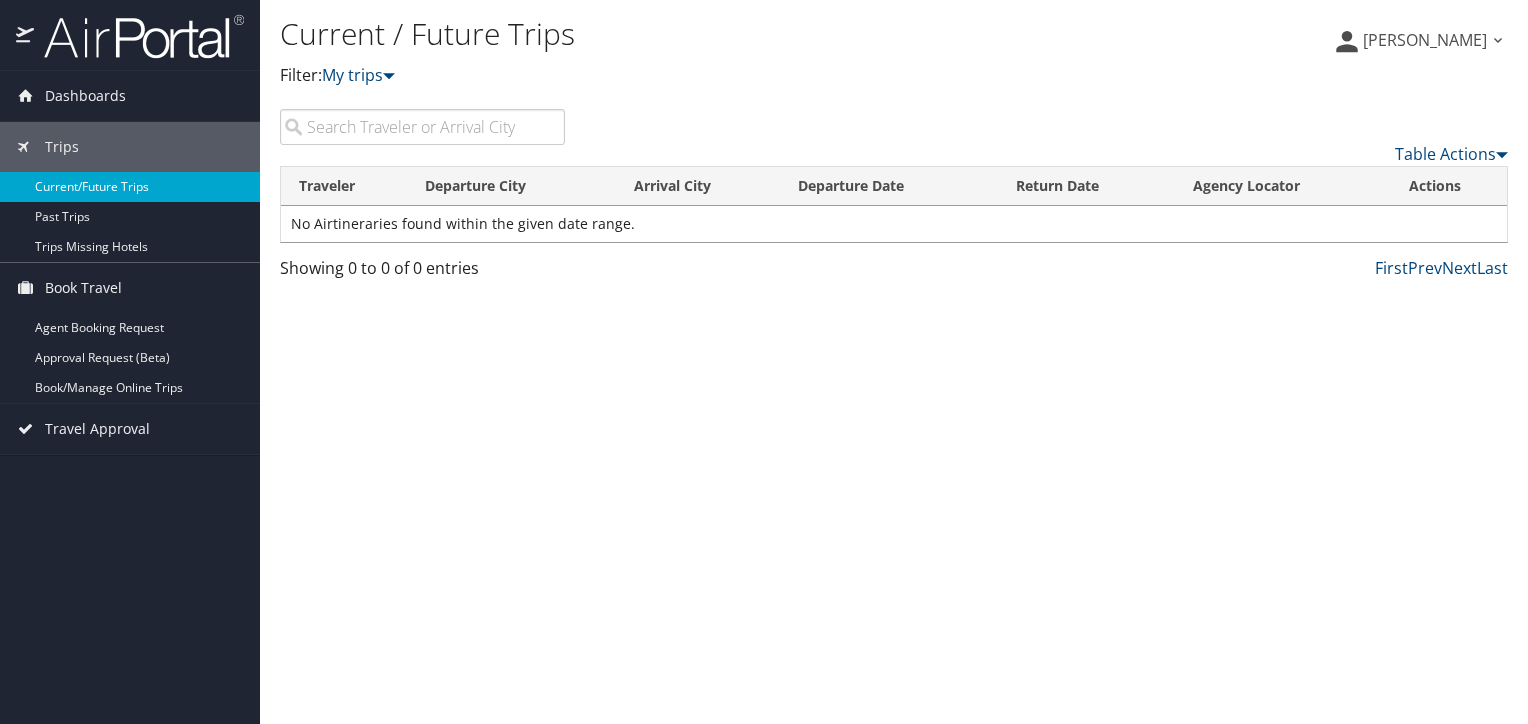 click on "Current/Future Trips" at bounding box center (130, 187) 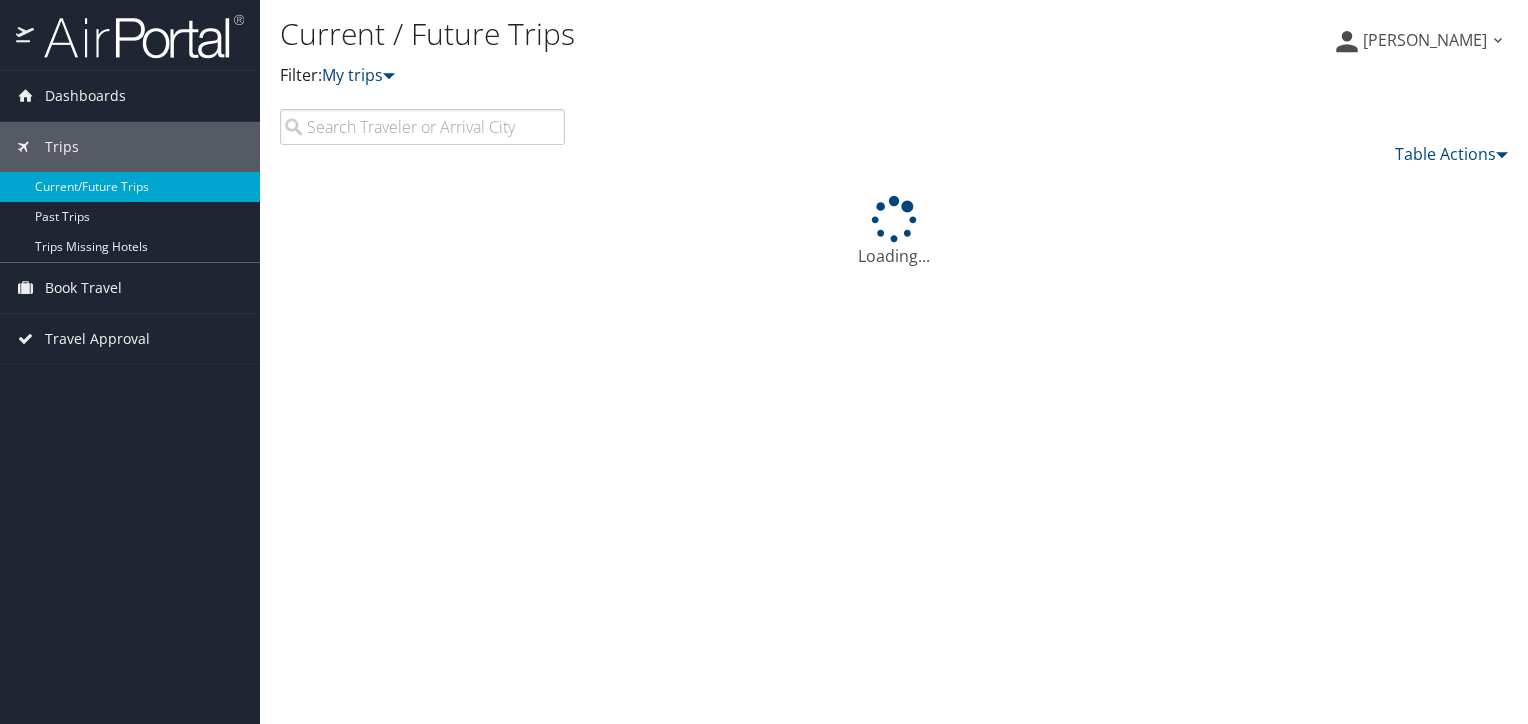 scroll, scrollTop: 0, scrollLeft: 0, axis: both 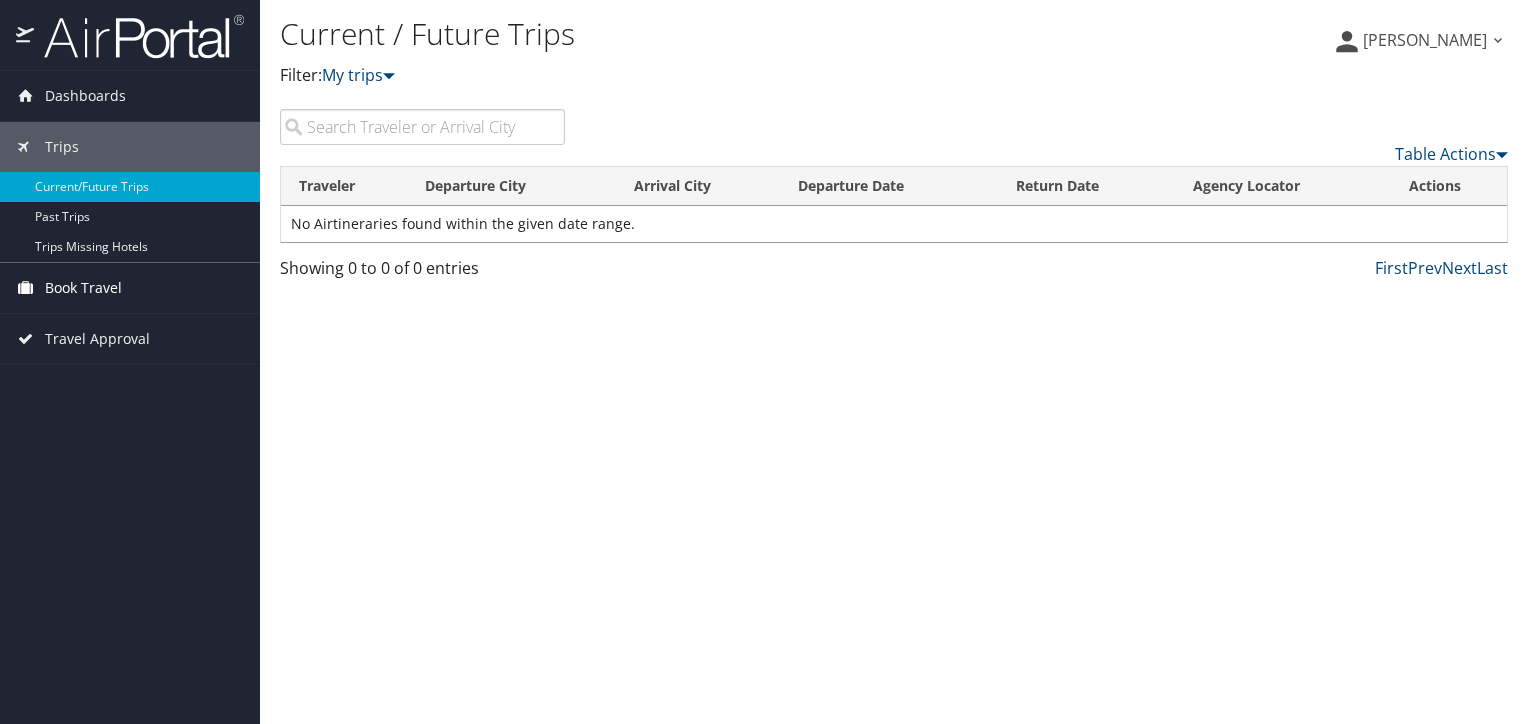 click on "Book Travel" at bounding box center [83, 288] 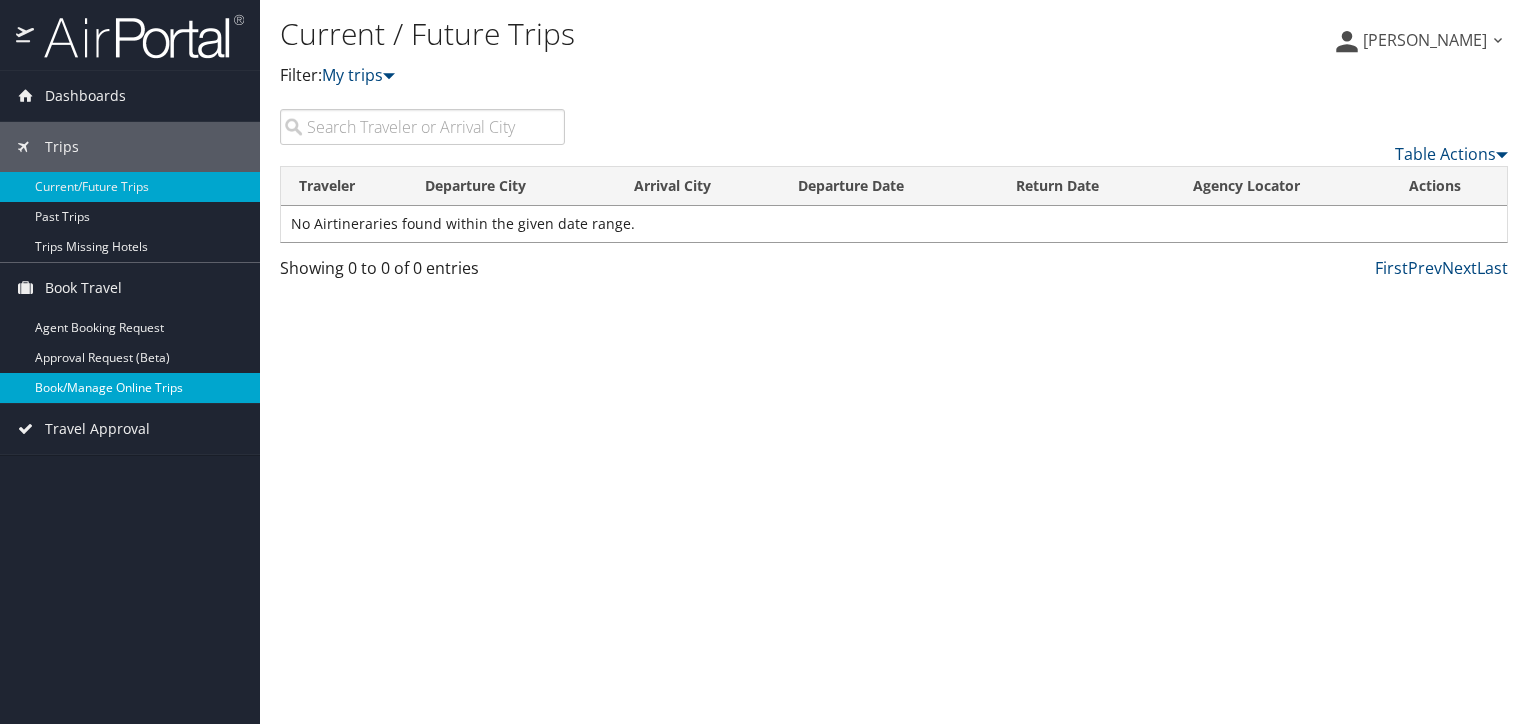 click on "Book/Manage Online Trips" at bounding box center (130, 388) 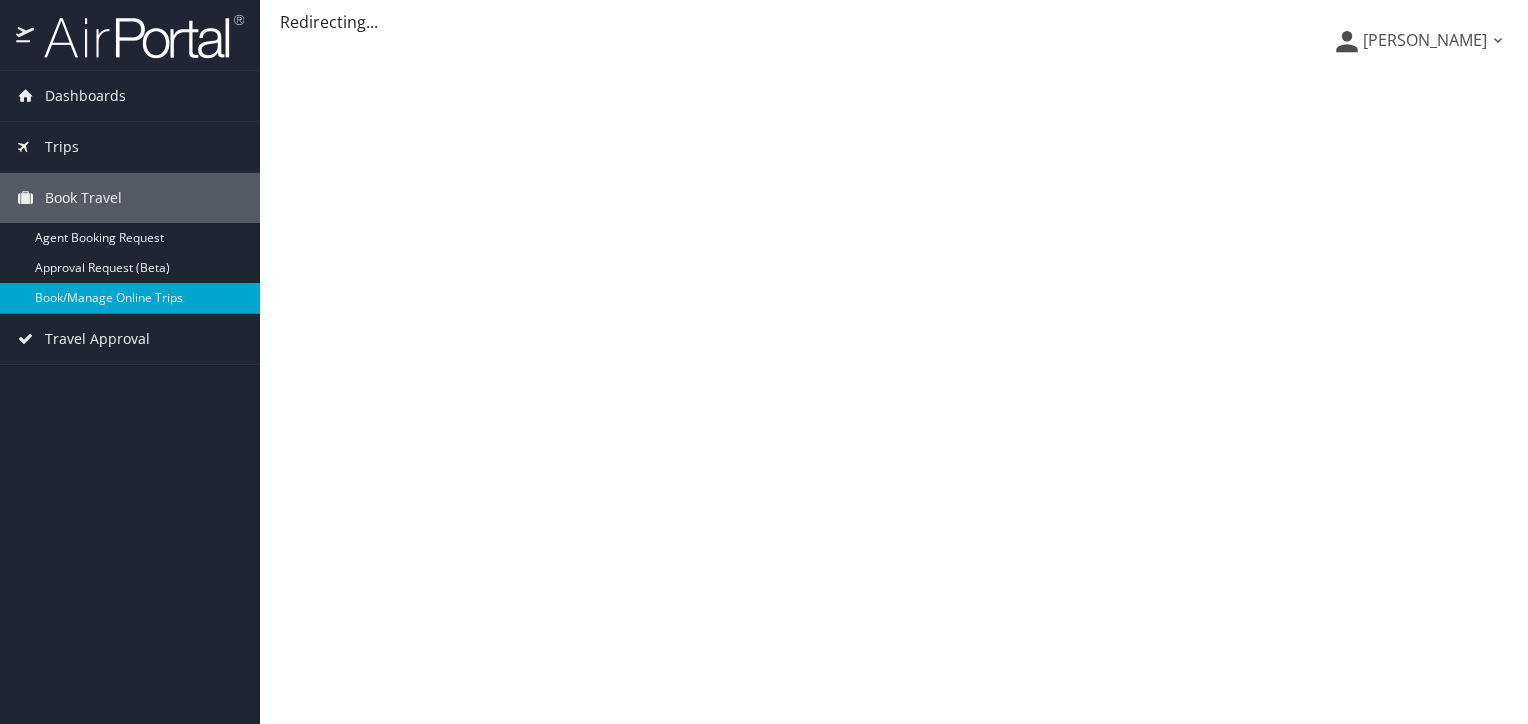 scroll, scrollTop: 0, scrollLeft: 0, axis: both 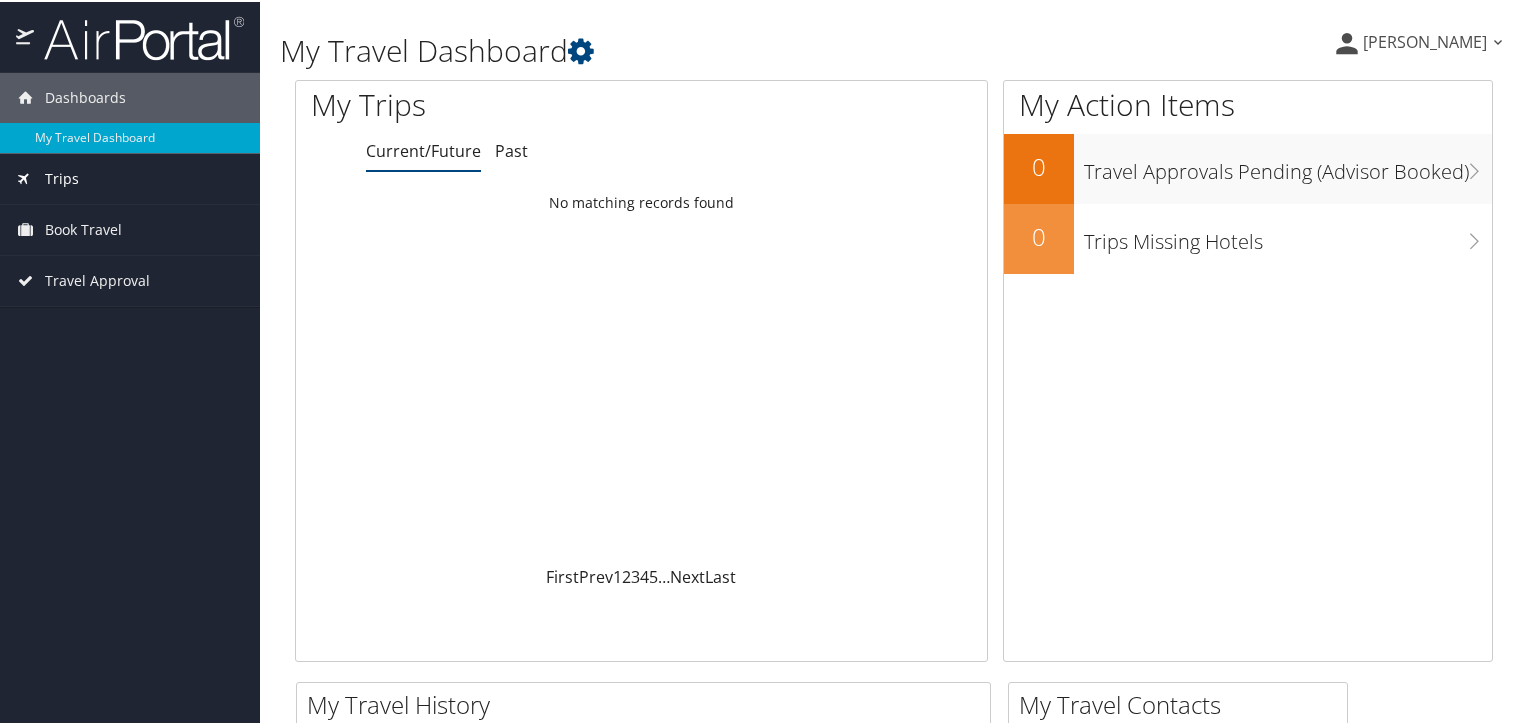 click on "Trips" at bounding box center [62, 177] 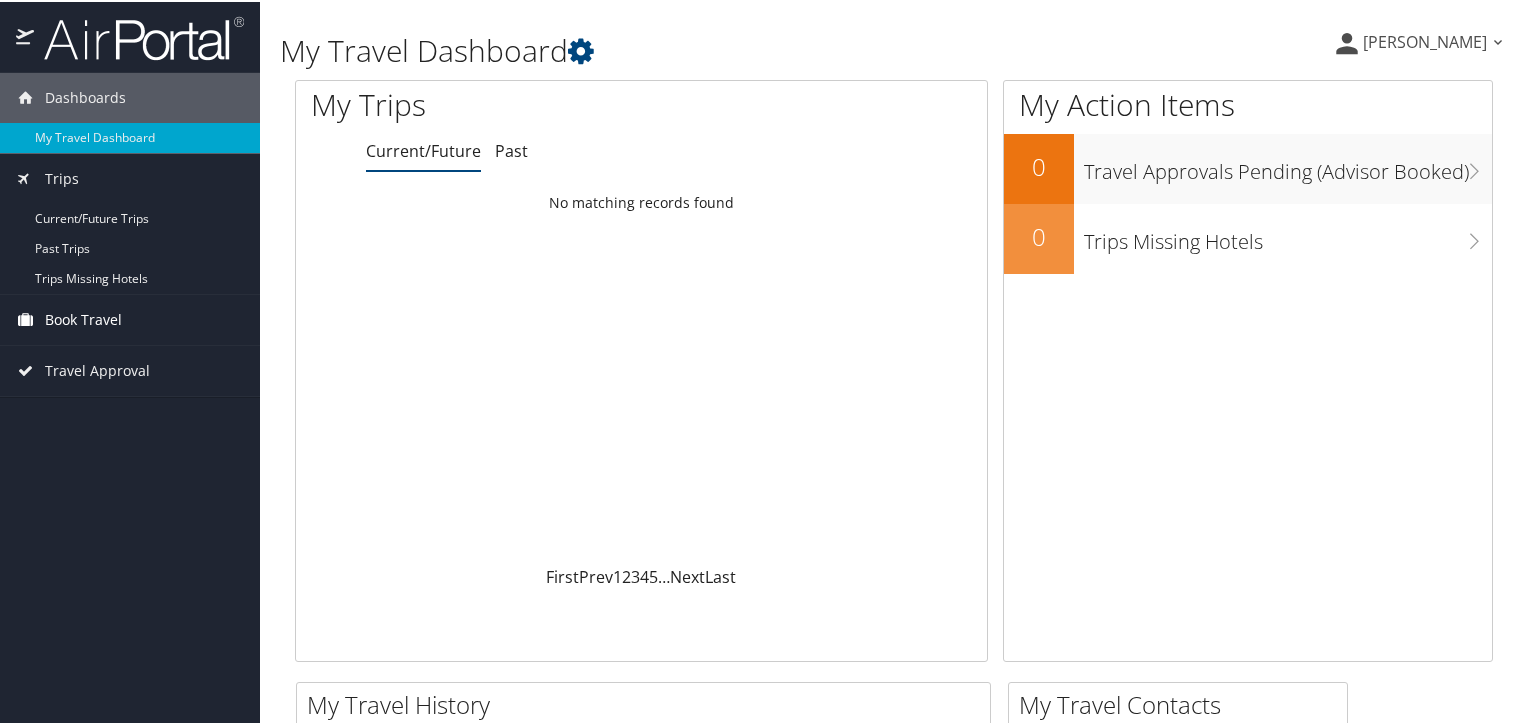click on "Book Travel" at bounding box center (83, 318) 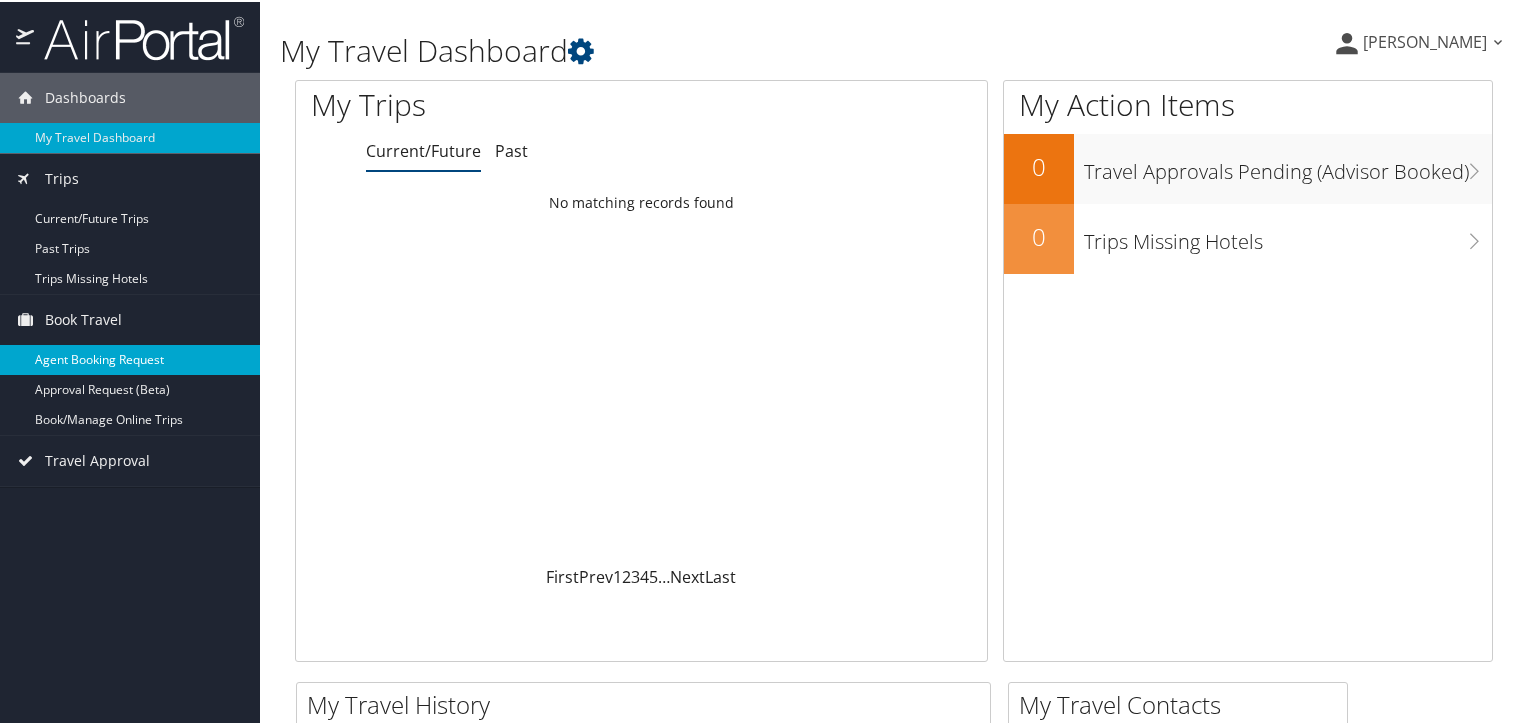click on "Agent Booking Request" at bounding box center [130, 358] 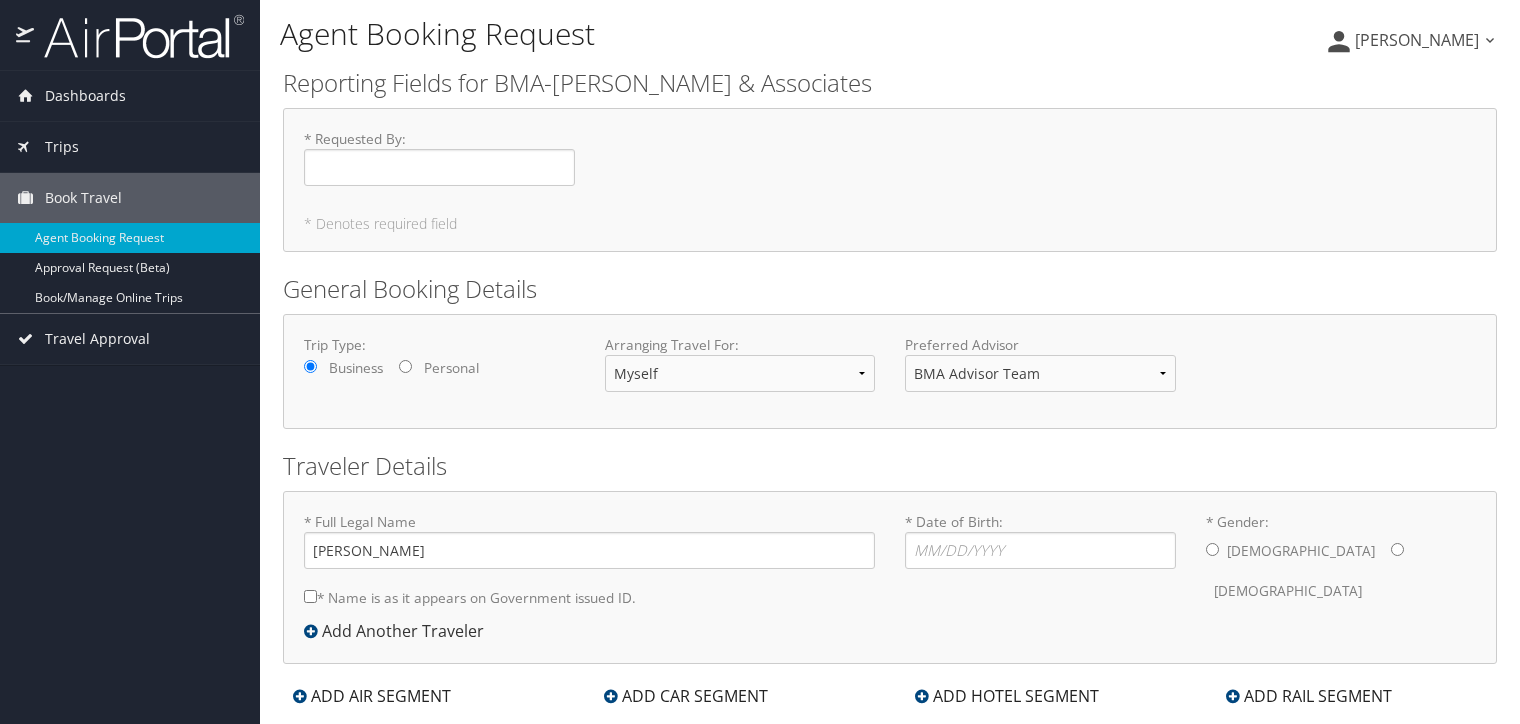 scroll, scrollTop: 0, scrollLeft: 0, axis: both 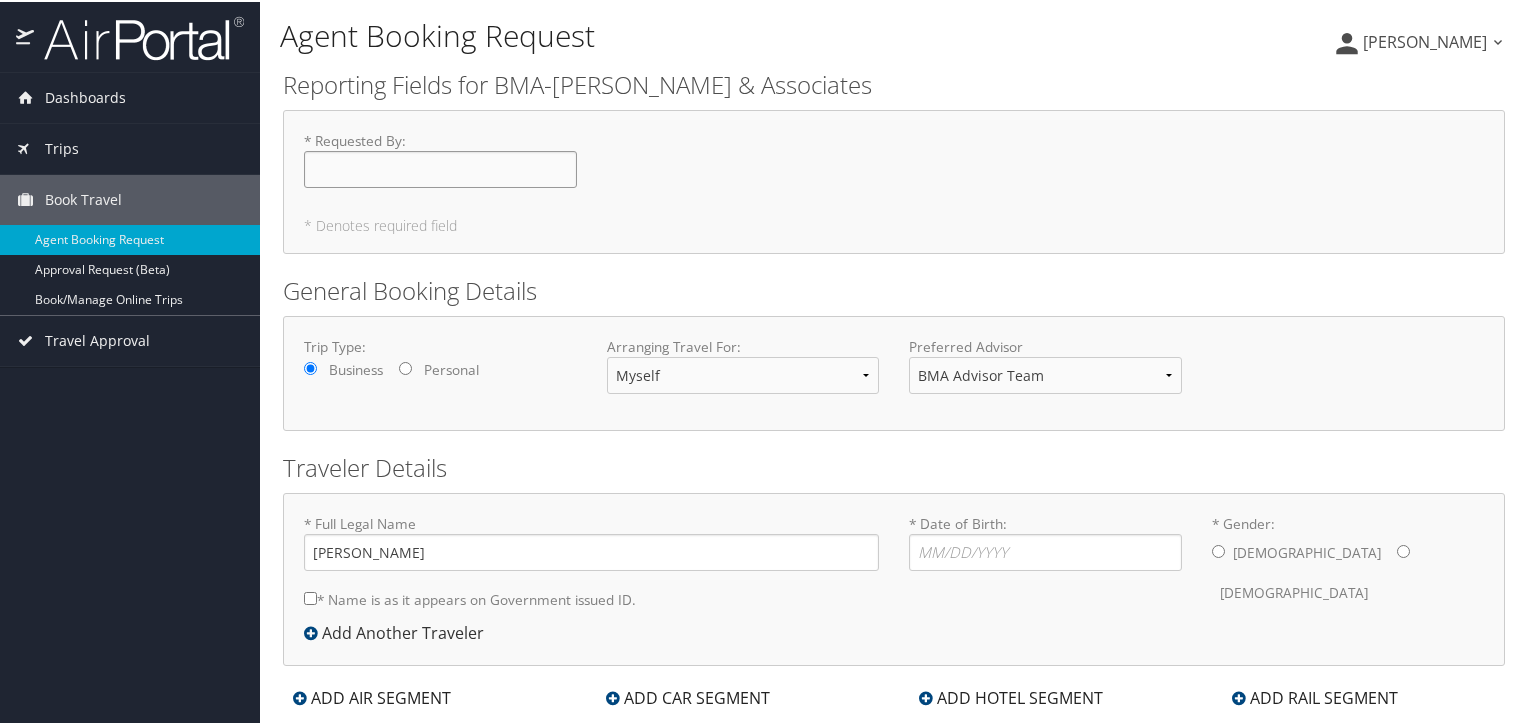 click on "*   Requested By : Required" at bounding box center (440, 167) 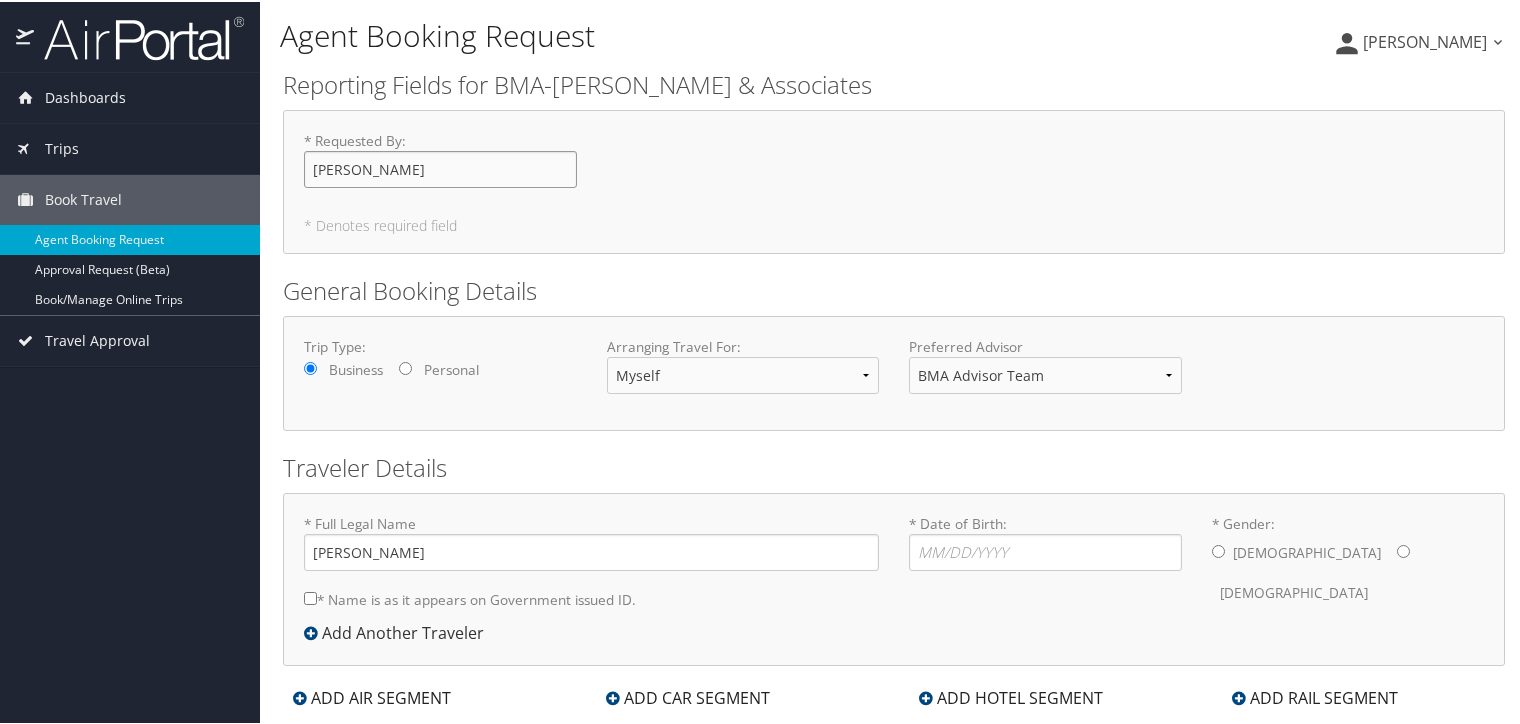 type on "[PERSON_NAME]" 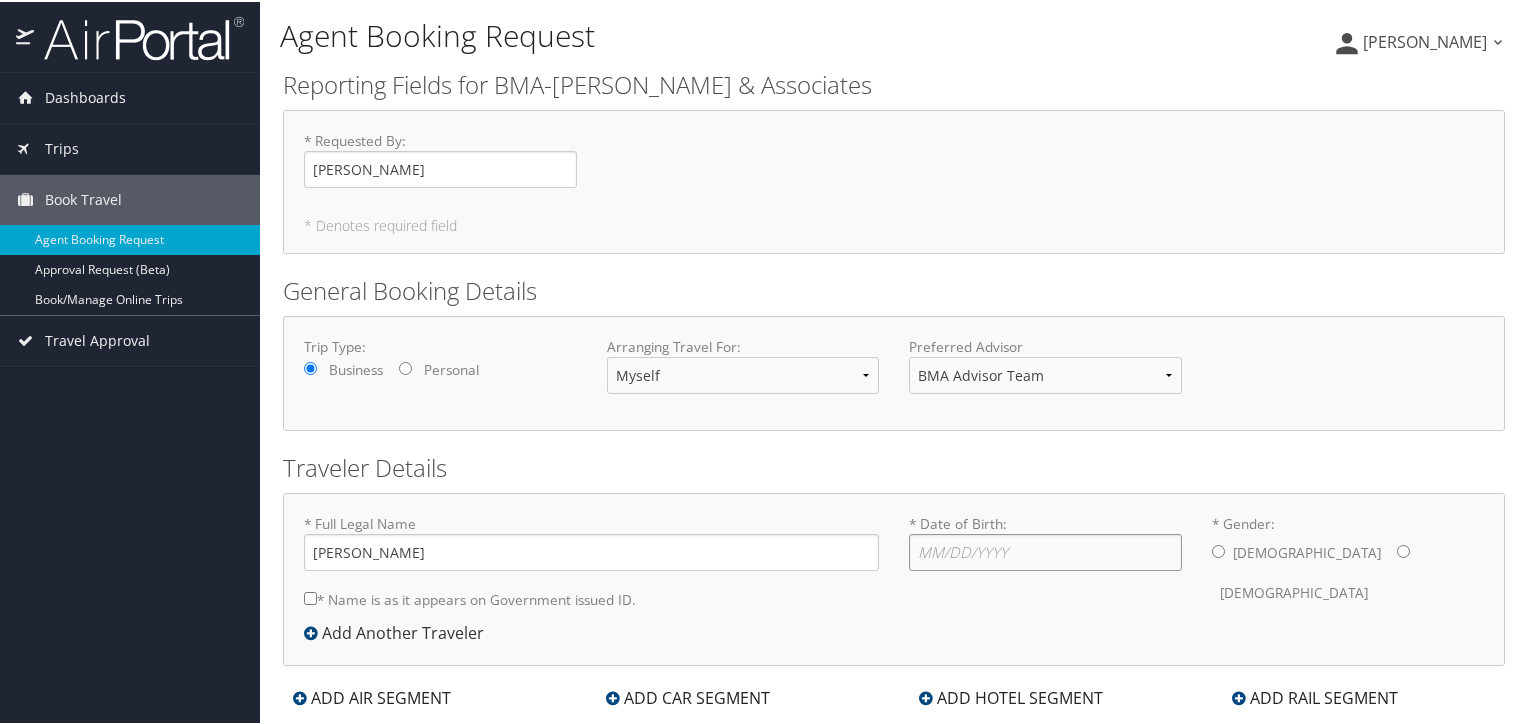 click on "* Date of Birth: Invalid Date" at bounding box center (1045, 550) 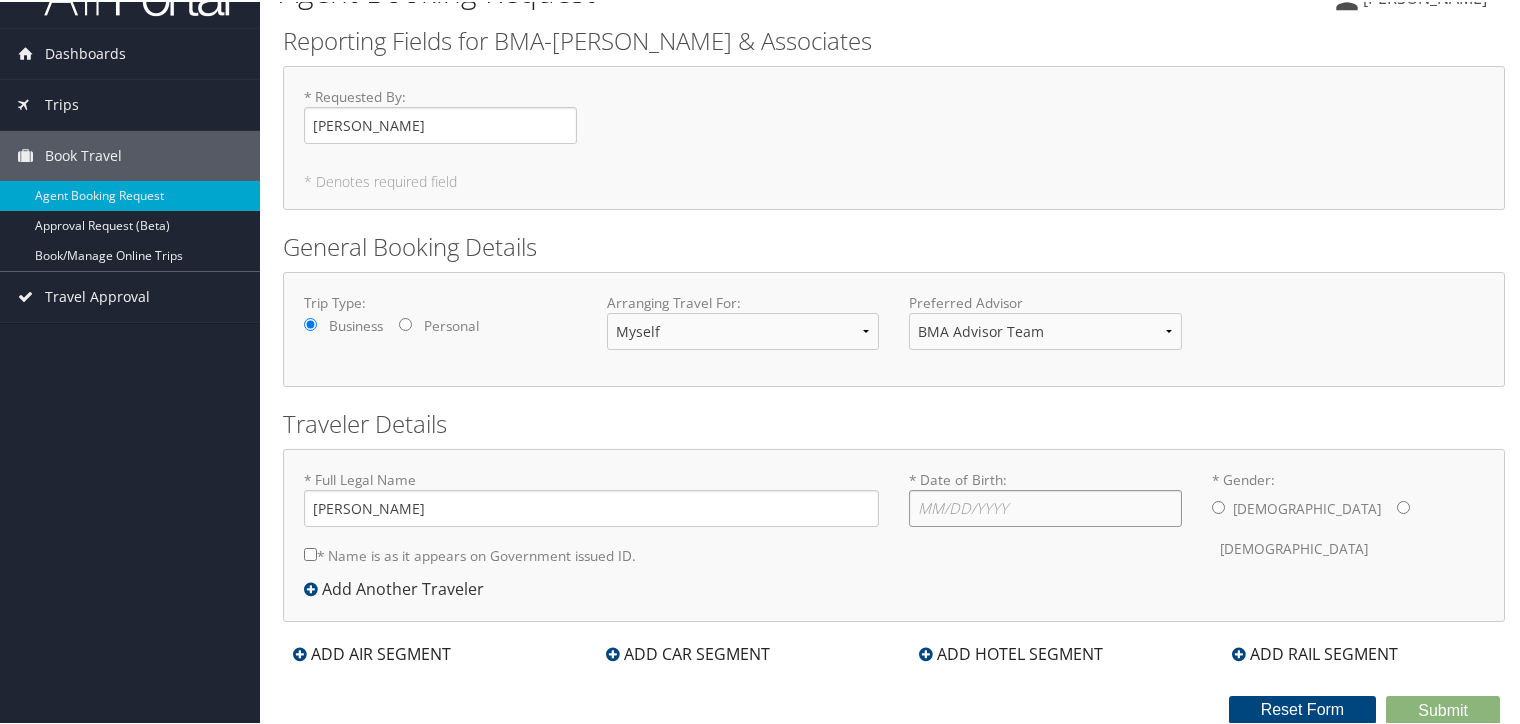 scroll, scrollTop: 0, scrollLeft: 0, axis: both 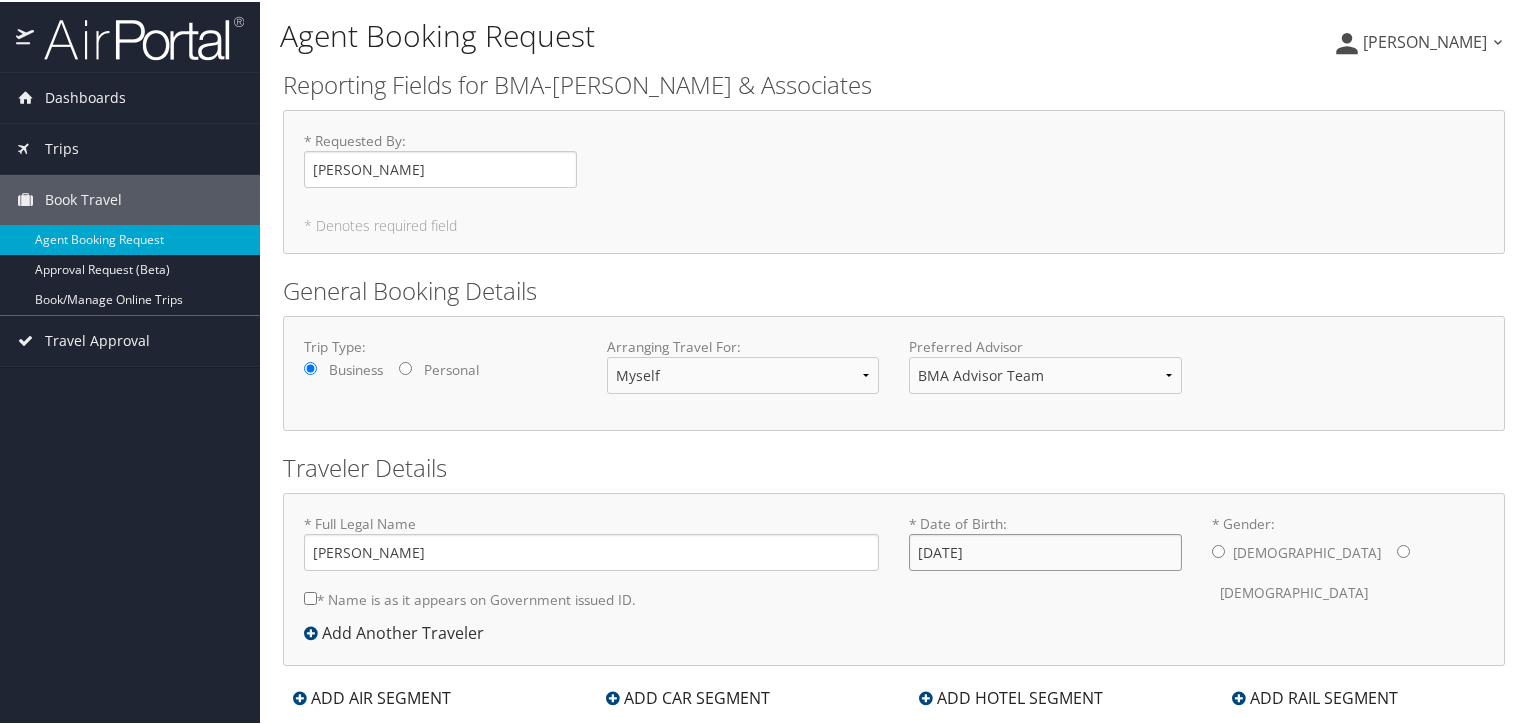 type on "[DATE]" 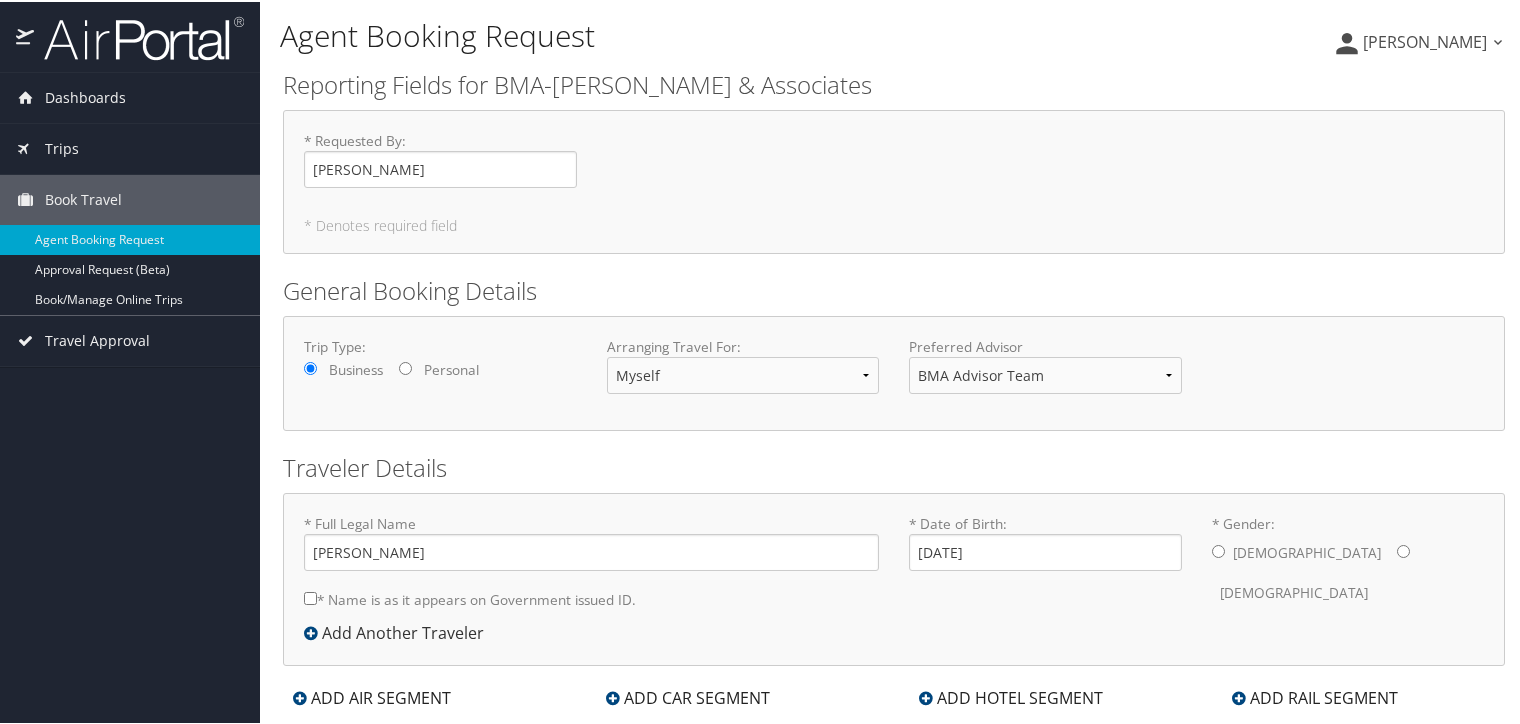 click on "* Gender:  [DEMOGRAPHIC_DATA] [DEMOGRAPHIC_DATA]" at bounding box center [1403, 549] 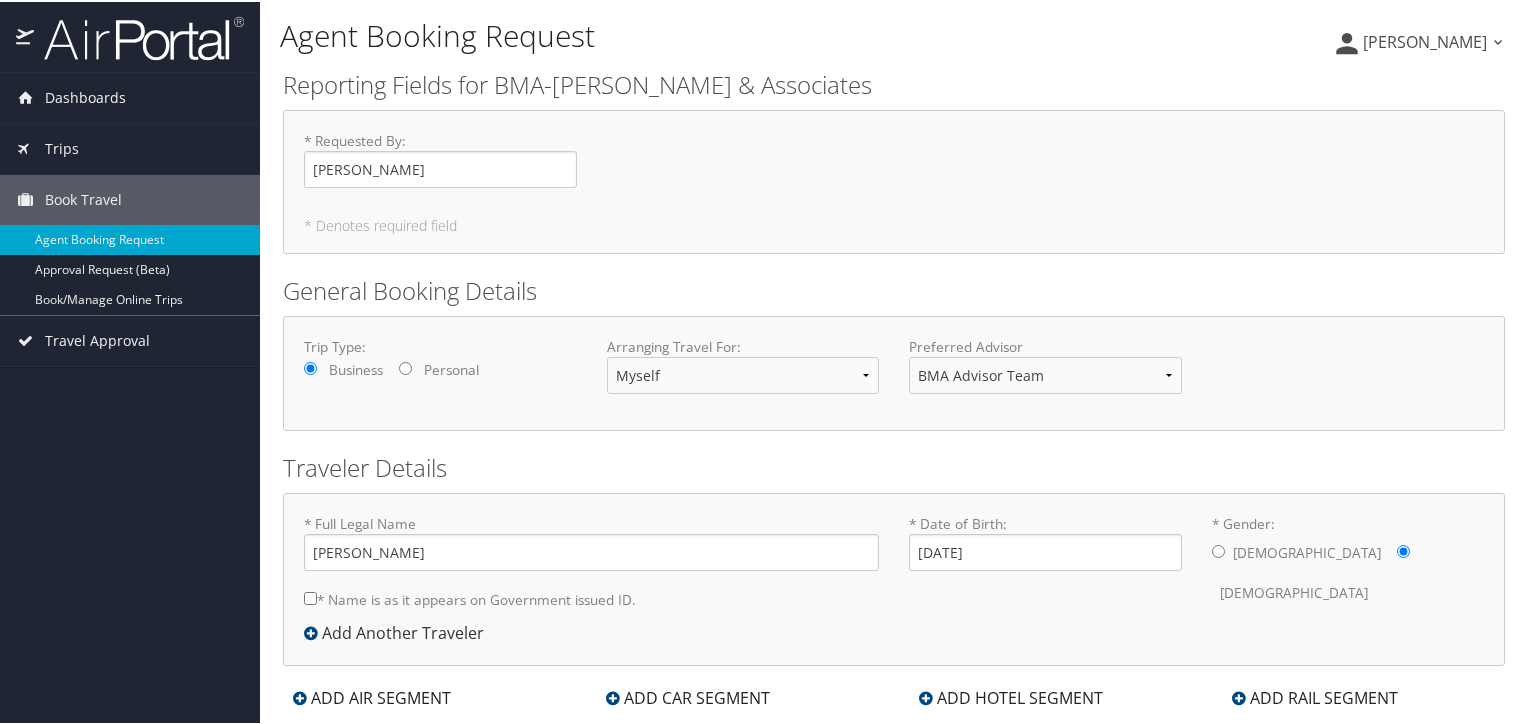 scroll, scrollTop: 44, scrollLeft: 0, axis: vertical 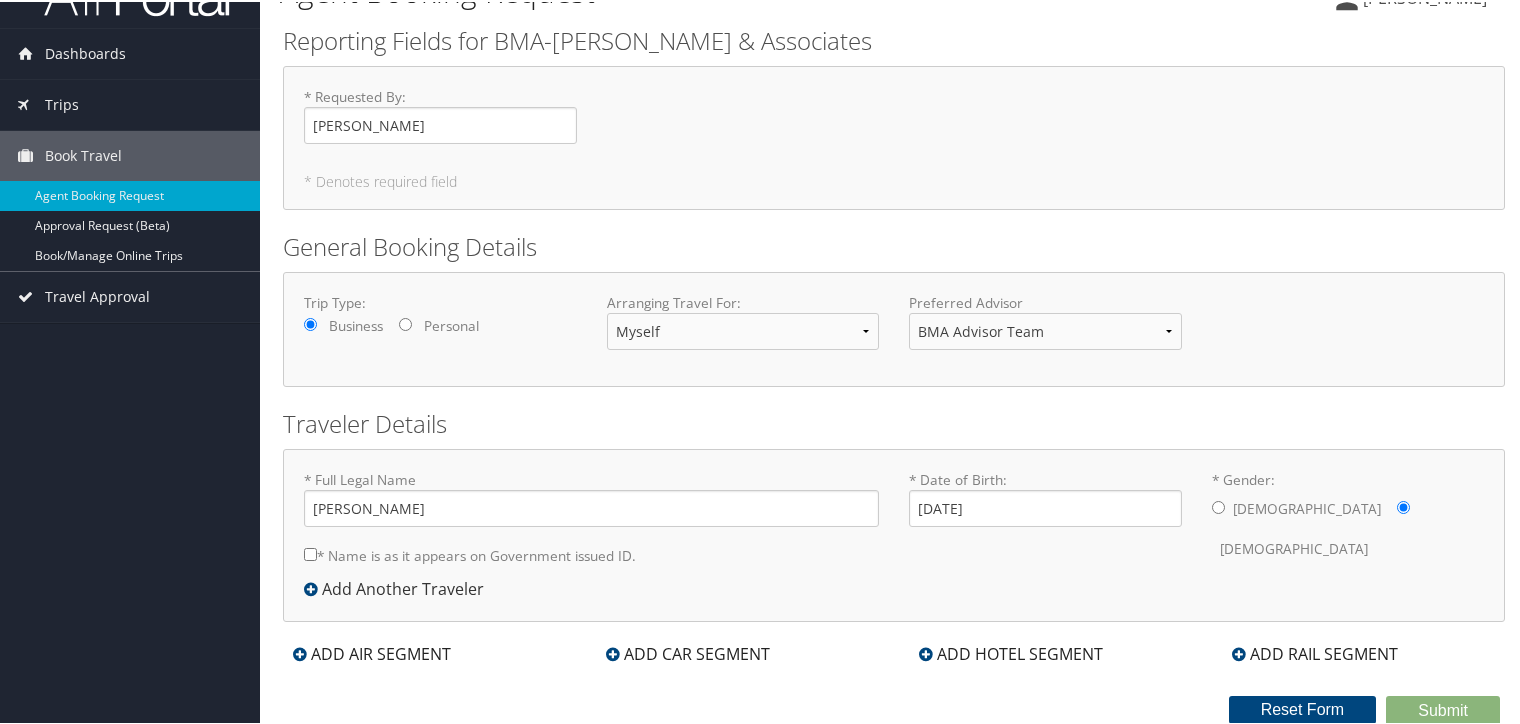 click on "ADD AIR SEGMENT" at bounding box center (372, 652) 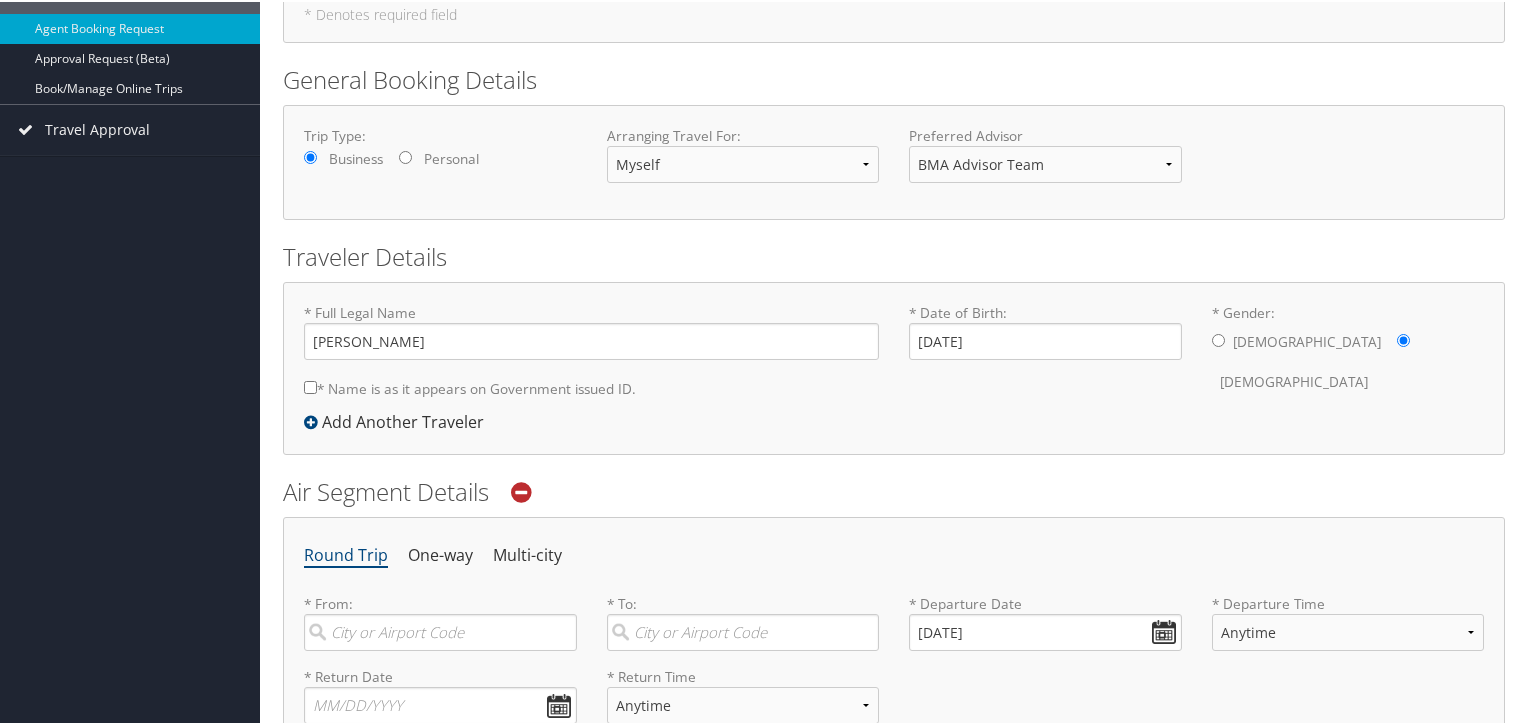 scroll, scrollTop: 373, scrollLeft: 0, axis: vertical 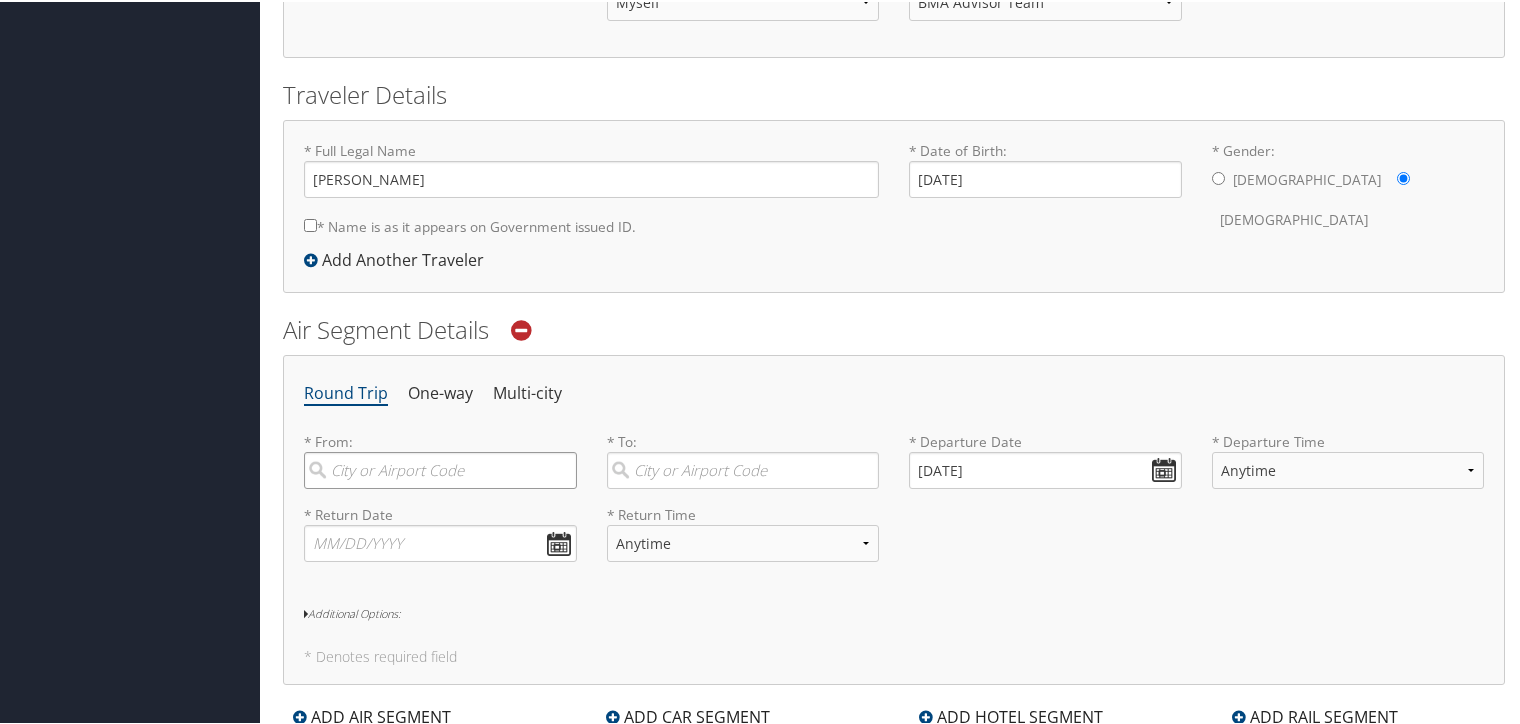 click at bounding box center (440, 468) 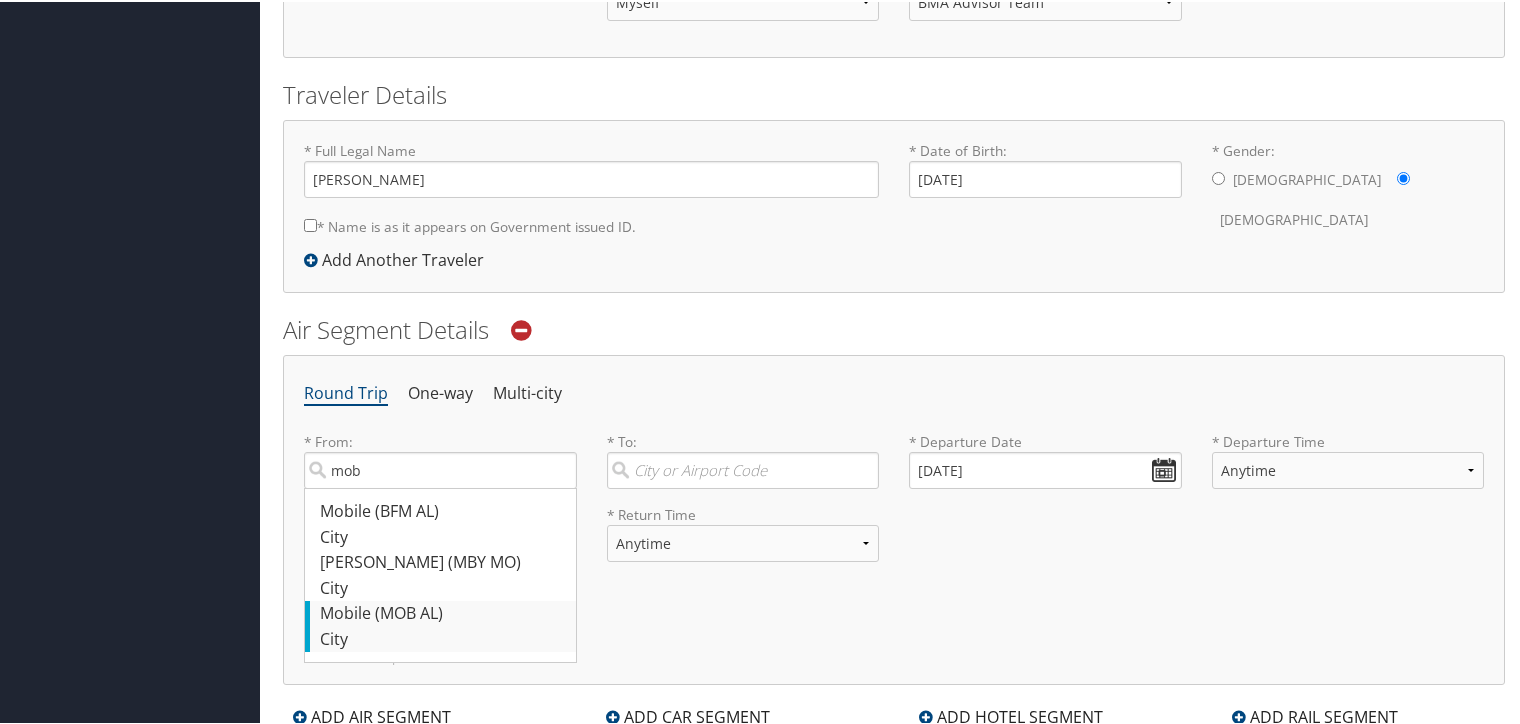 click on "Mobile   (MOB AL)" at bounding box center (443, 612) 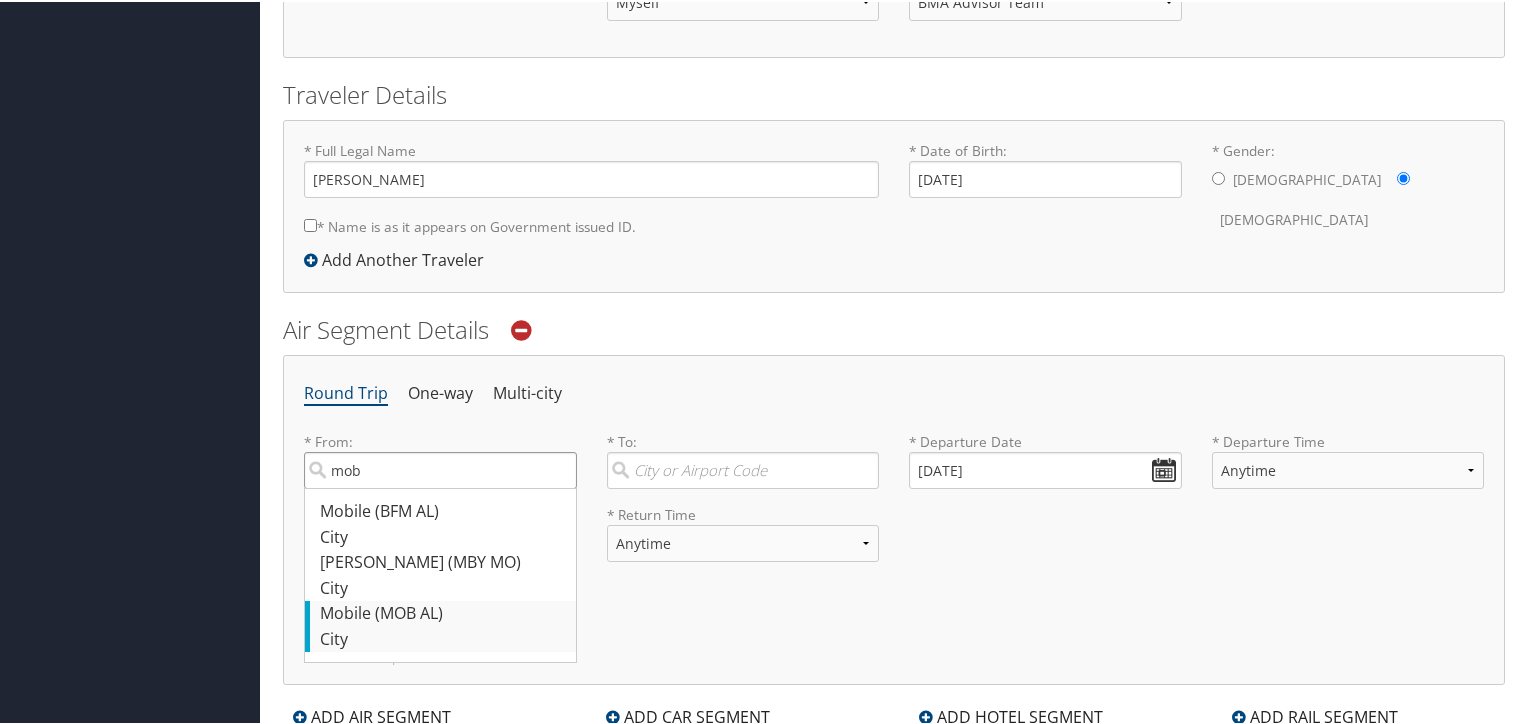 click on "mob" at bounding box center (440, 468) 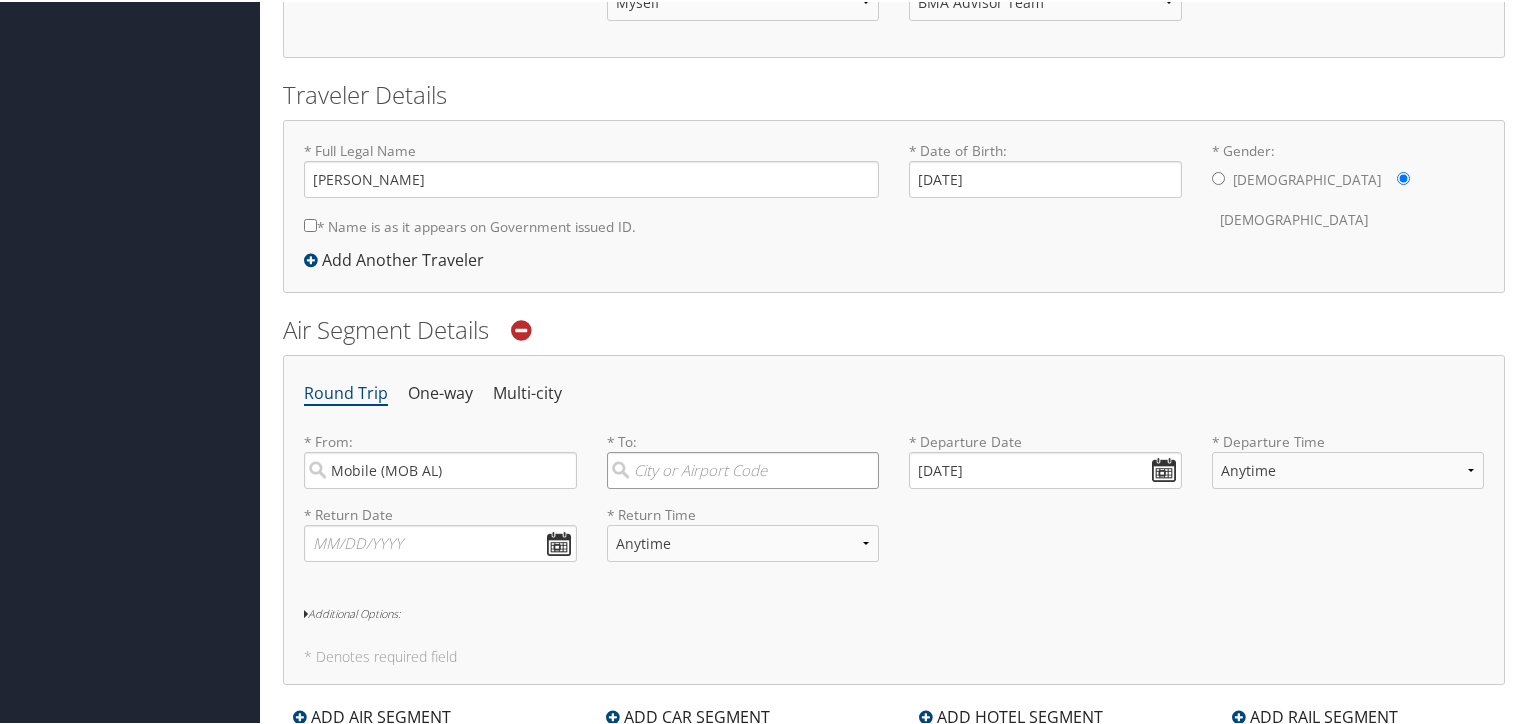 click at bounding box center (743, 468) 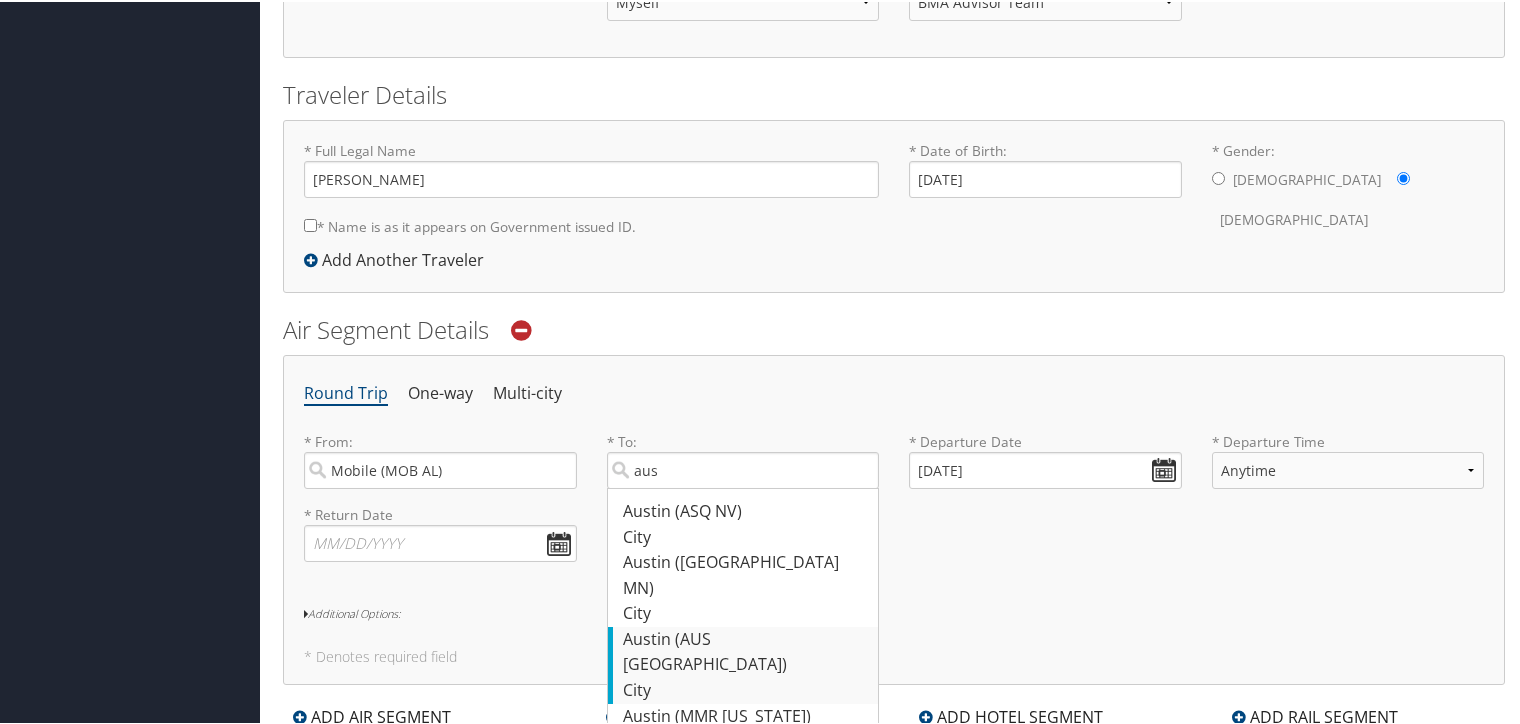 click on "[GEOGRAPHIC_DATA]   (AUS [GEOGRAPHIC_DATA])" at bounding box center (746, 650) 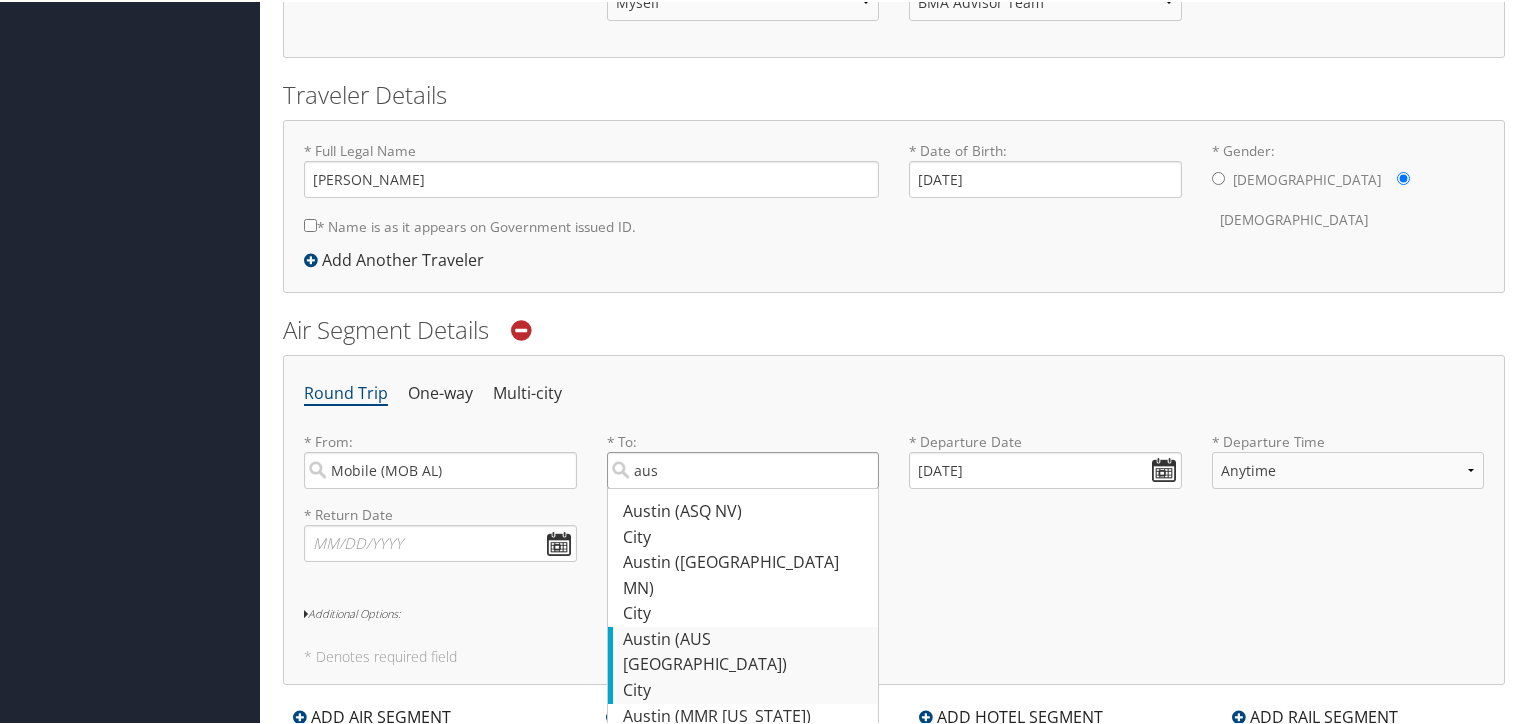 click on "aus" at bounding box center [743, 468] 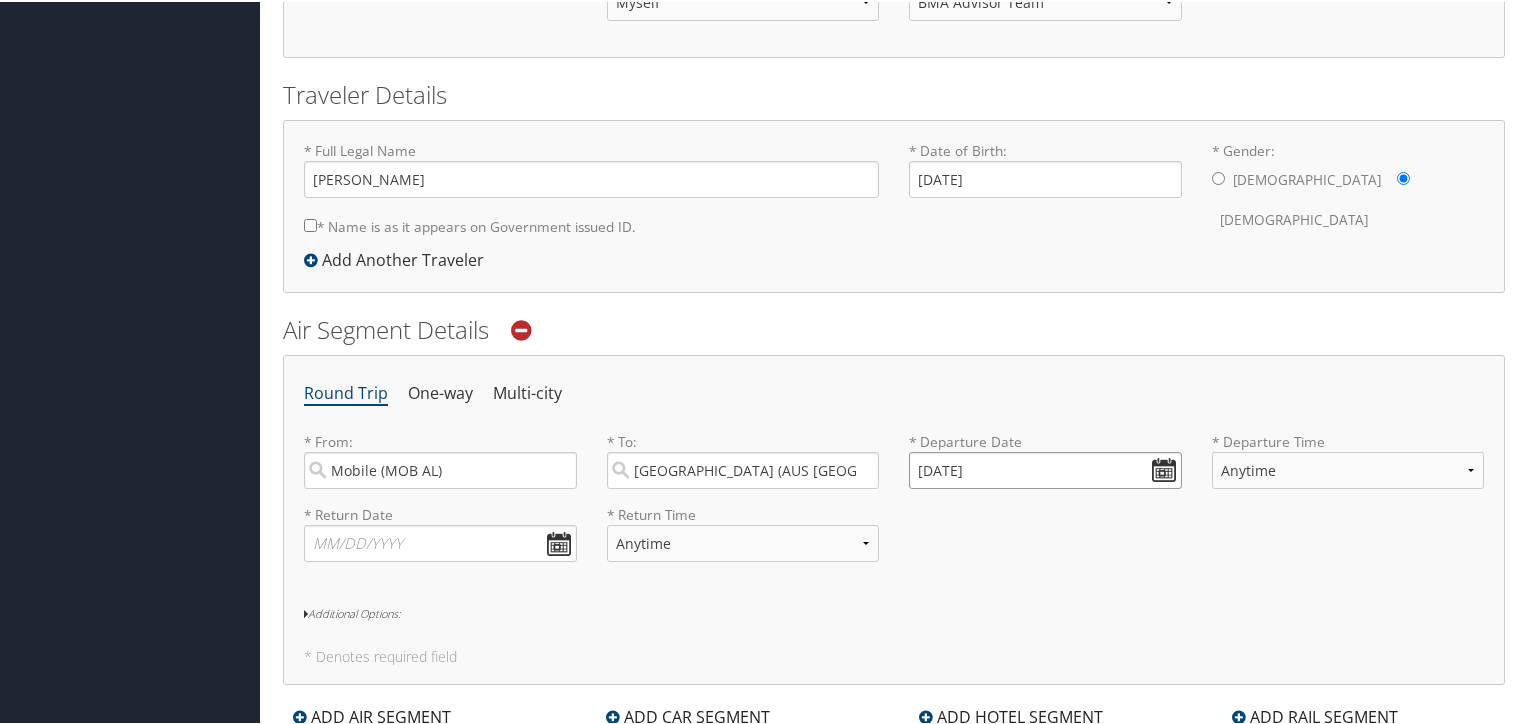 click on "[DATE]" at bounding box center (1045, 468) 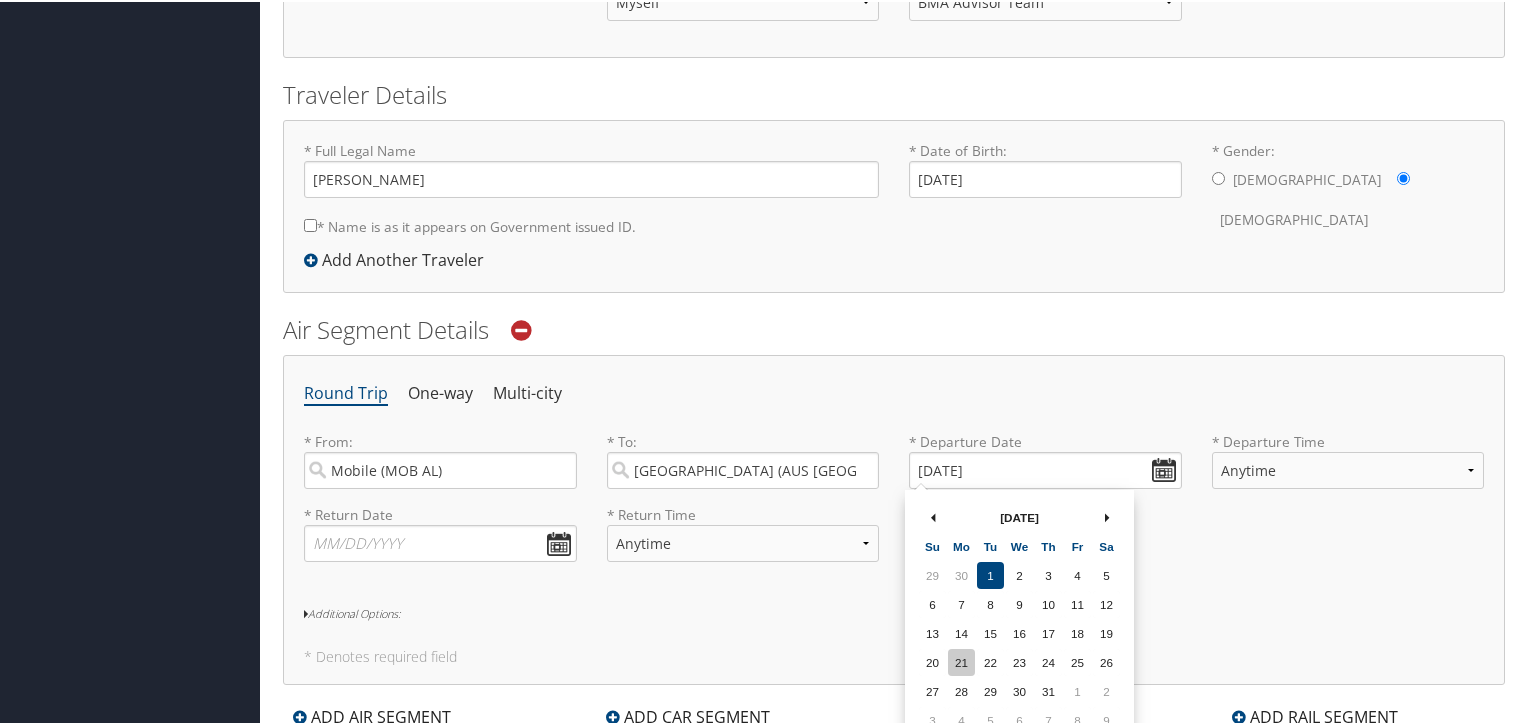 click on "21" at bounding box center [961, 660] 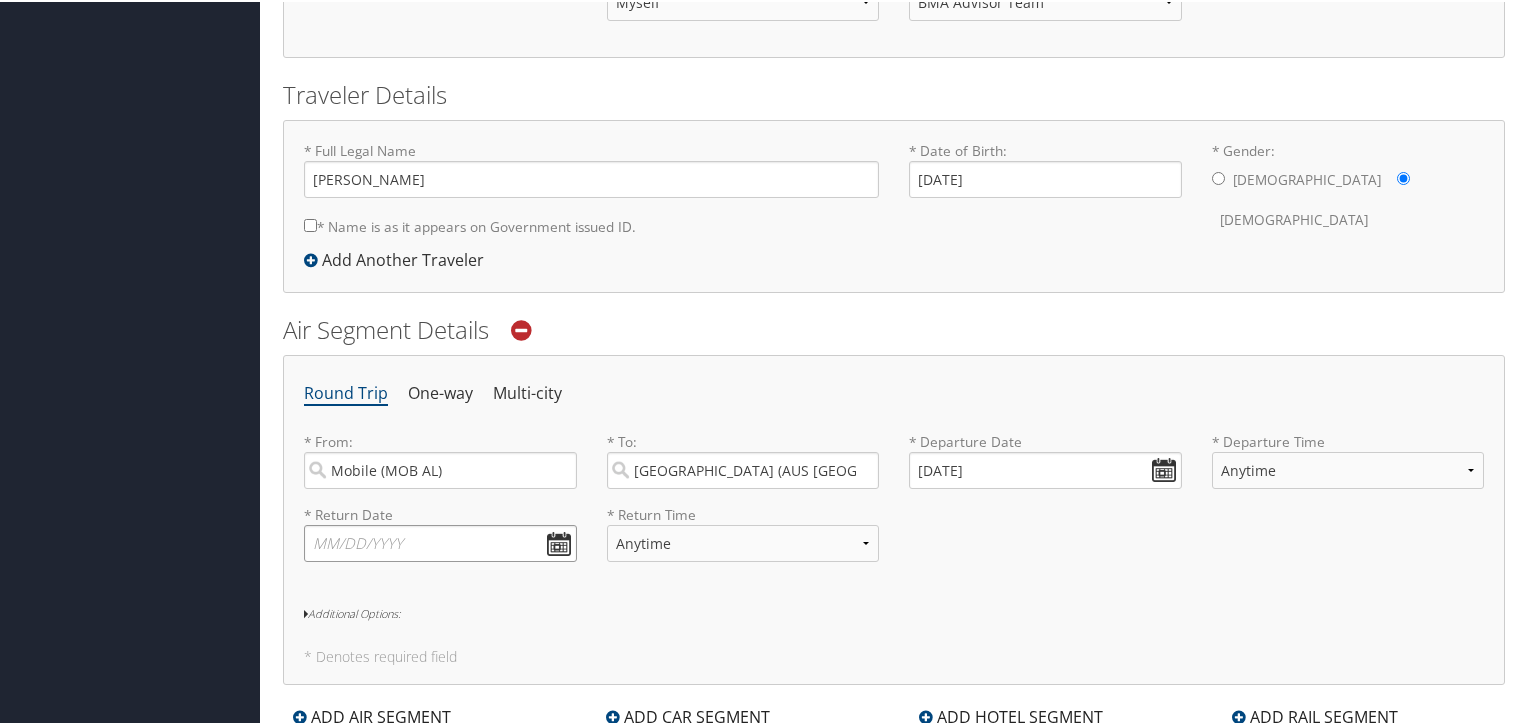 click at bounding box center (440, 541) 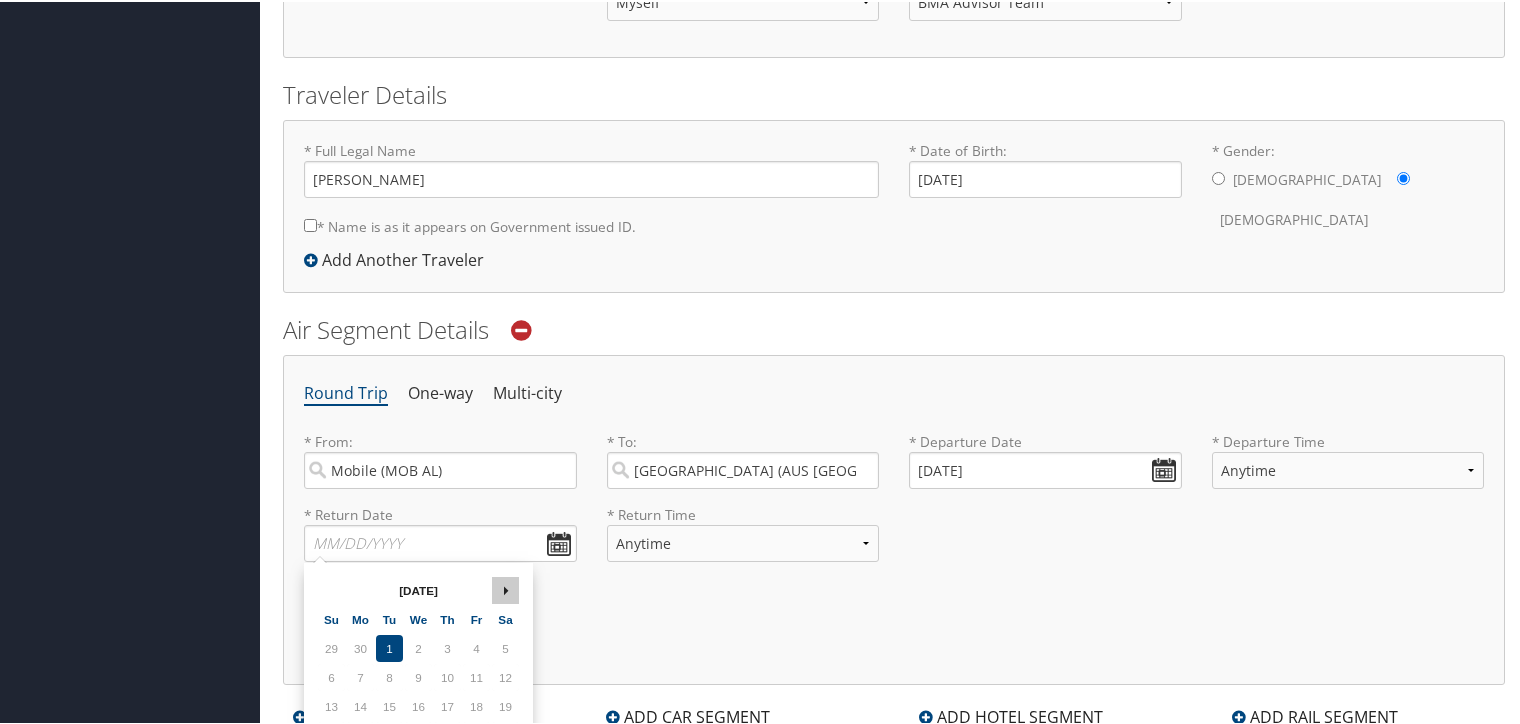 click at bounding box center [505, 588] 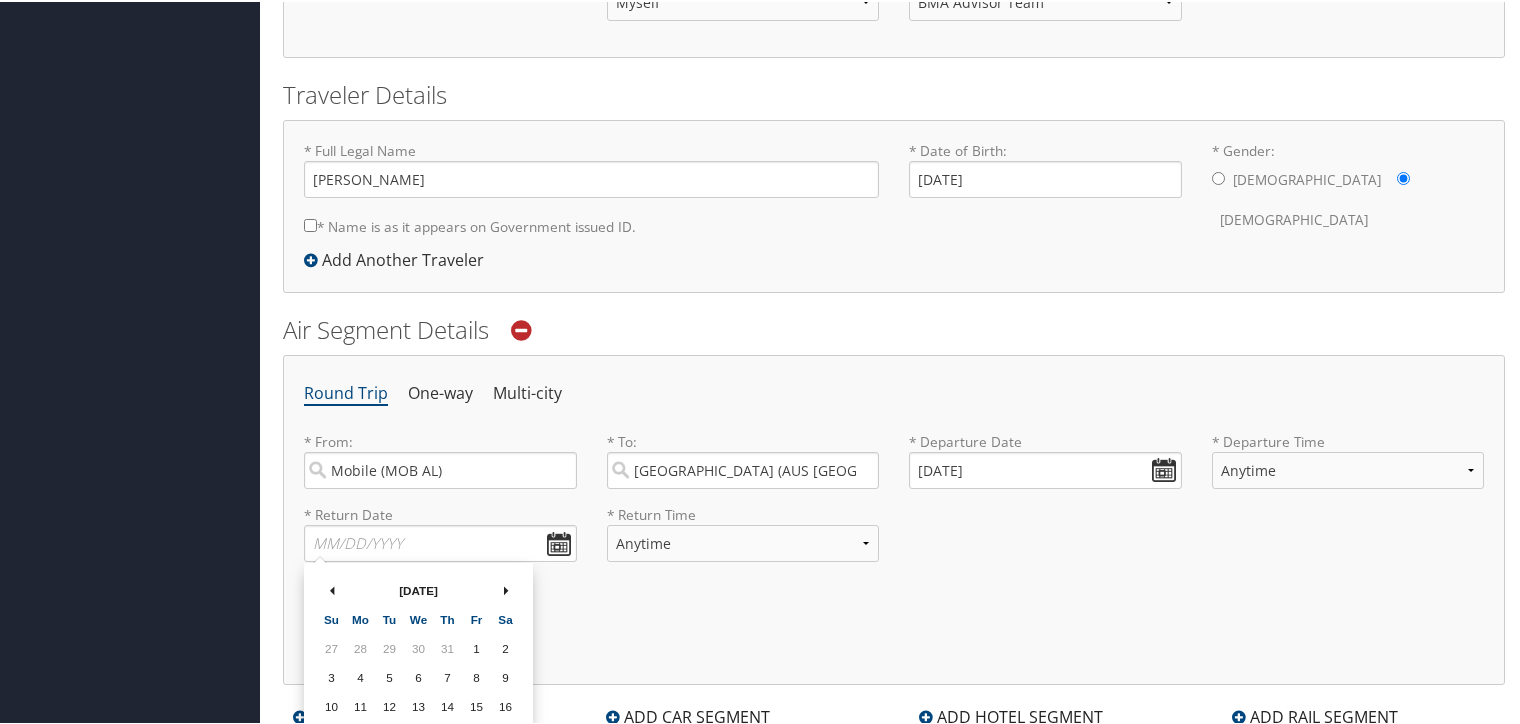 click at bounding box center [505, 588] 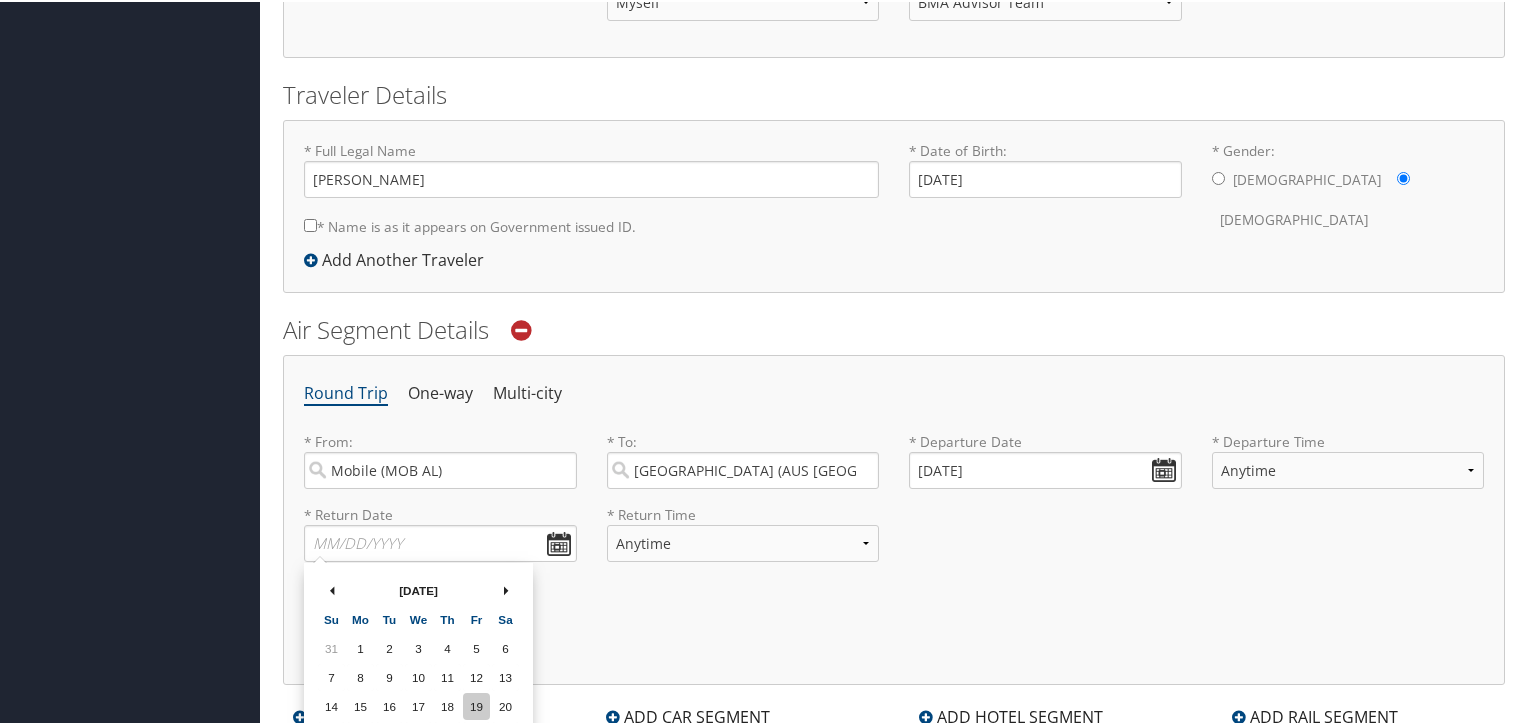 click on "19" at bounding box center [476, 704] 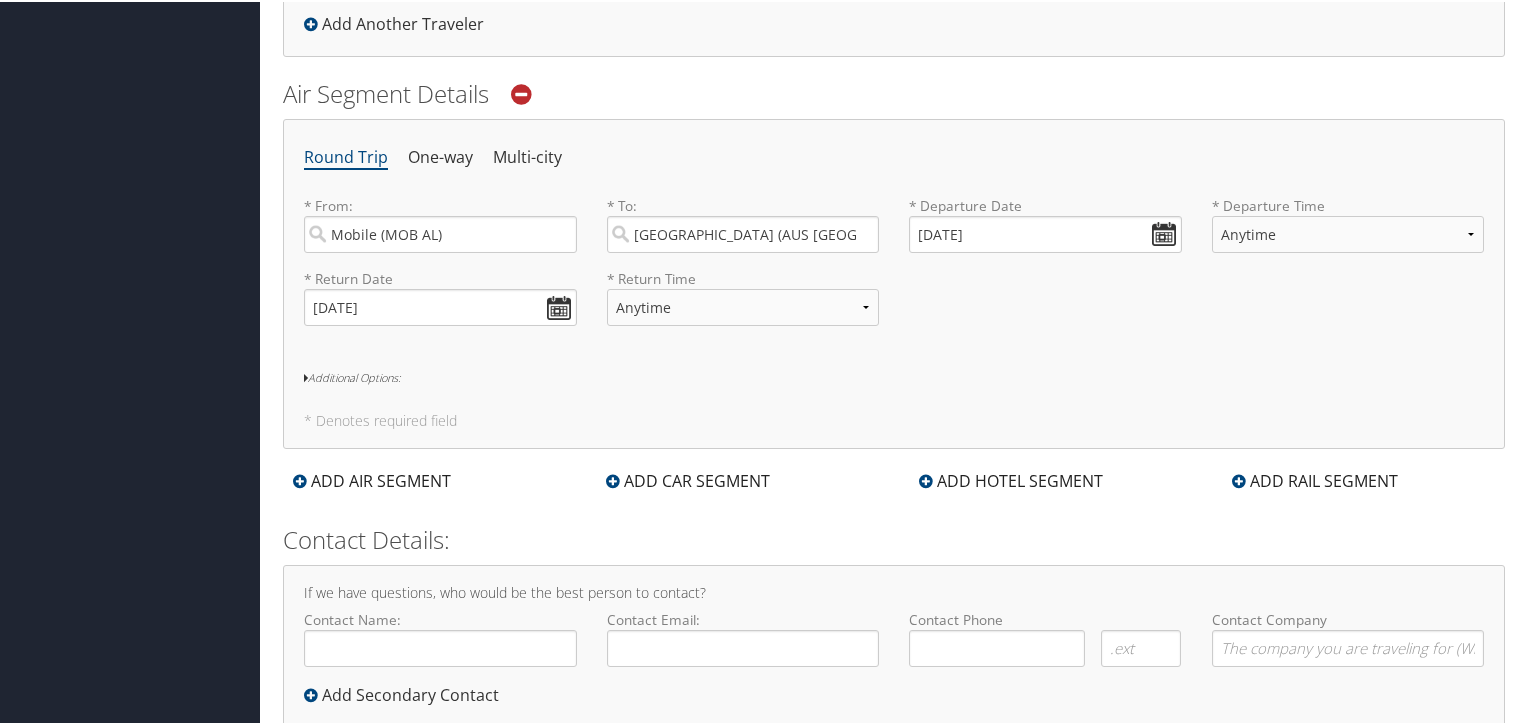 scroll, scrollTop: 623, scrollLeft: 0, axis: vertical 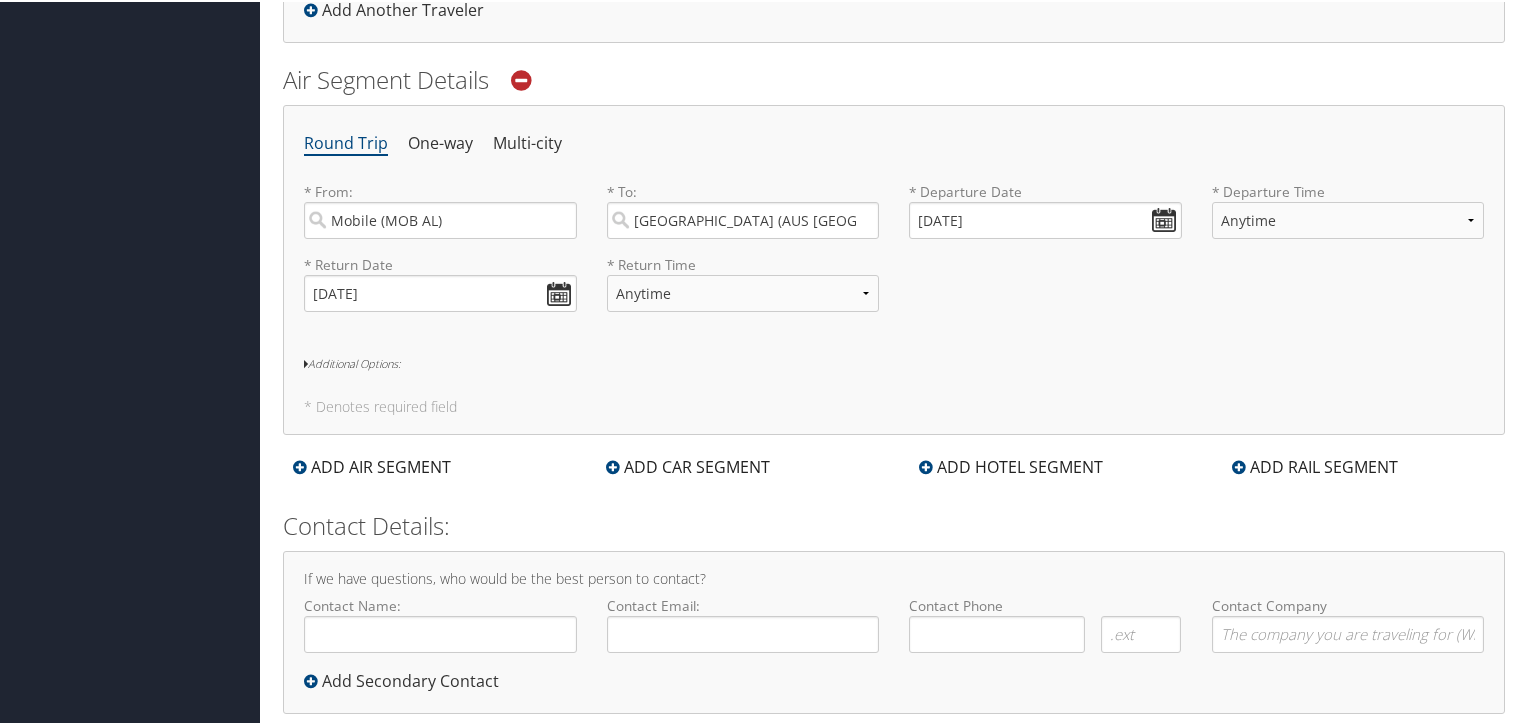 click on "Additional Options:" at bounding box center (894, 362) 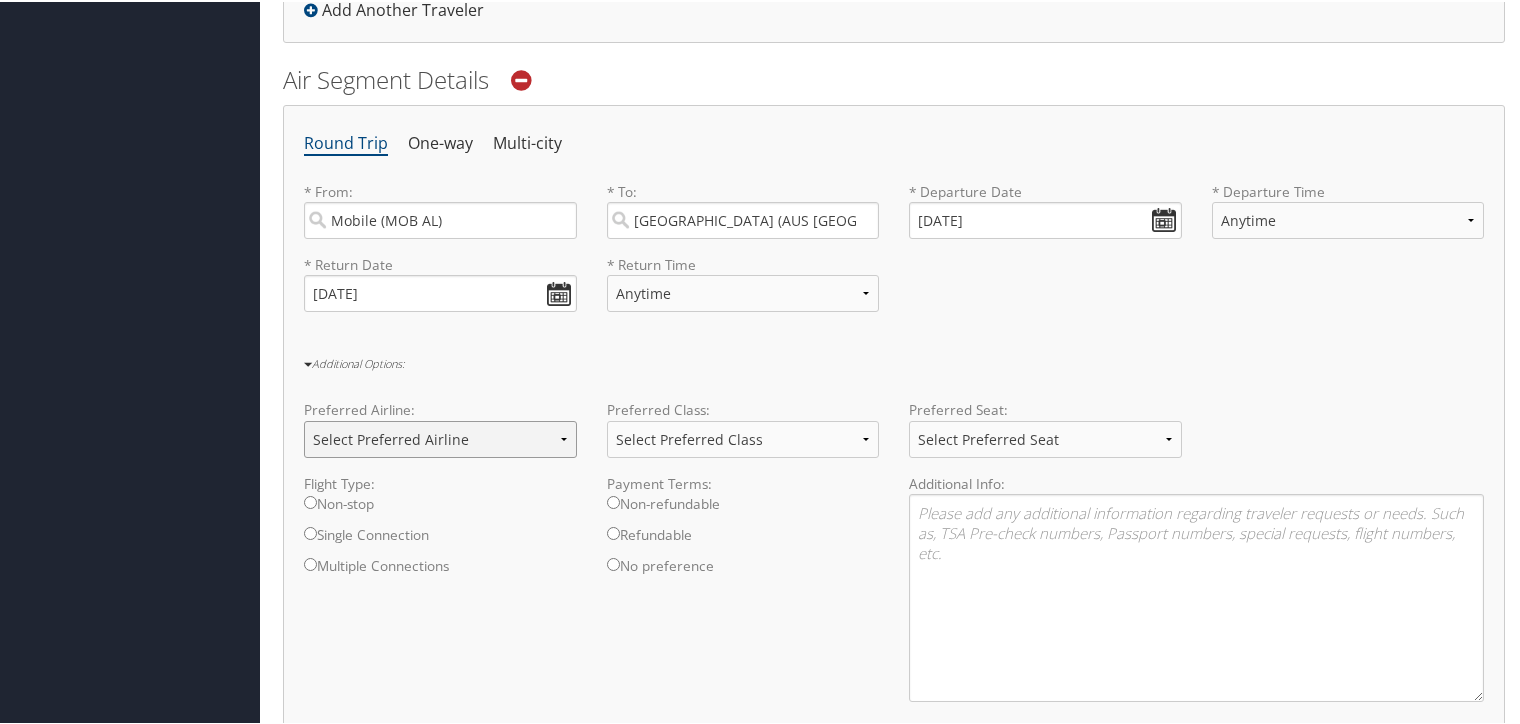 select on "Delta(DL)" 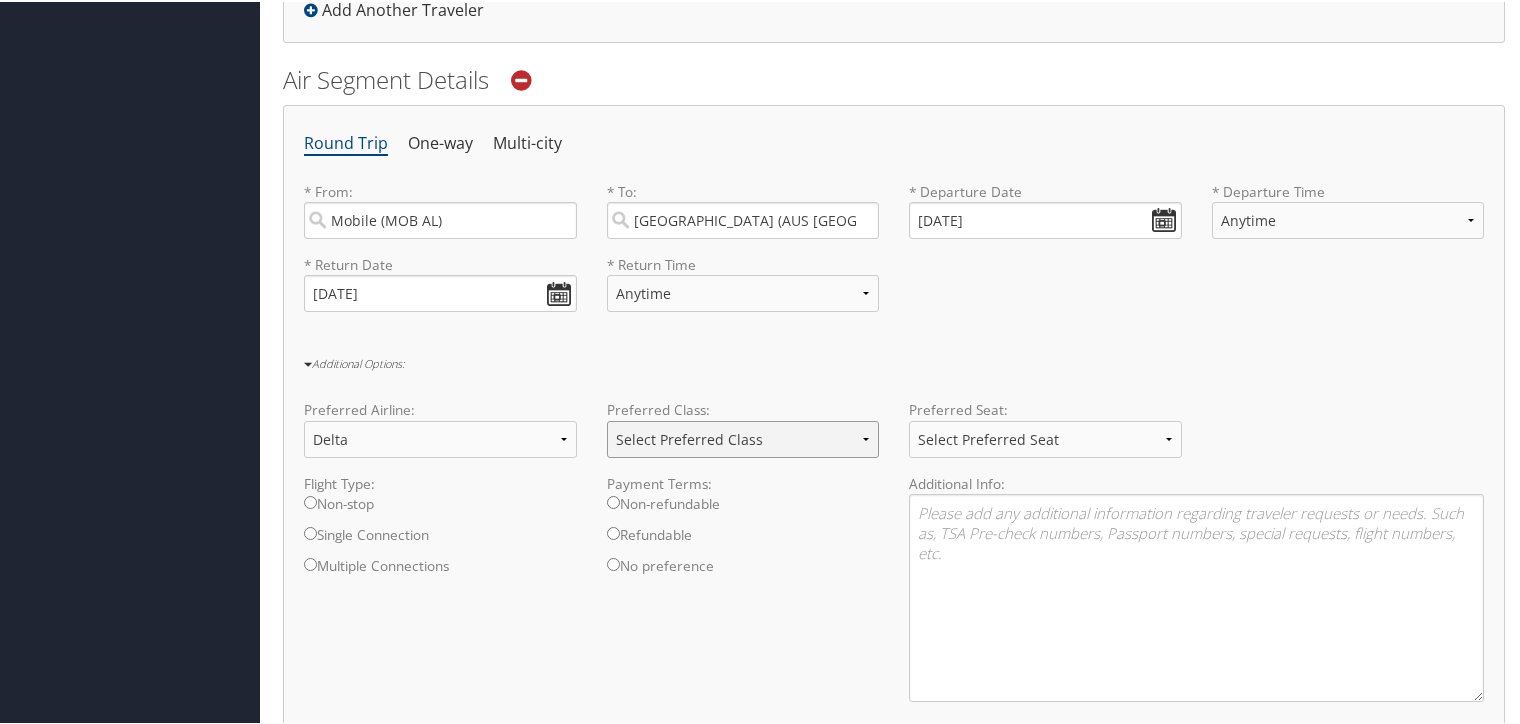 select on "Economy Plus" 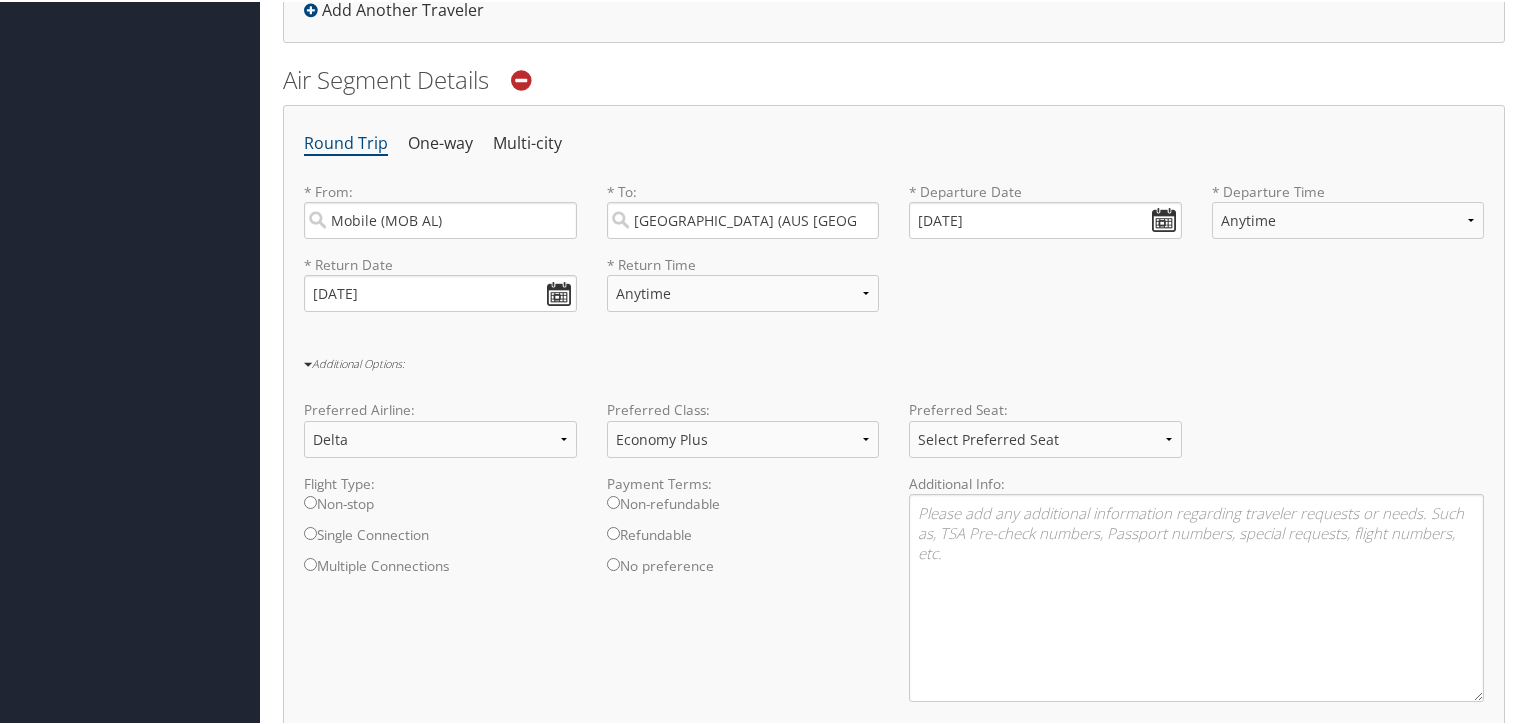 click on "Refundable" at bounding box center (613, 531) 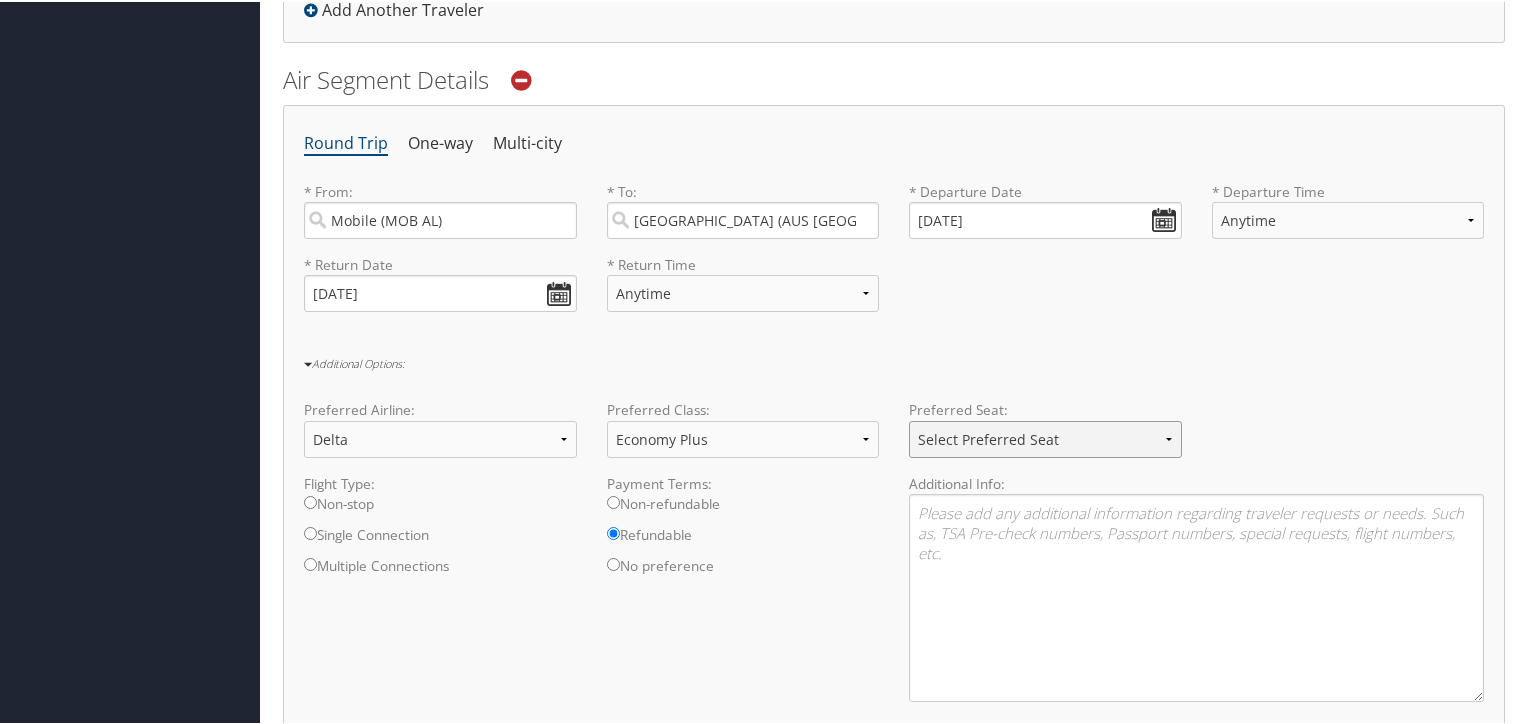 select on "Aisle" 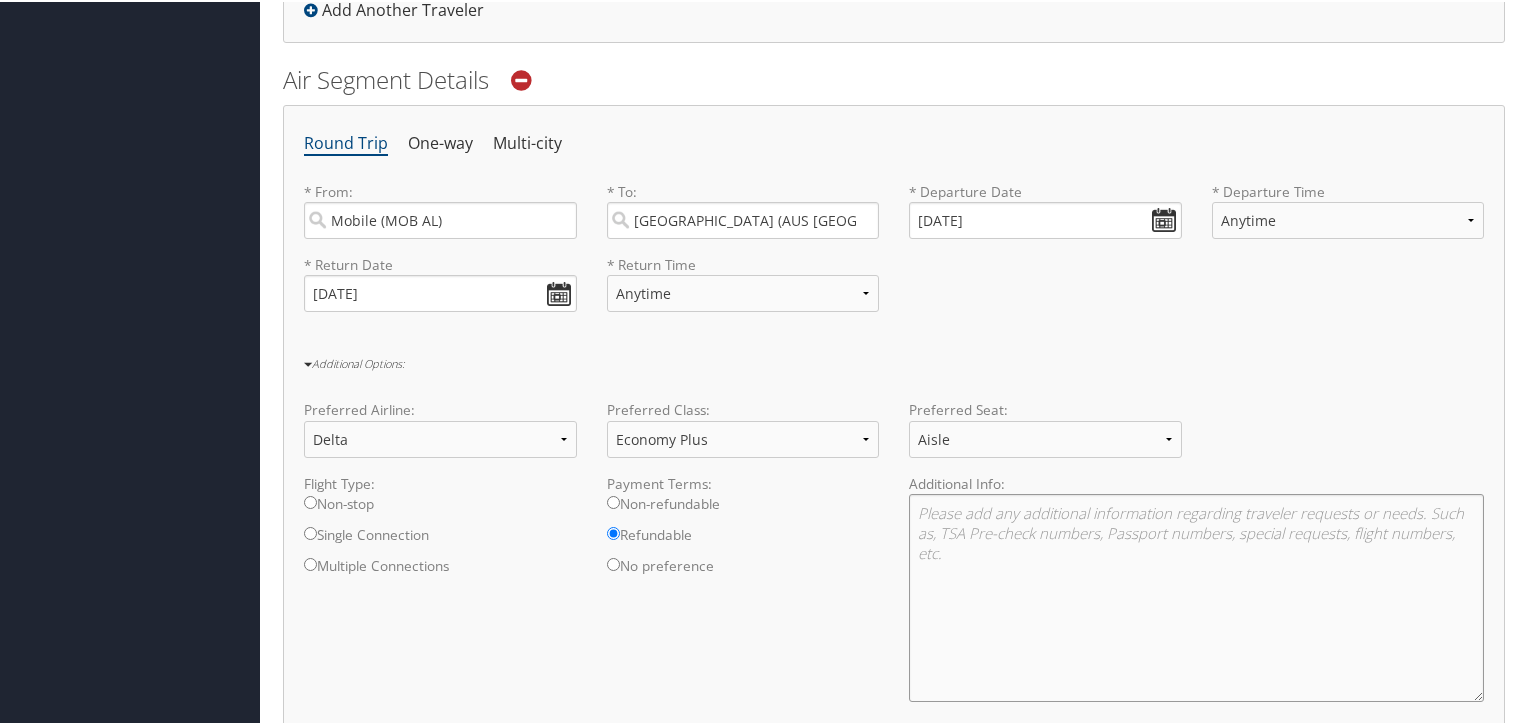 click at bounding box center (1196, 596) 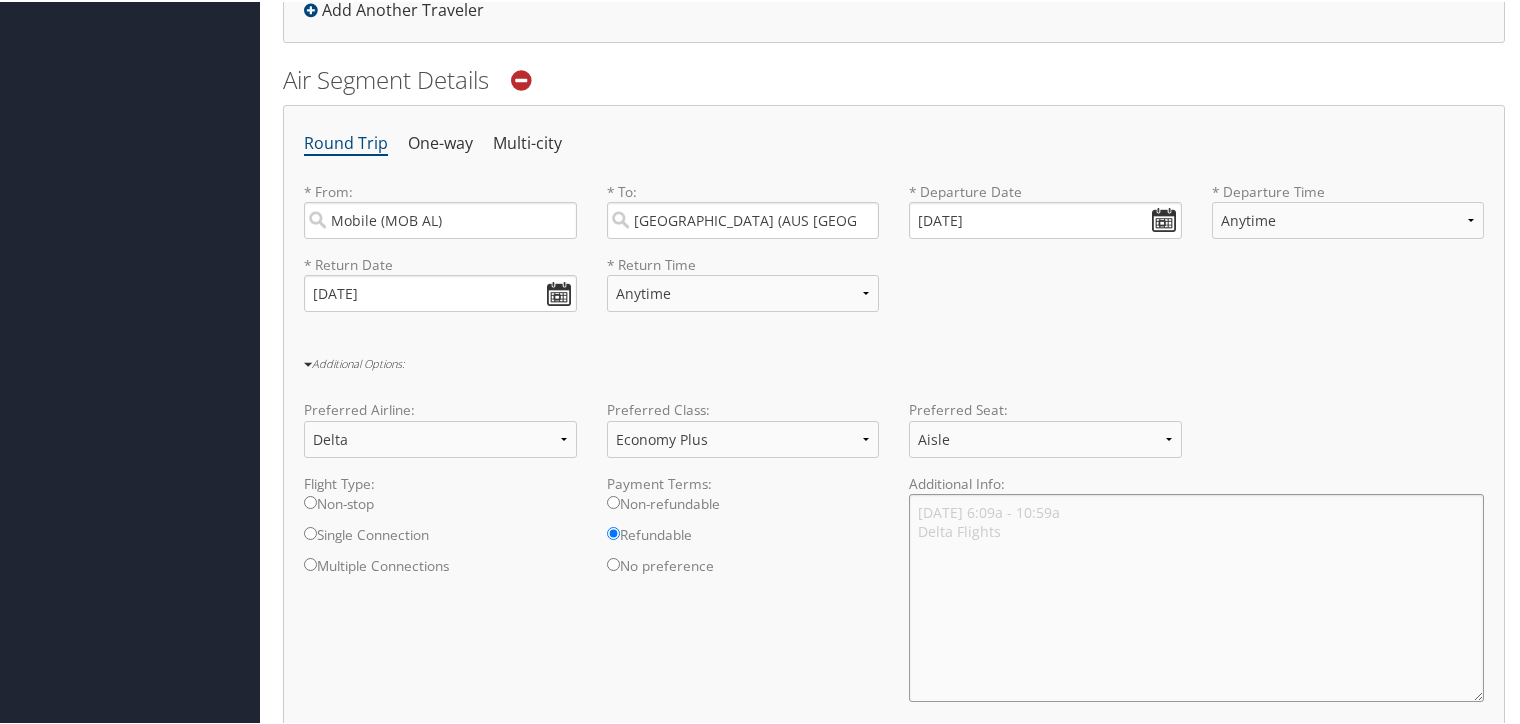 click on "[DATE] 6:09a - 10:59a
Delta Flights" at bounding box center (1196, 596) 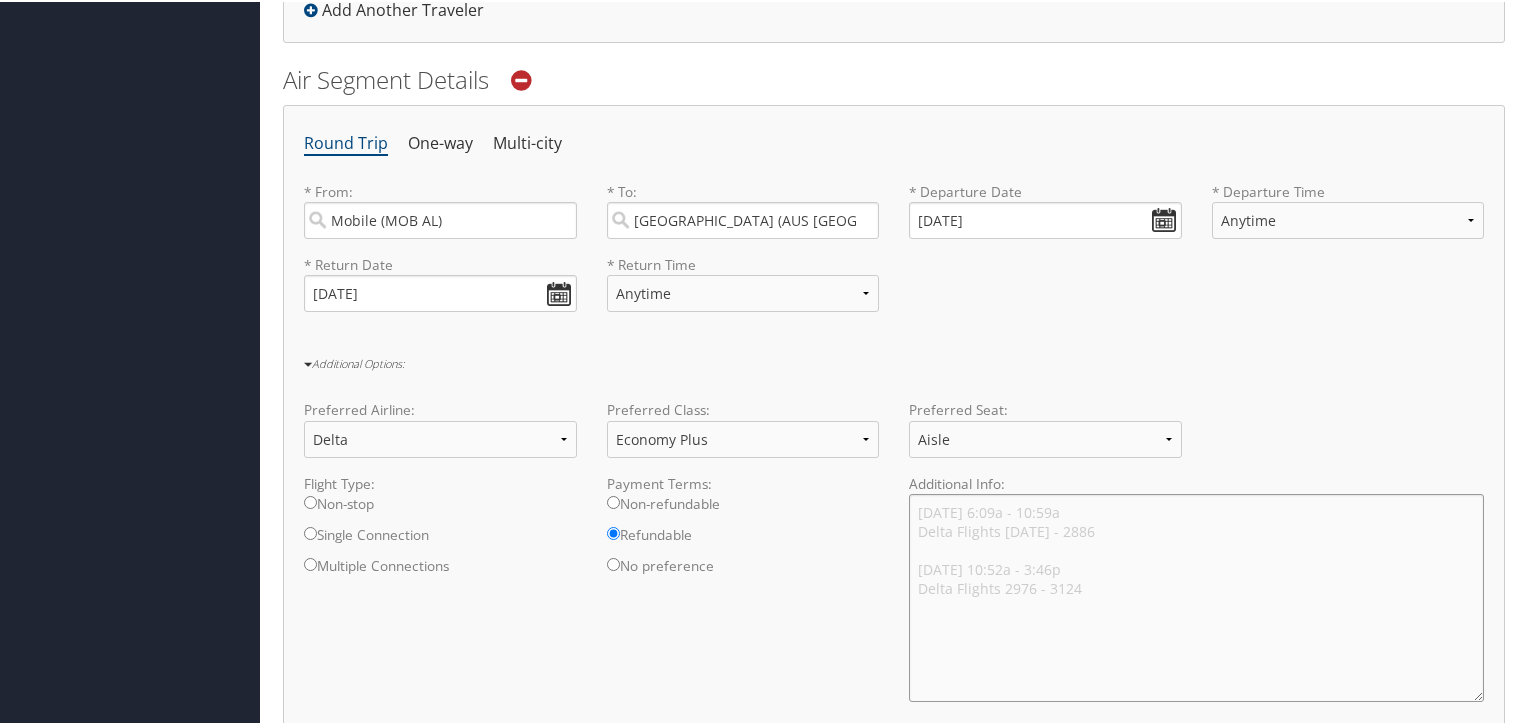 scroll, scrollTop: 1009, scrollLeft: 0, axis: vertical 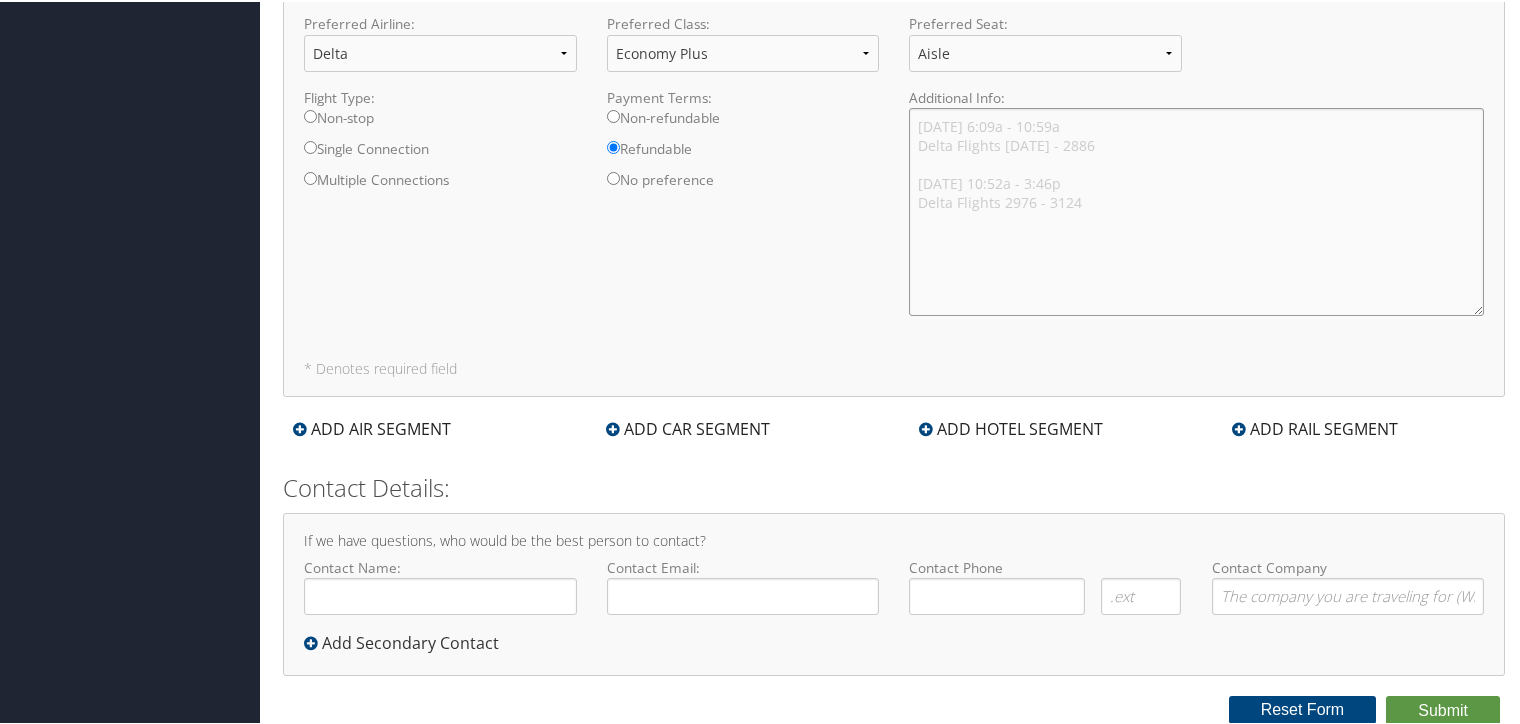 type on "[DATE] 6:09a - 10:59a
Delta Flights [DATE] - 2886
[DATE] 10:52a - 3:46p
Delta Flights 2976 - 3124" 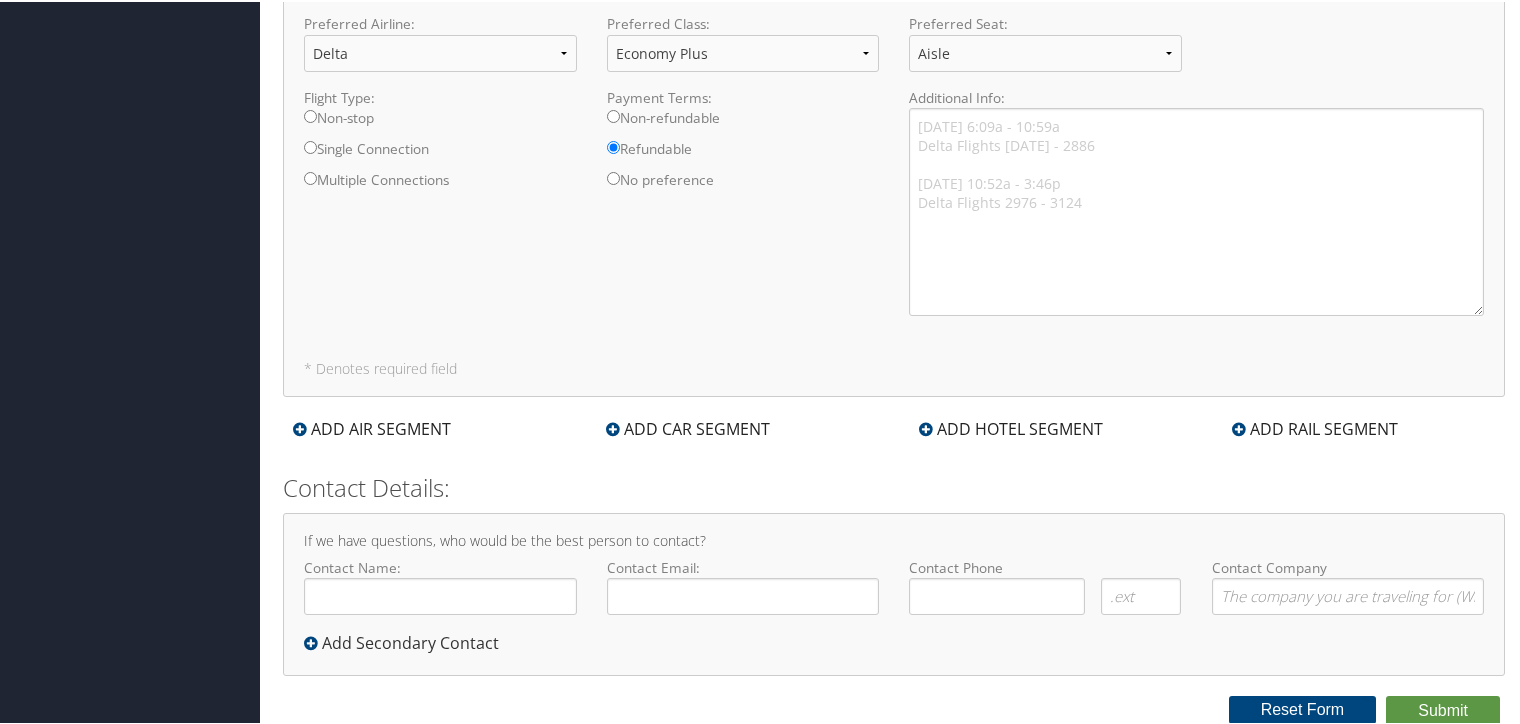 click on "ADD CAR SEGMENT" at bounding box center (688, 427) 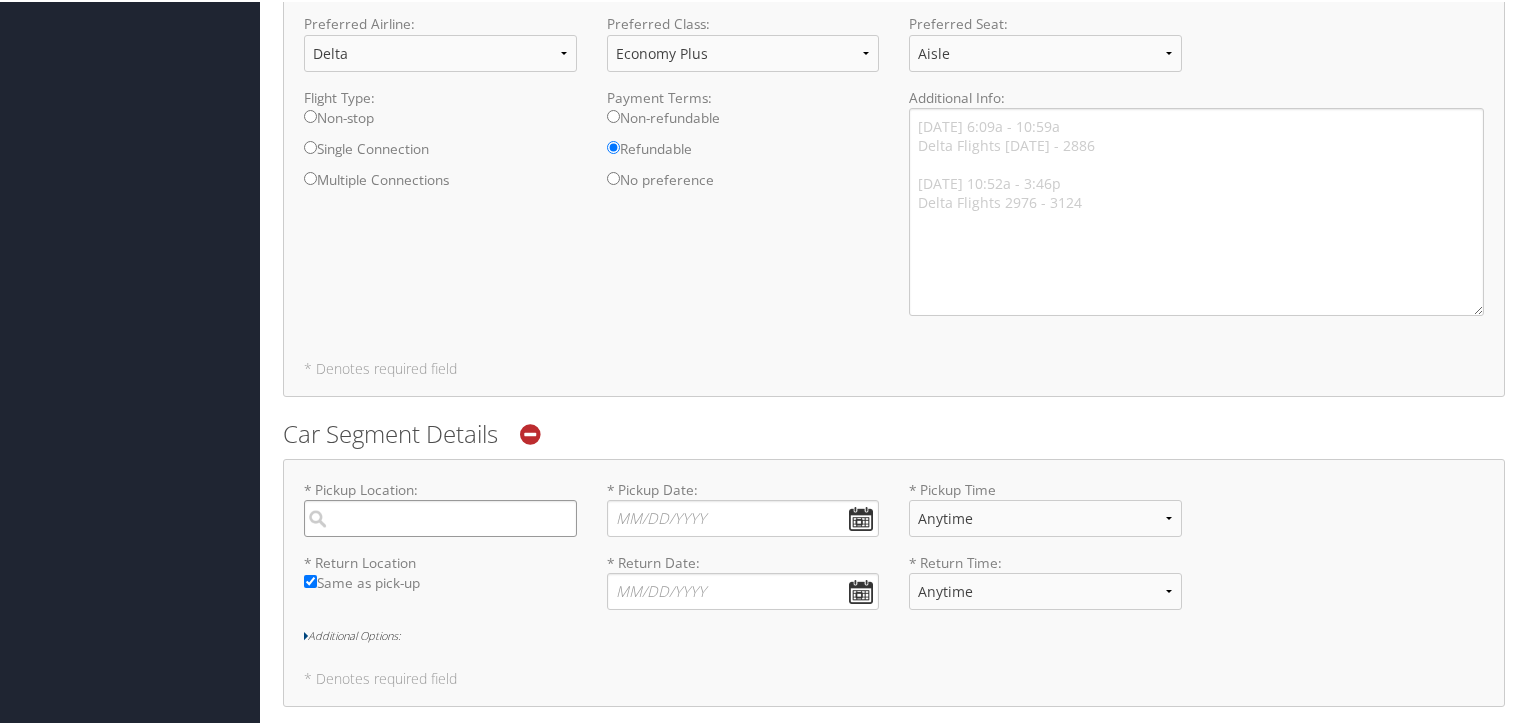 click at bounding box center (440, 516) 